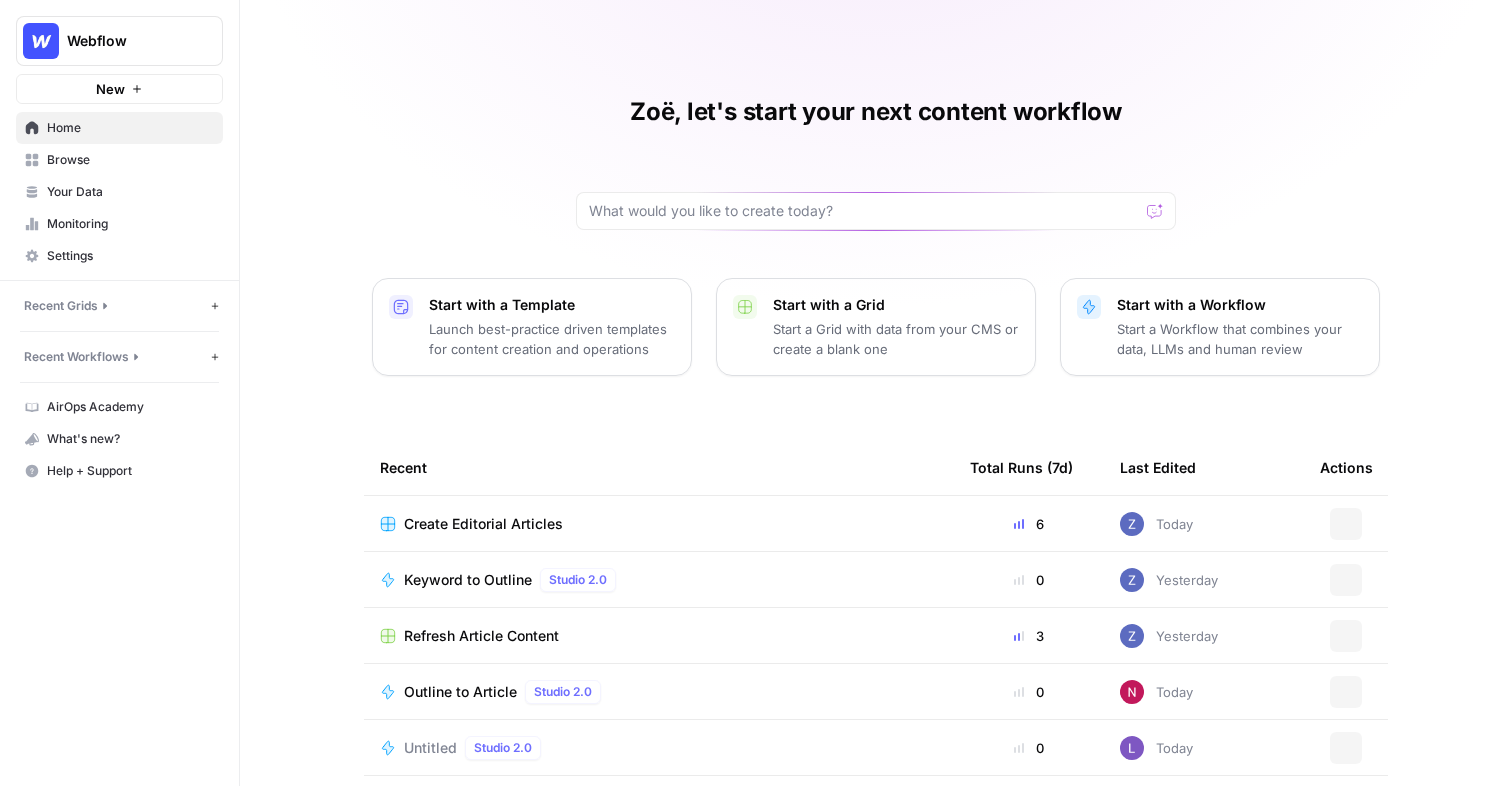 scroll, scrollTop: 0, scrollLeft: 0, axis: both 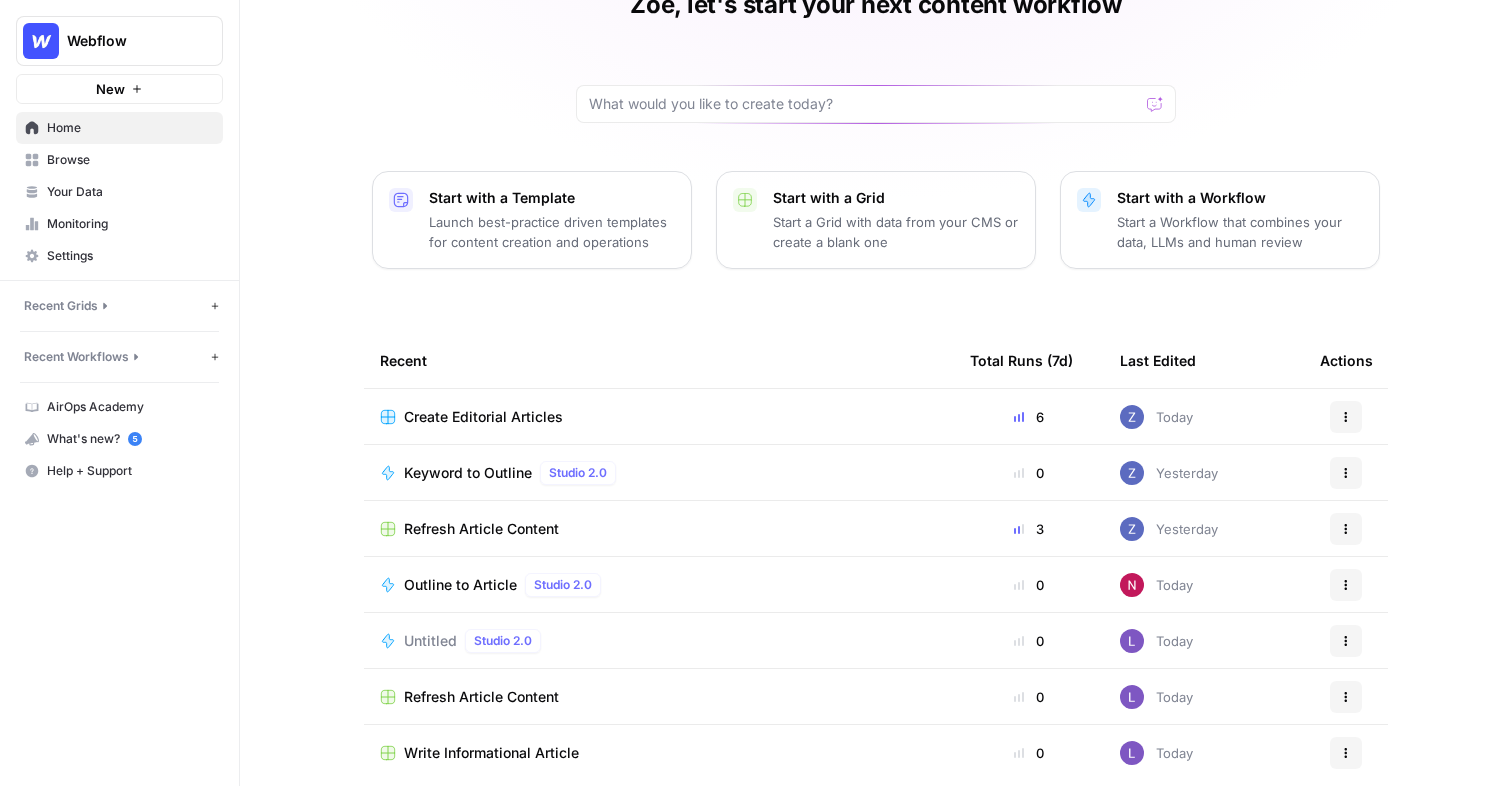 click on "Create Editorial Articles" at bounding box center [483, 417] 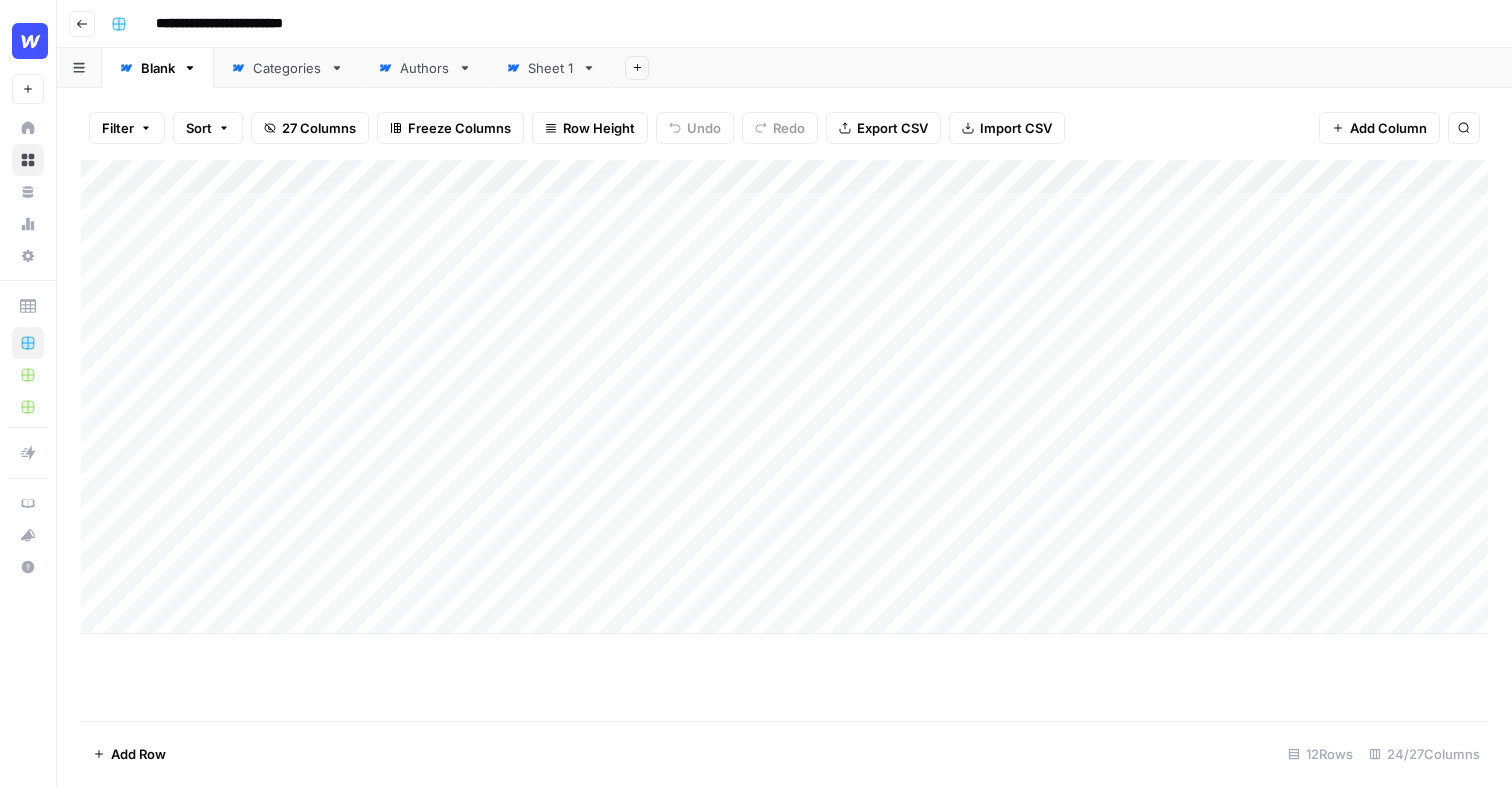 scroll, scrollTop: 0, scrollLeft: 0, axis: both 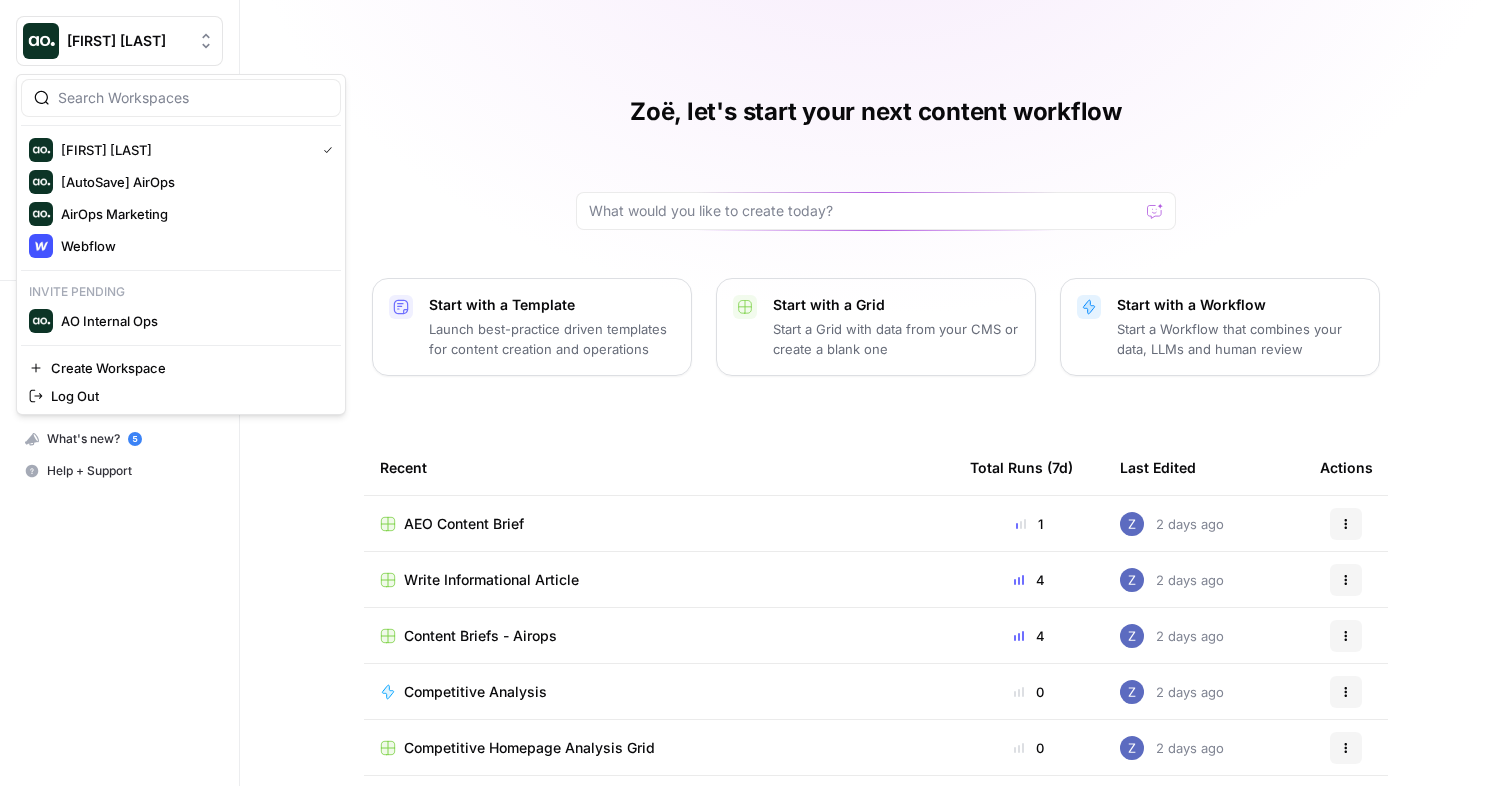 click 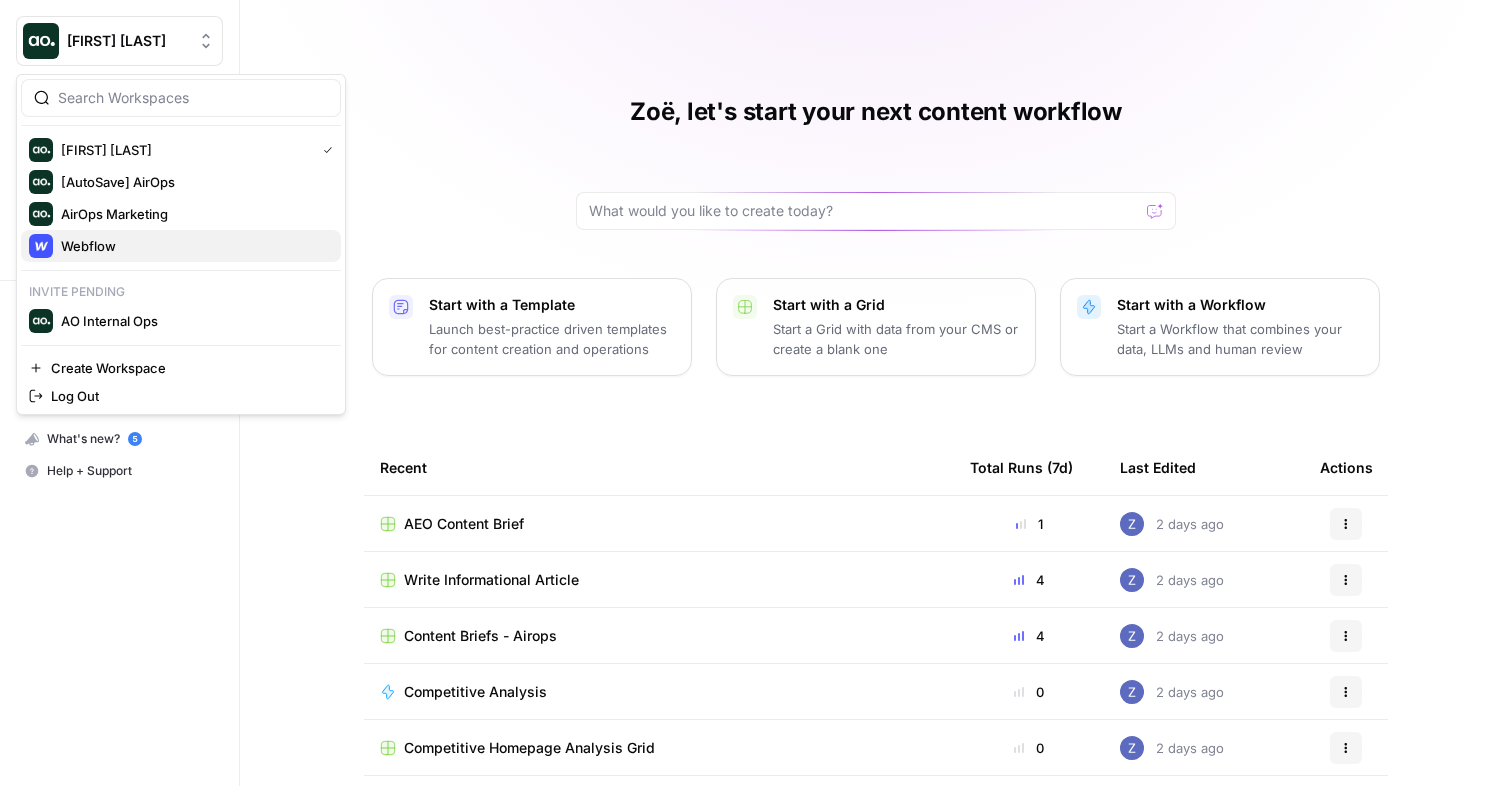 click on "Webflow" at bounding box center (181, 246) 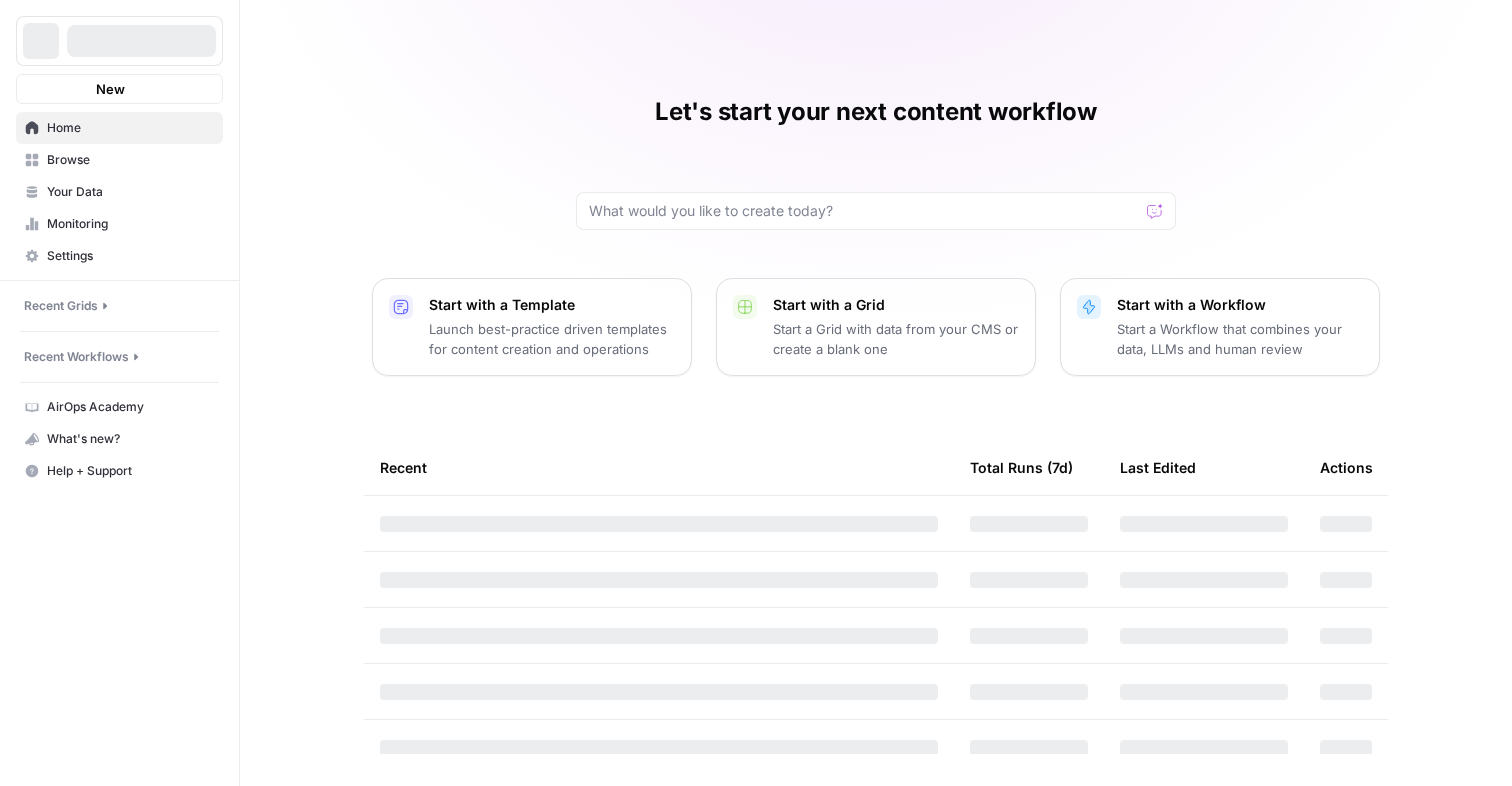 scroll, scrollTop: 0, scrollLeft: 0, axis: both 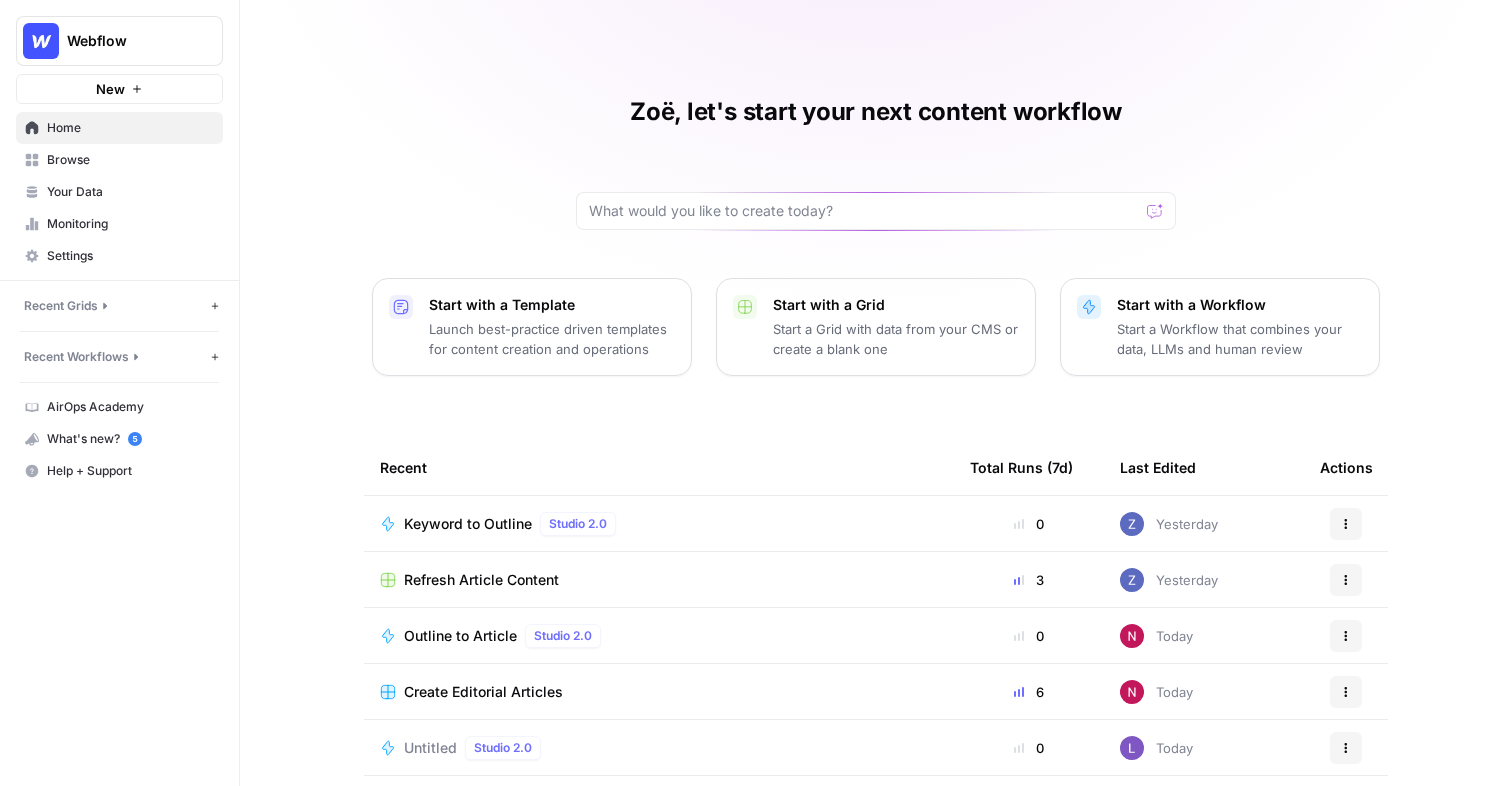 click on "Browse" at bounding box center [130, 160] 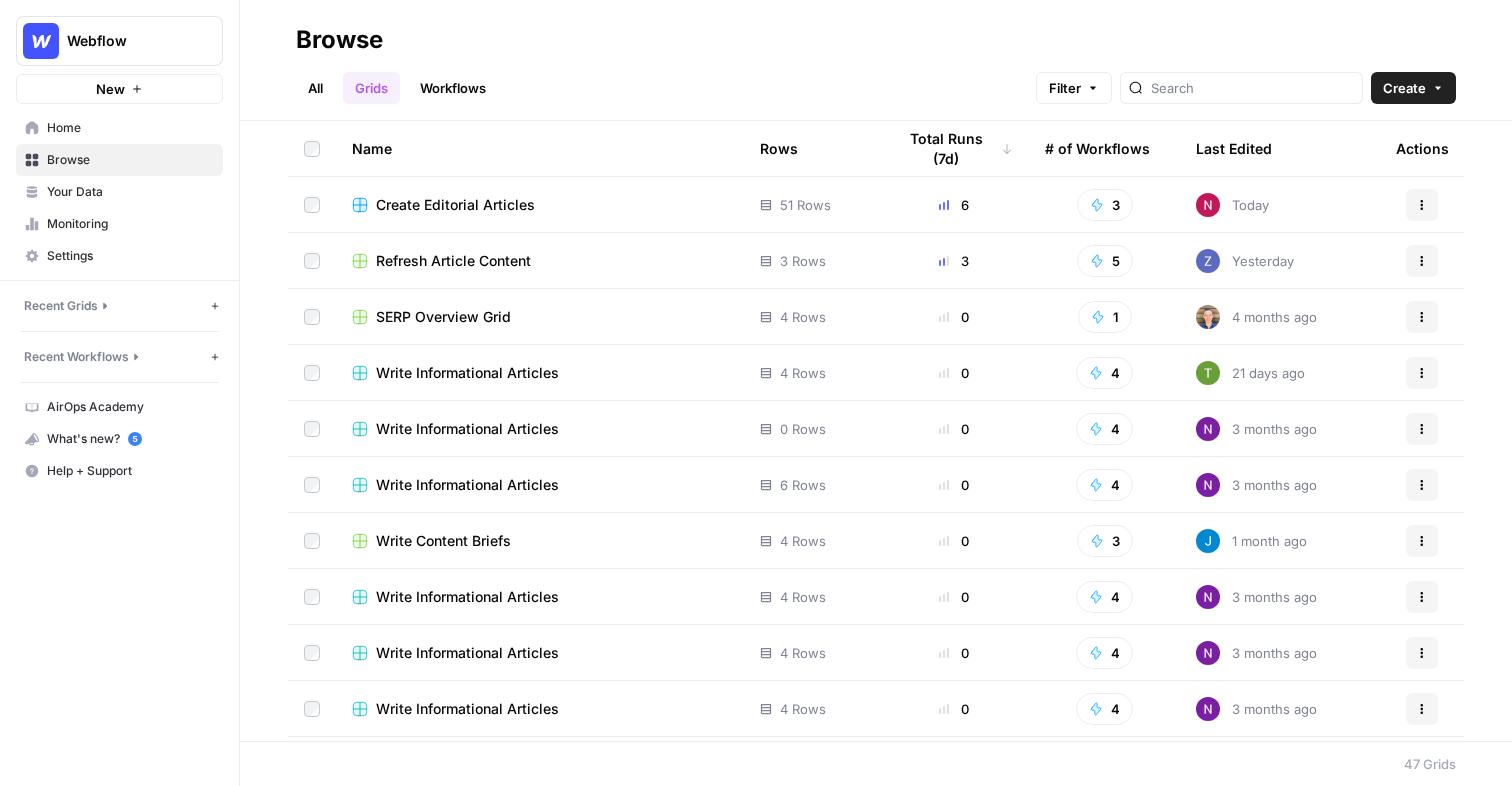 click on "Create Editorial Articles" at bounding box center (455, 205) 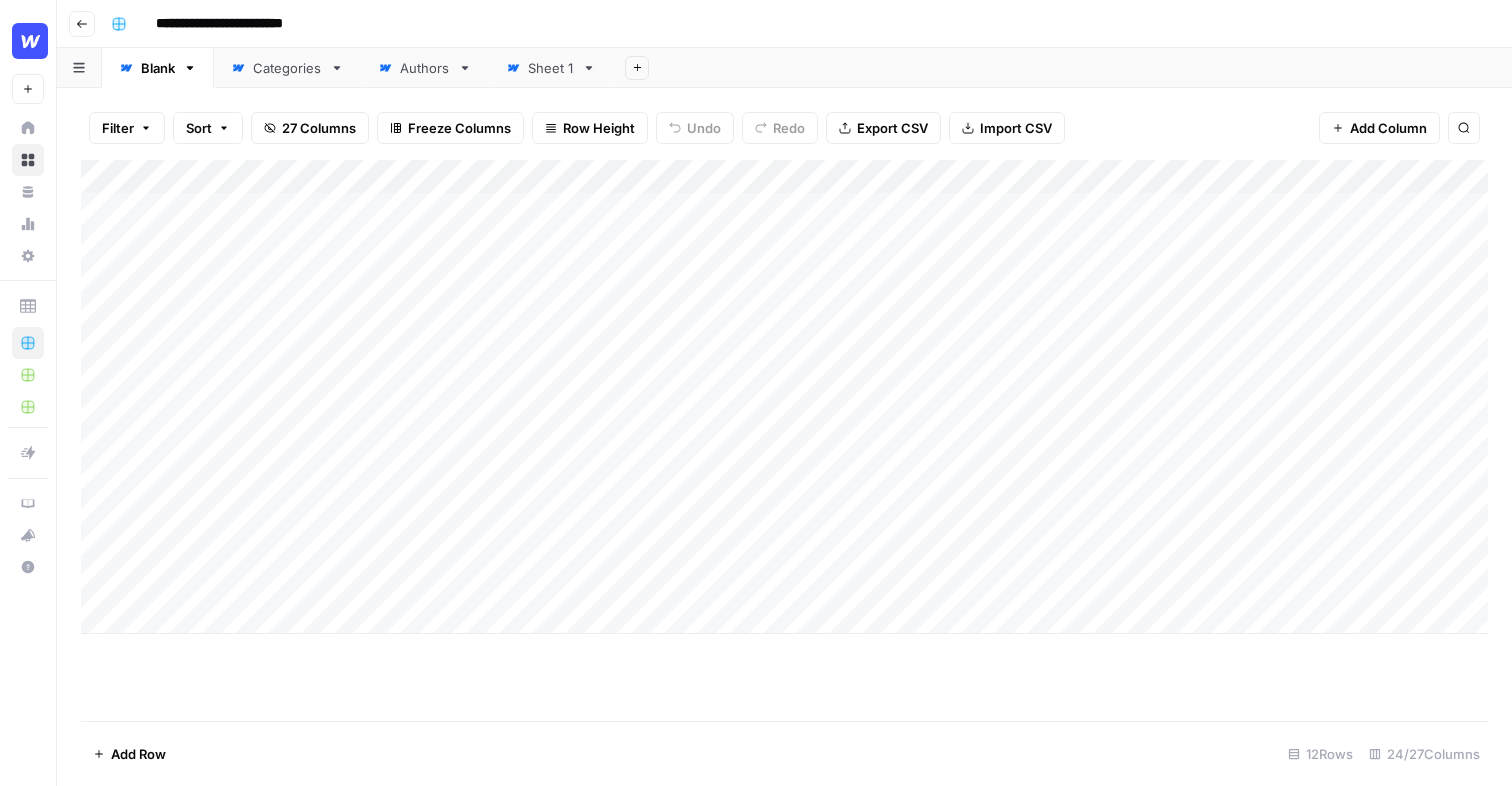 click on "Add Column" at bounding box center [784, 397] 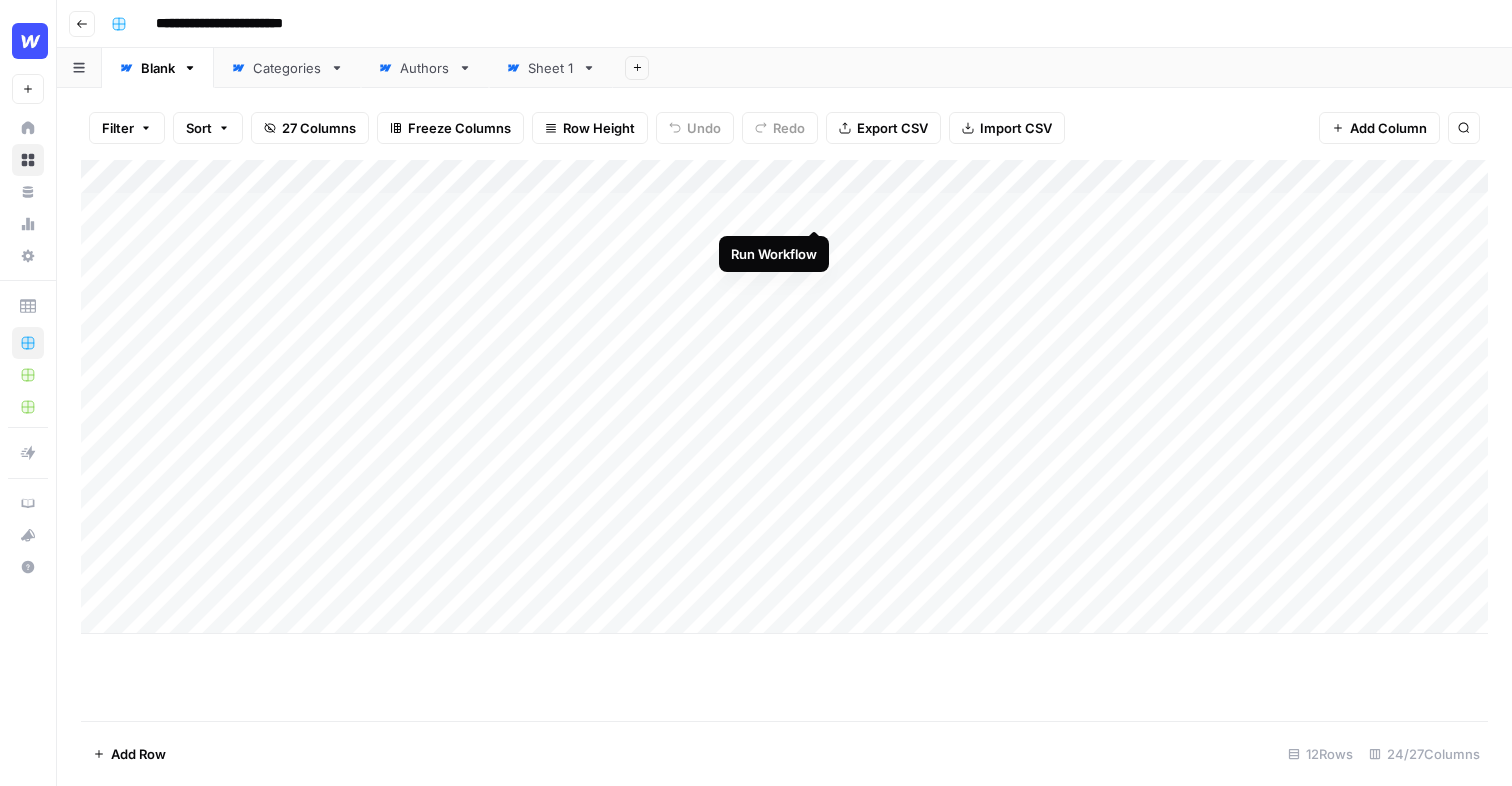 click on "Add Column" at bounding box center [784, 397] 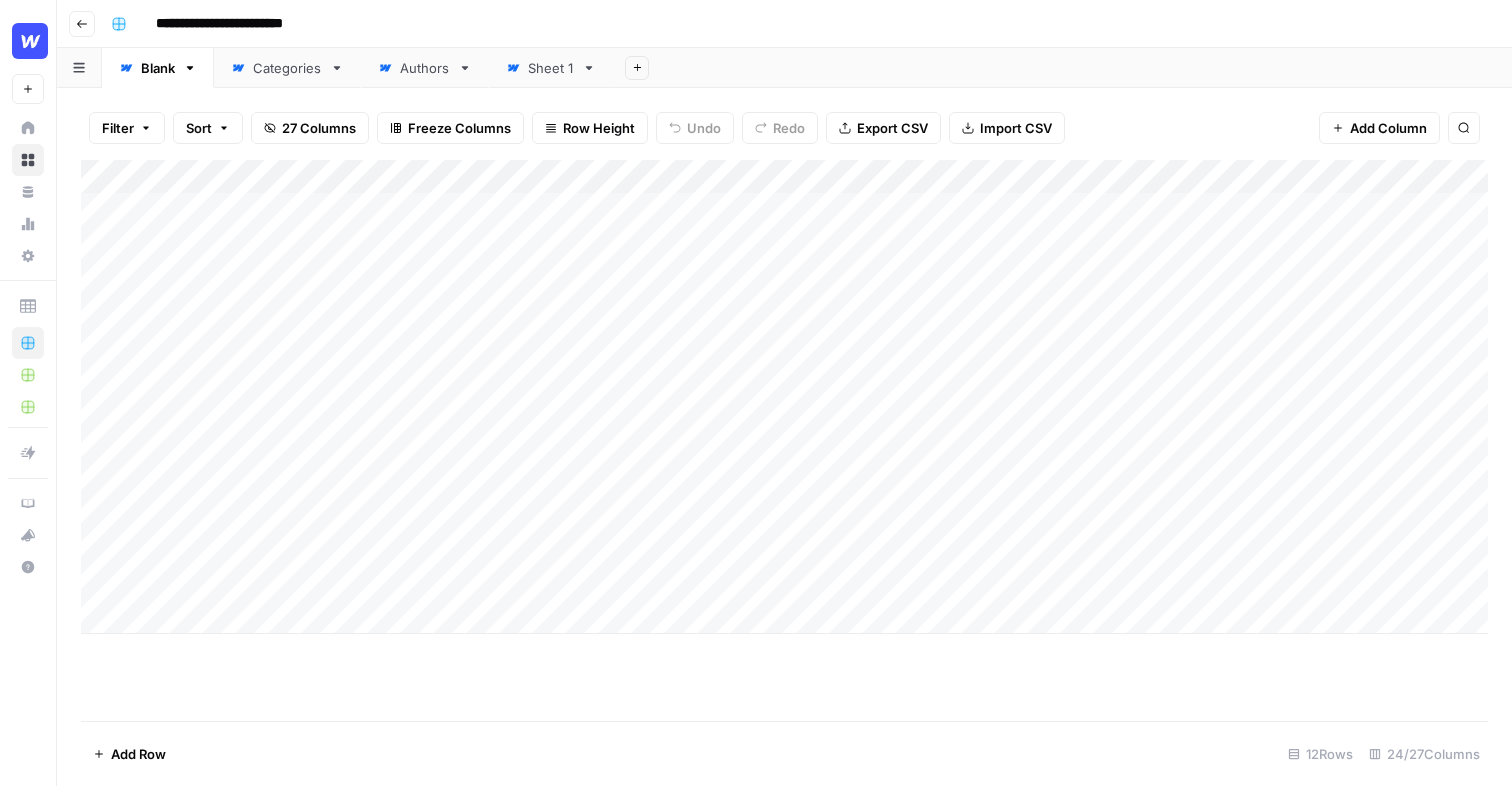 click on "Add Column" at bounding box center [784, 397] 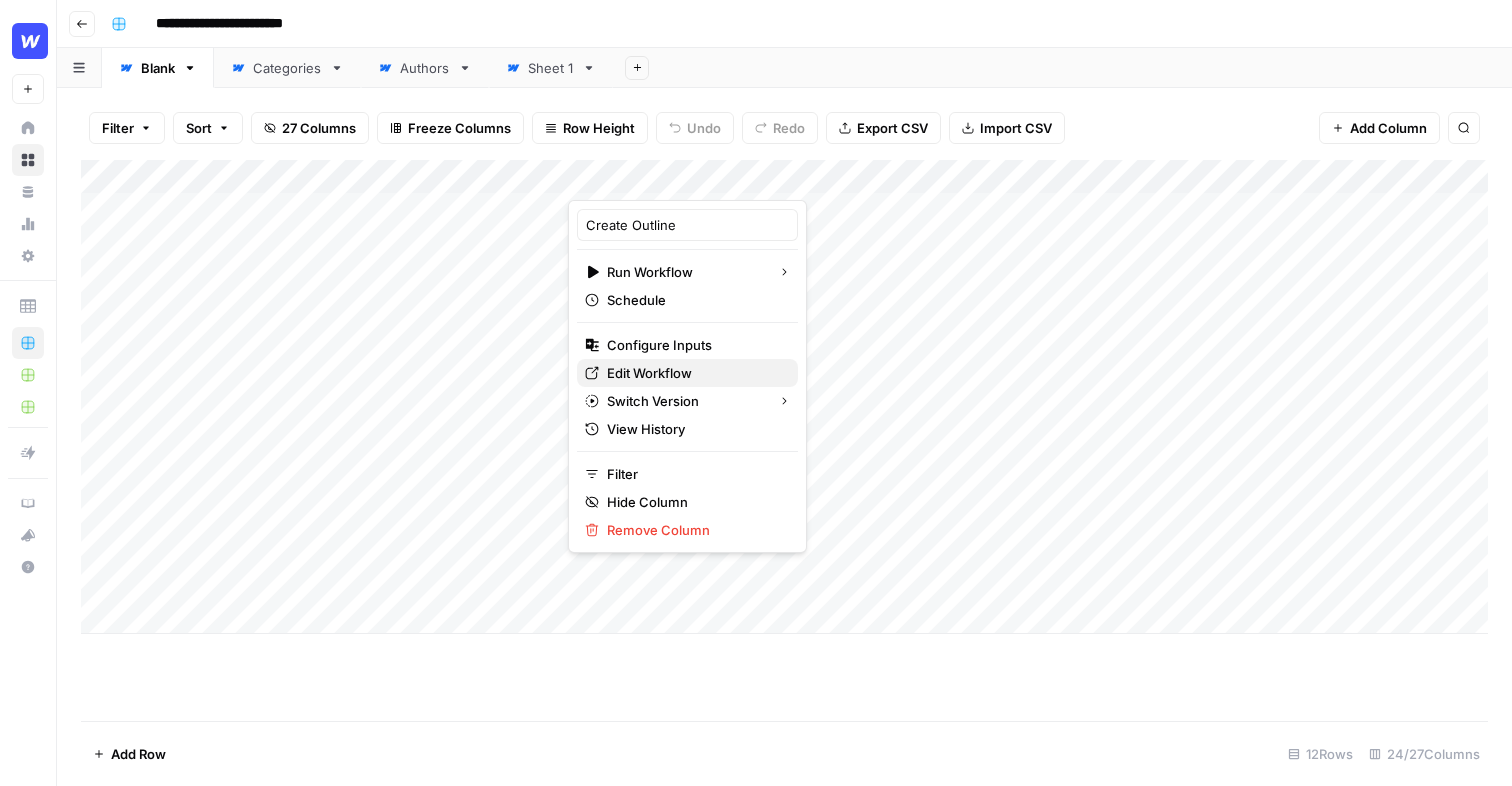 click on "Edit Workflow" at bounding box center [649, 373] 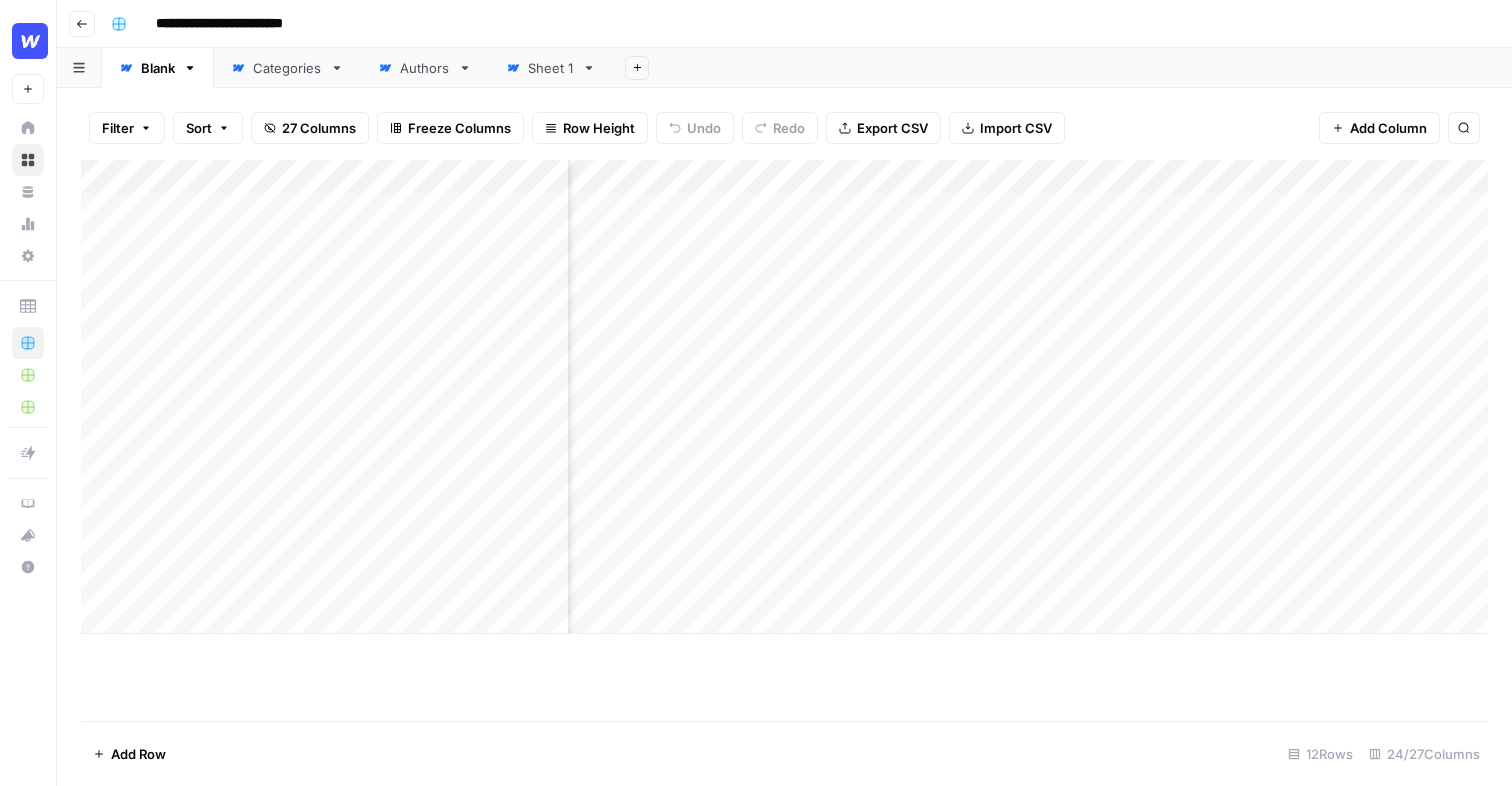scroll, scrollTop: 0, scrollLeft: 0, axis: both 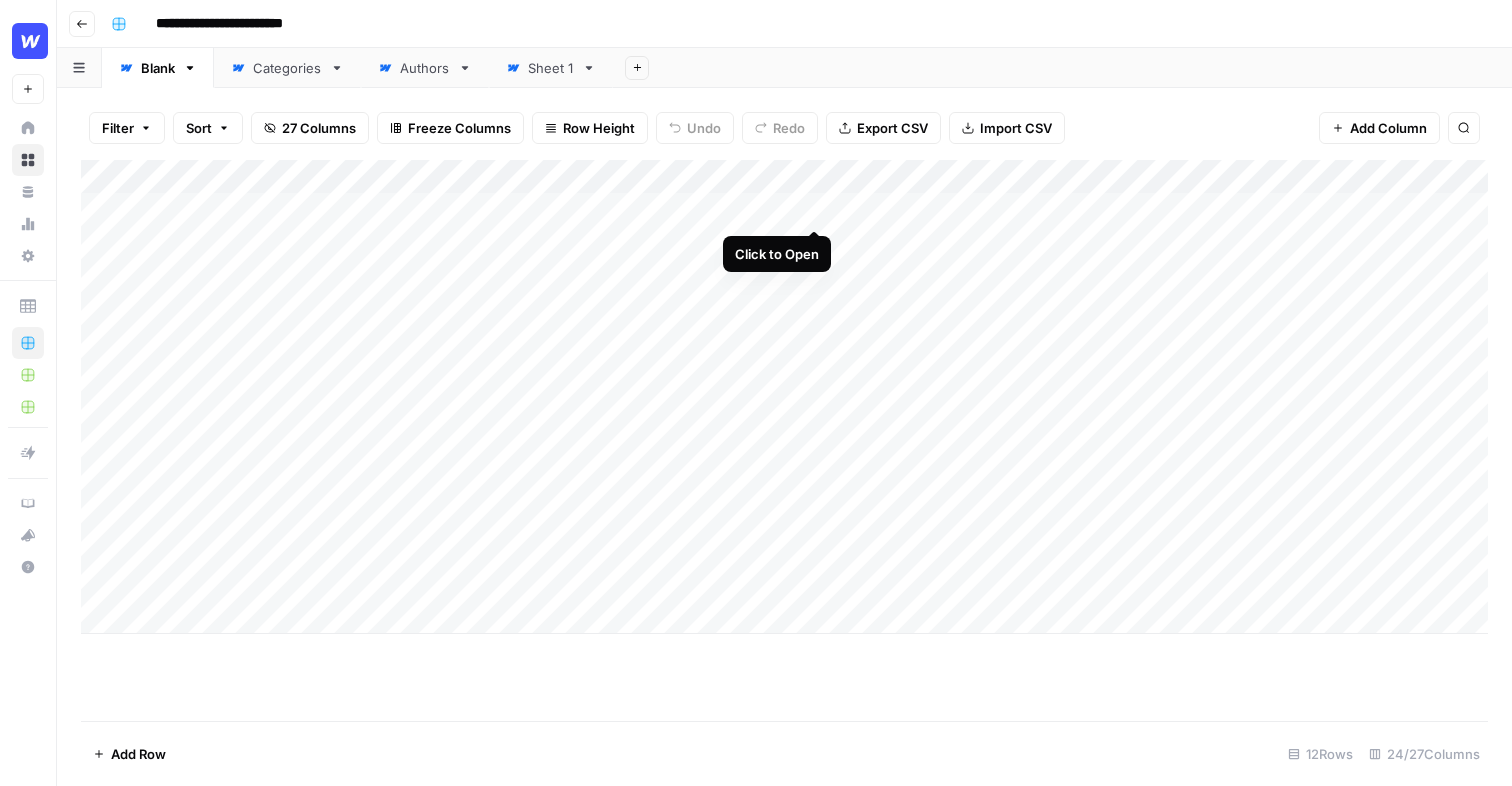 click on "Add Column" at bounding box center [784, 397] 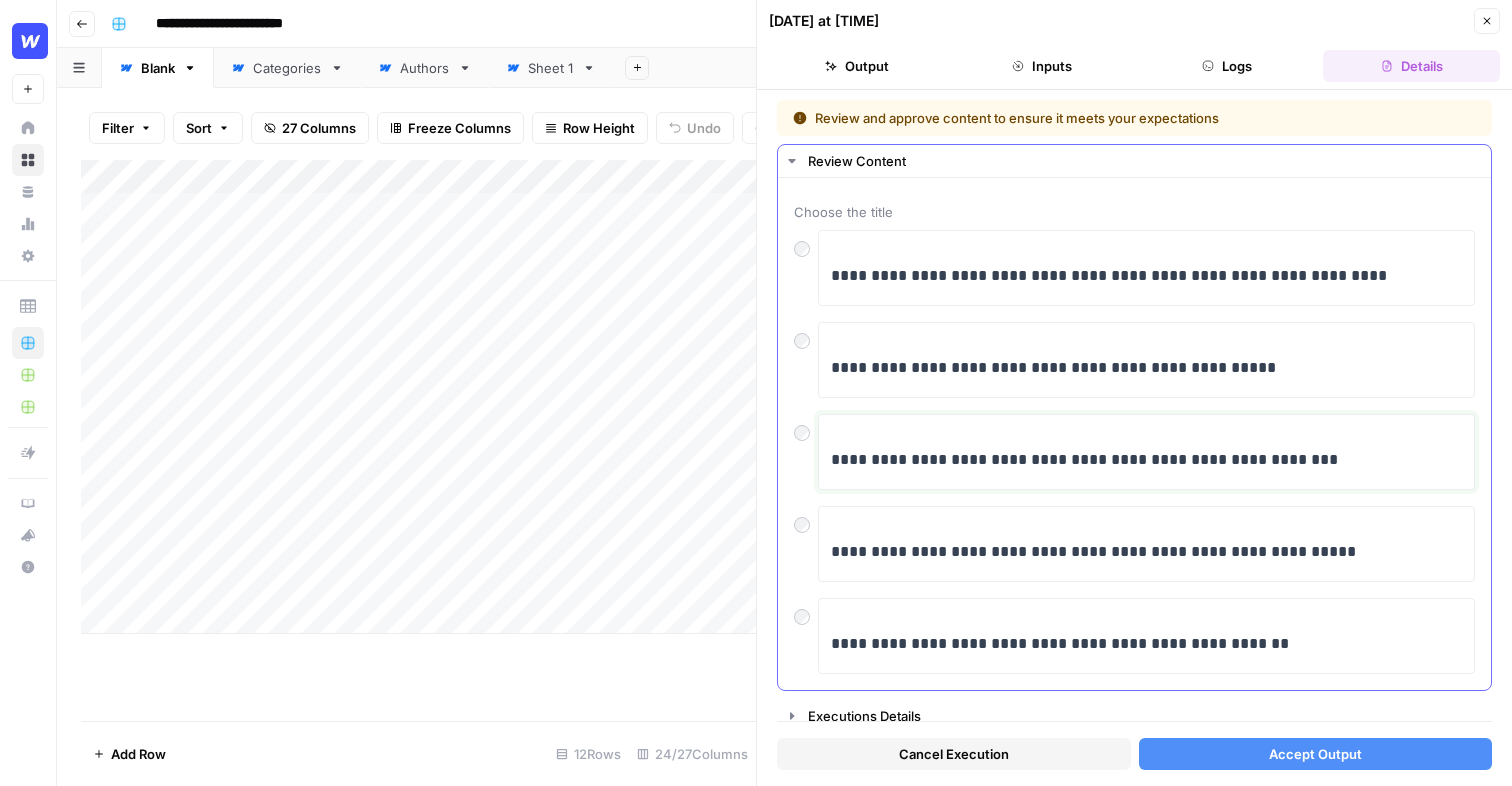 click on "**********" at bounding box center (1146, 460) 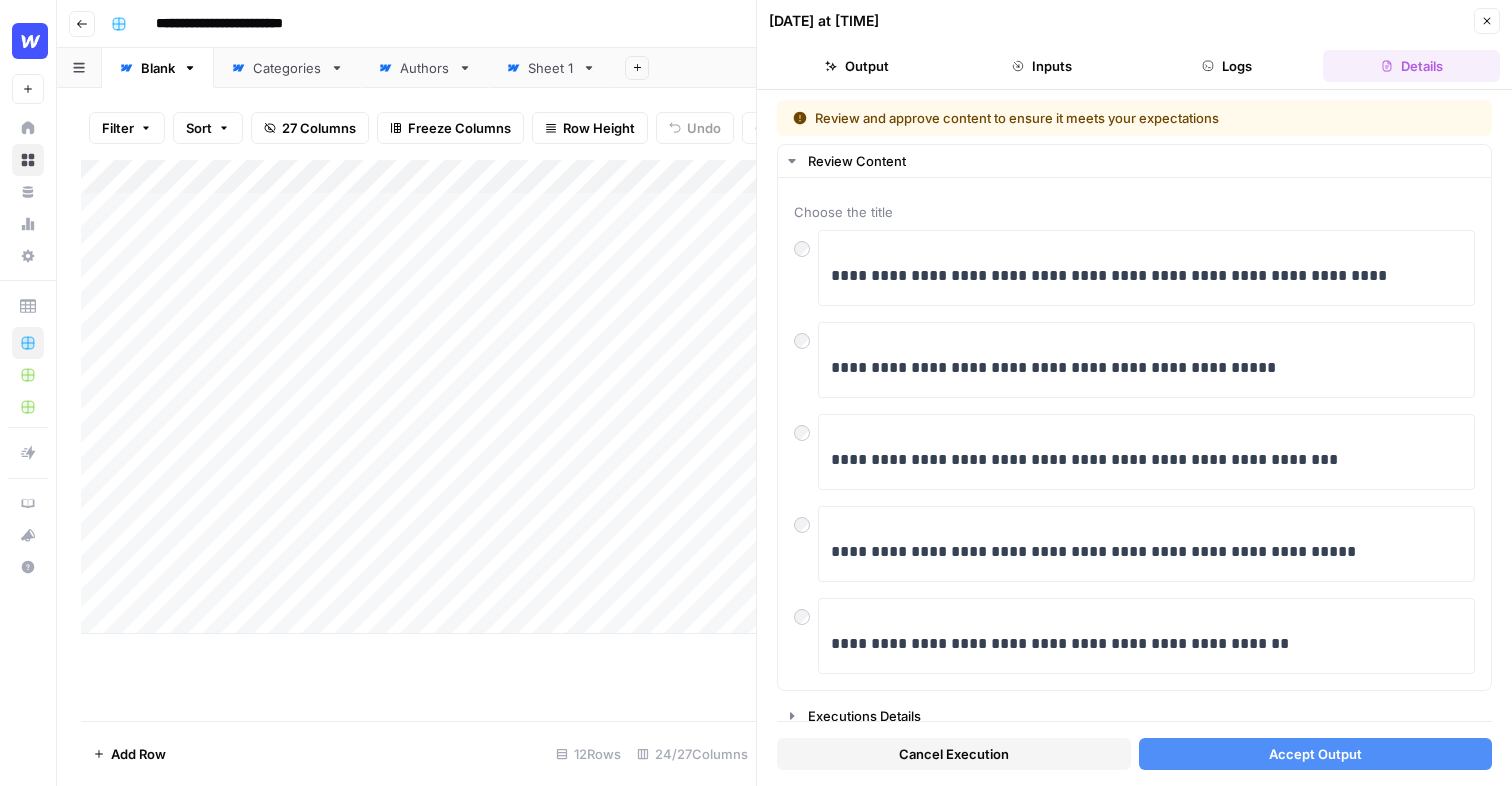 click on "Accept Output" at bounding box center (1315, 754) 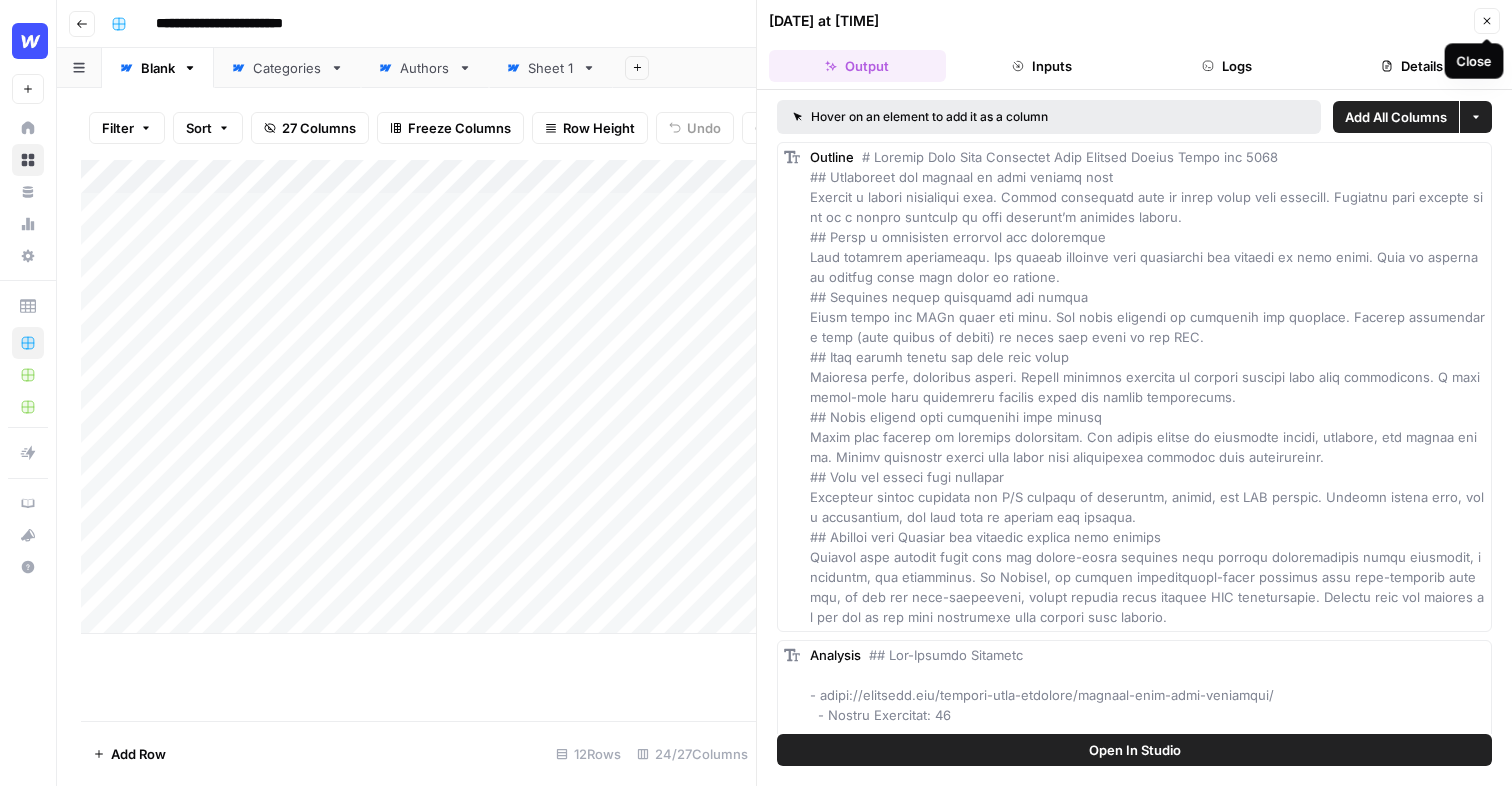 click 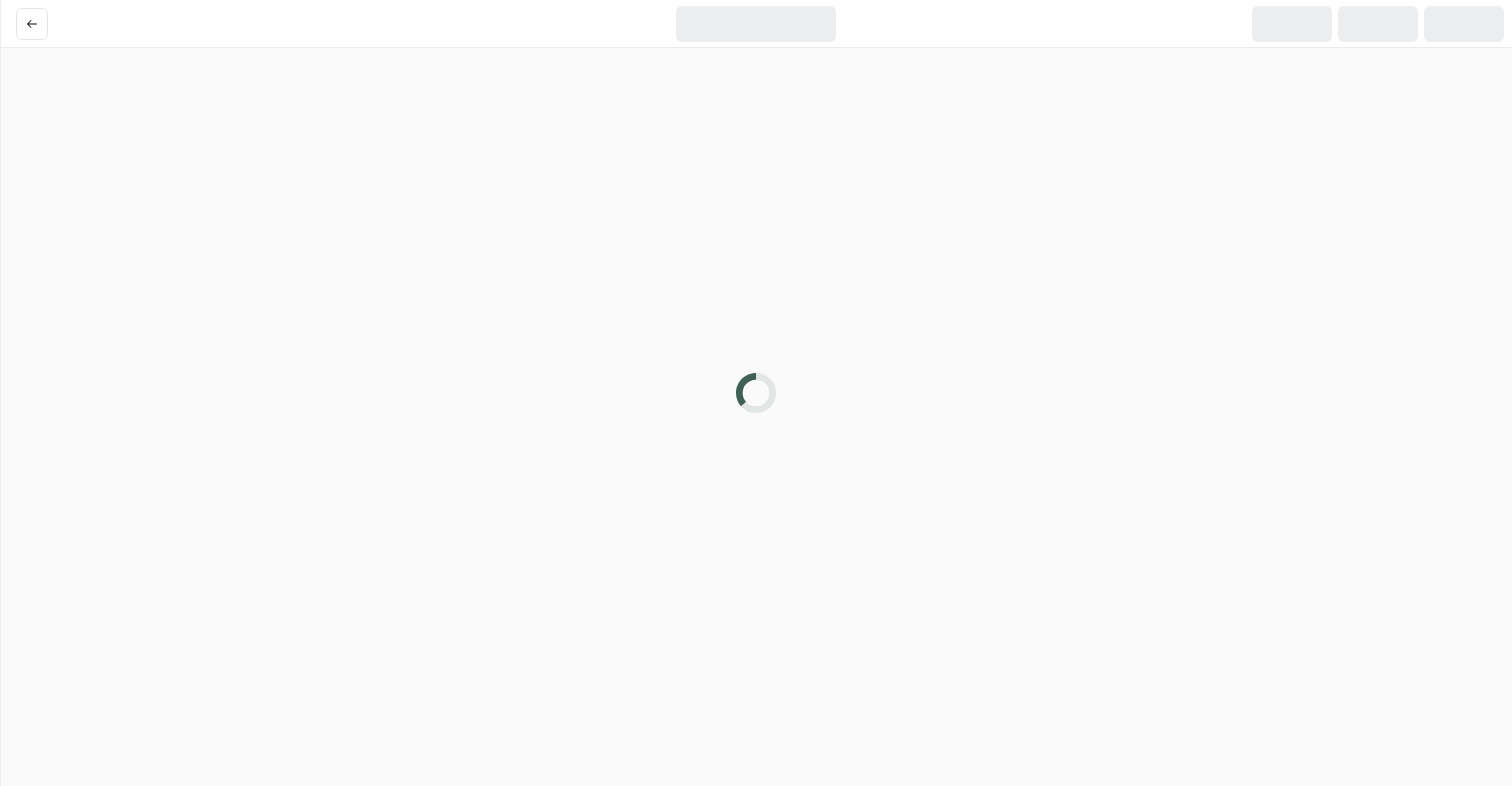 scroll, scrollTop: 0, scrollLeft: 0, axis: both 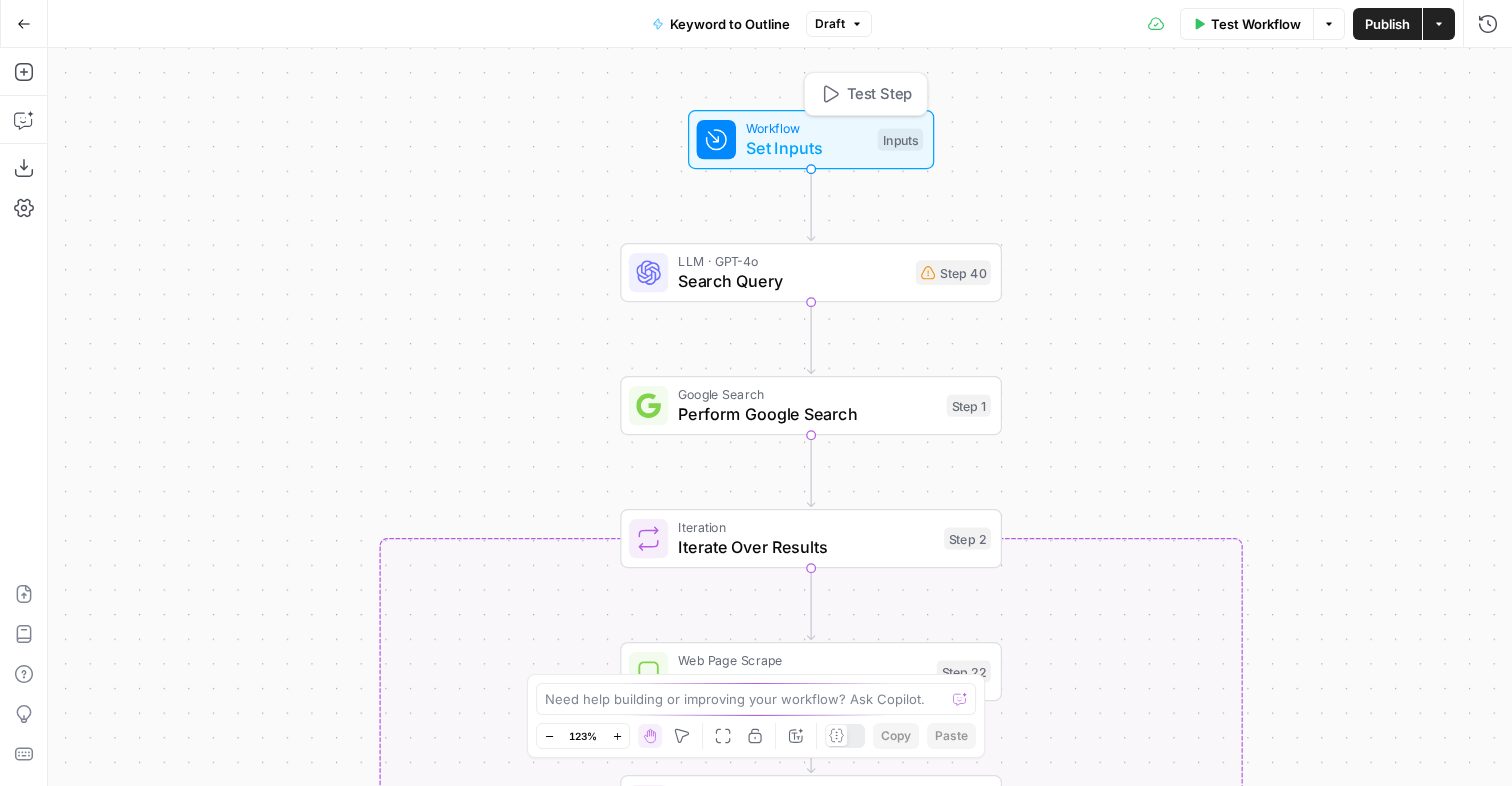 click on "Set Inputs" at bounding box center [807, 148] 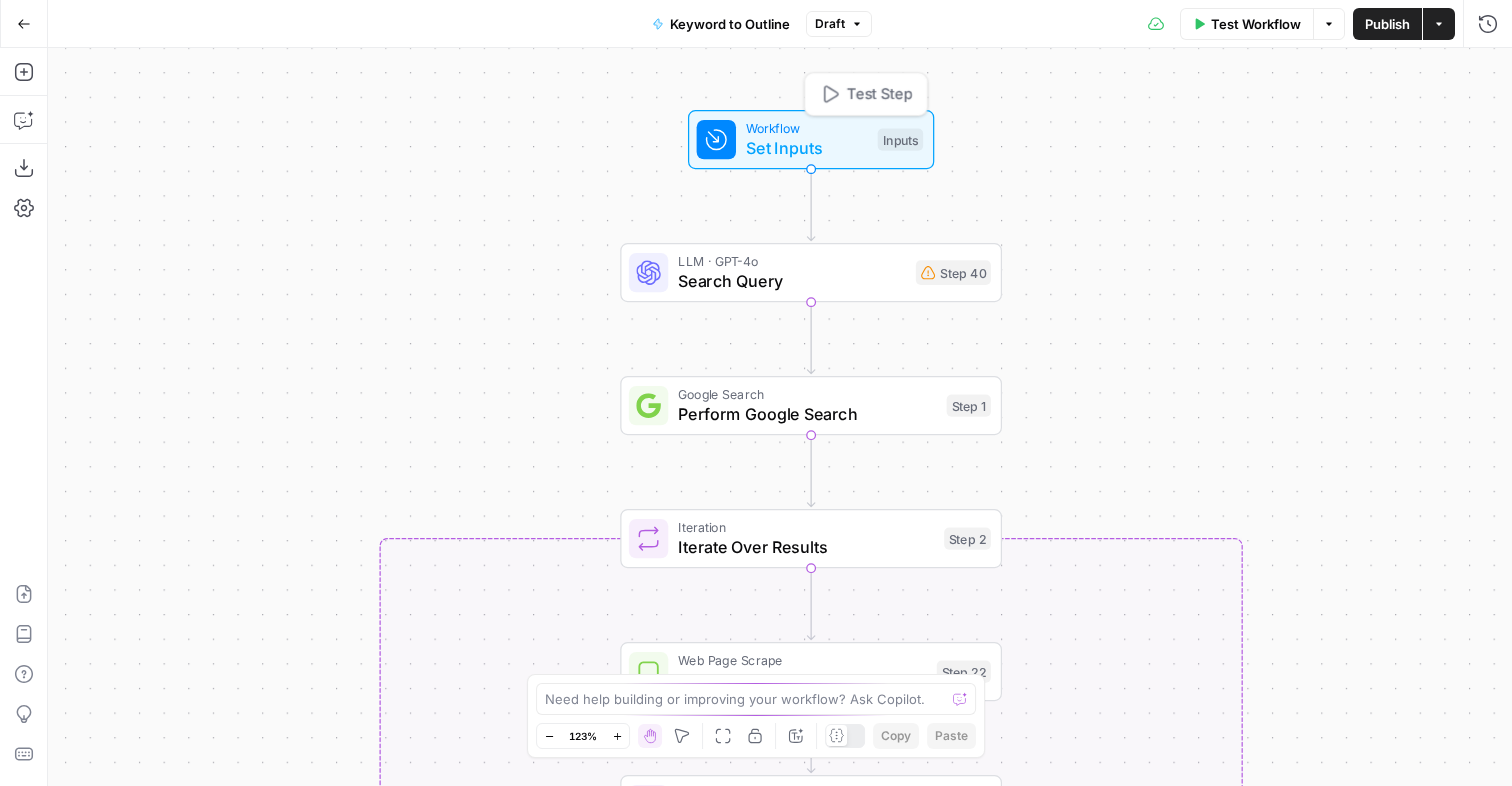 click on "Inputs" at bounding box center (901, 140) 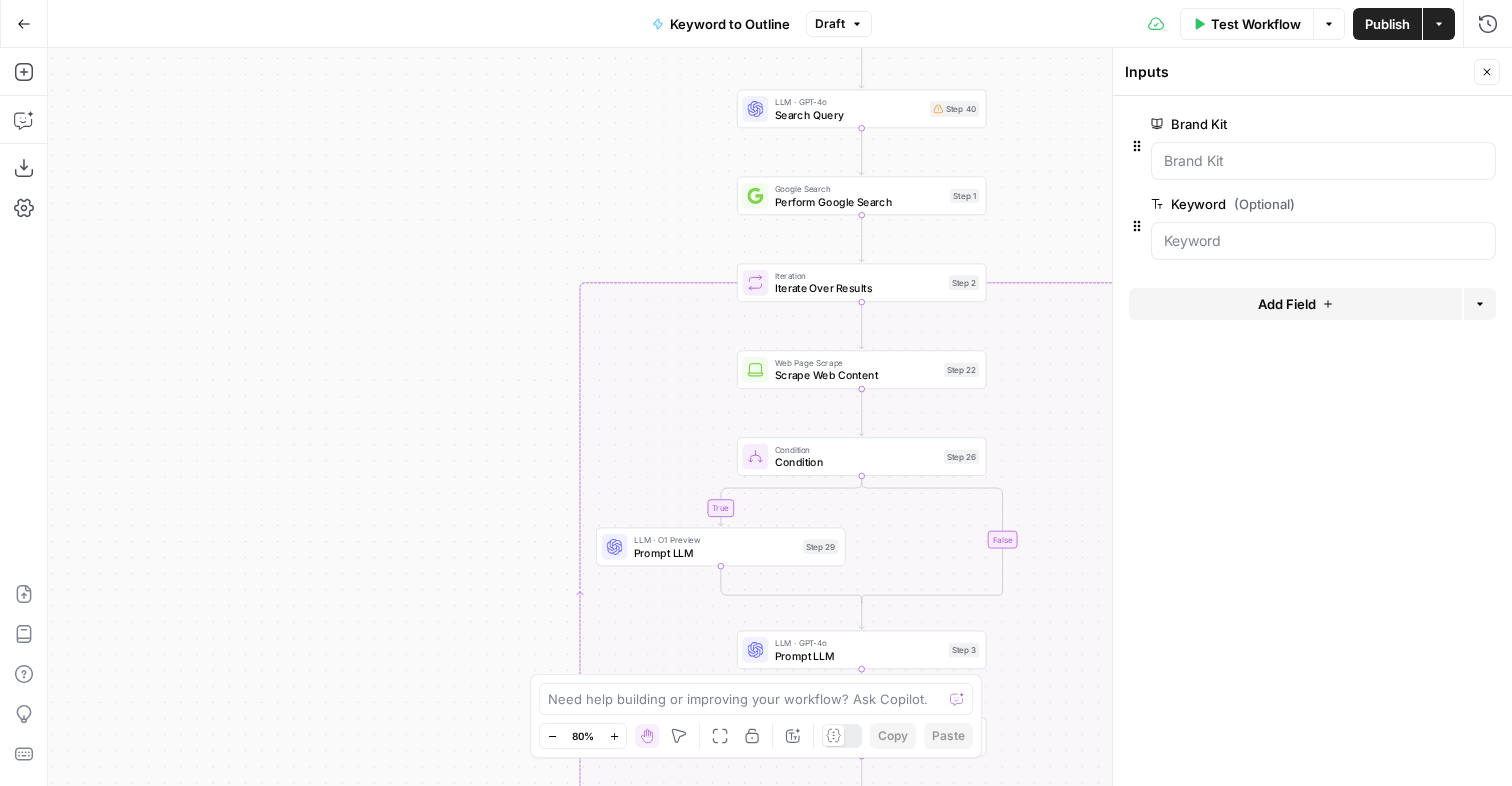 drag, startPoint x: 1045, startPoint y: 288, endPoint x: 1016, endPoint y: 164, distance: 127.345985 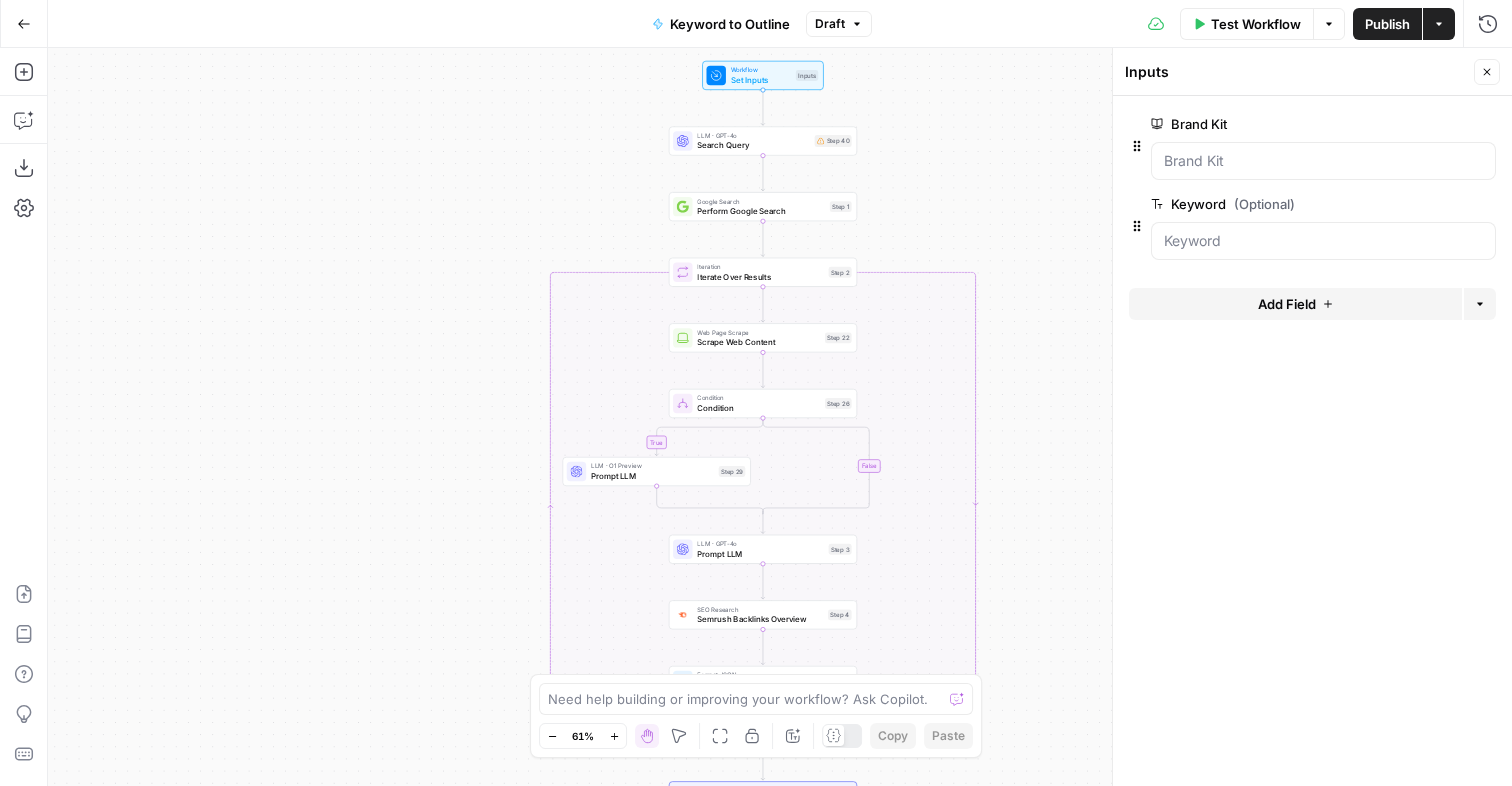 drag, startPoint x: 1033, startPoint y: 195, endPoint x: 893, endPoint y: 206, distance: 140.43147 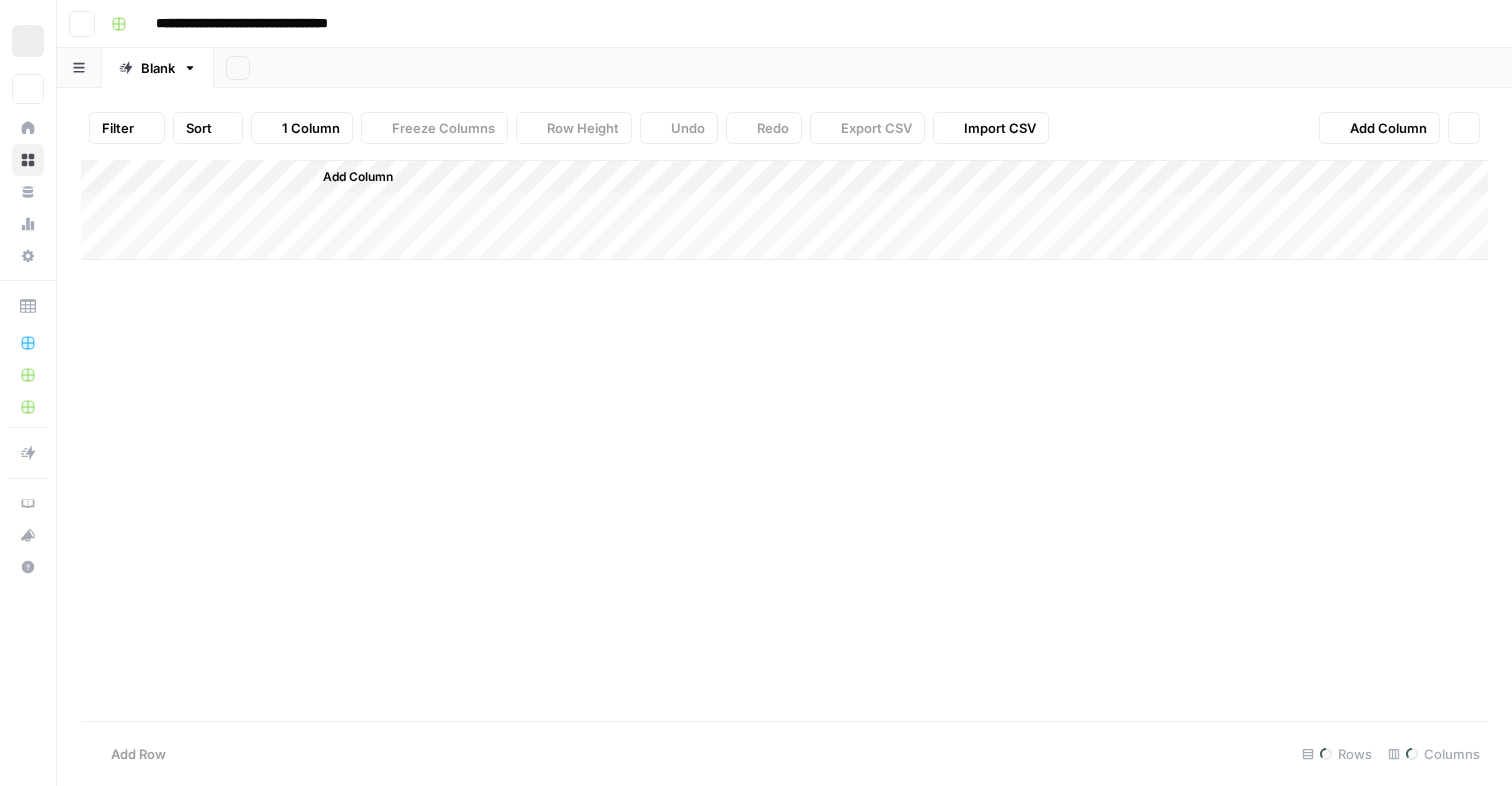 scroll, scrollTop: 0, scrollLeft: 0, axis: both 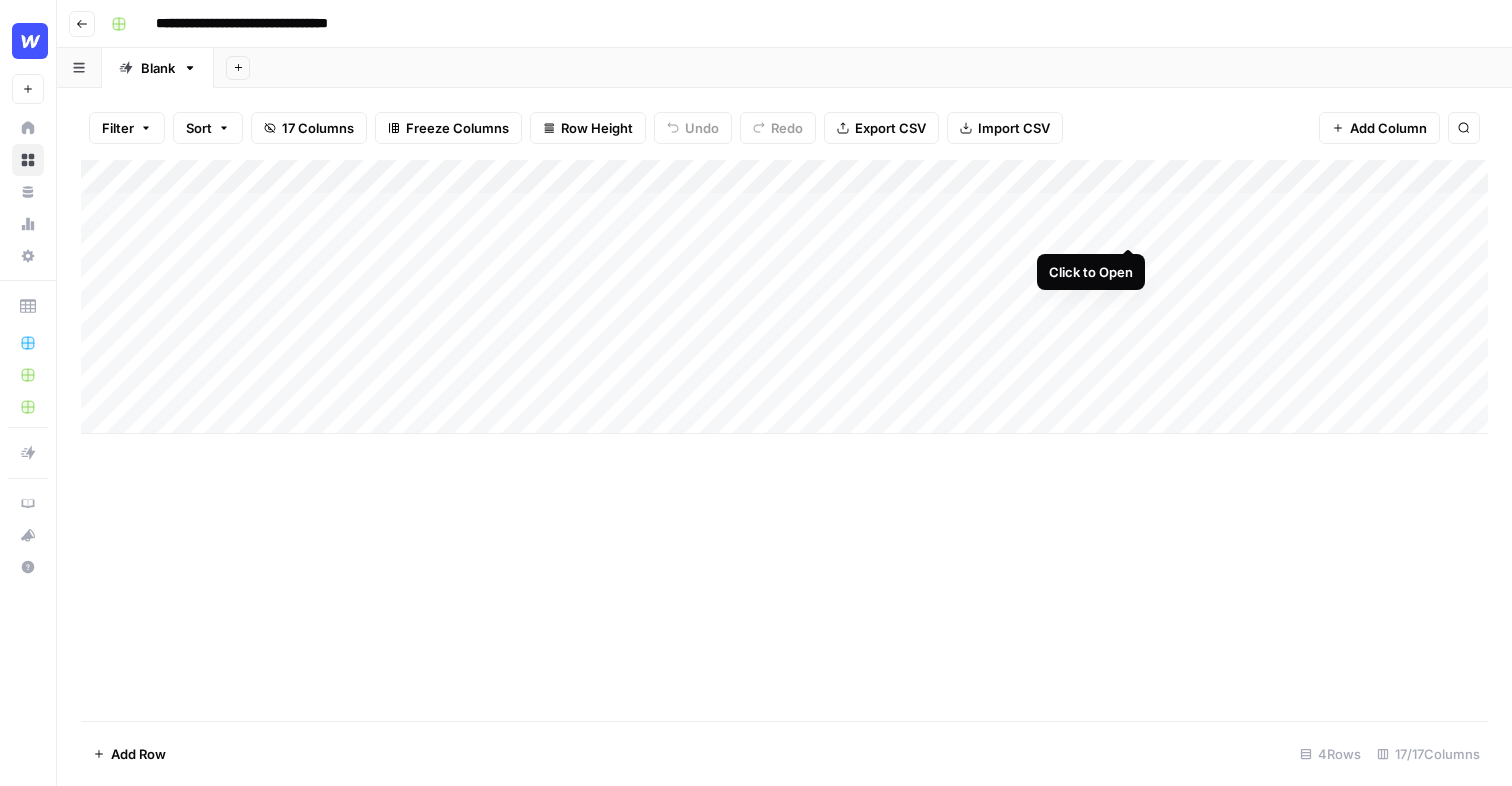 click on "Add Column" at bounding box center [784, 297] 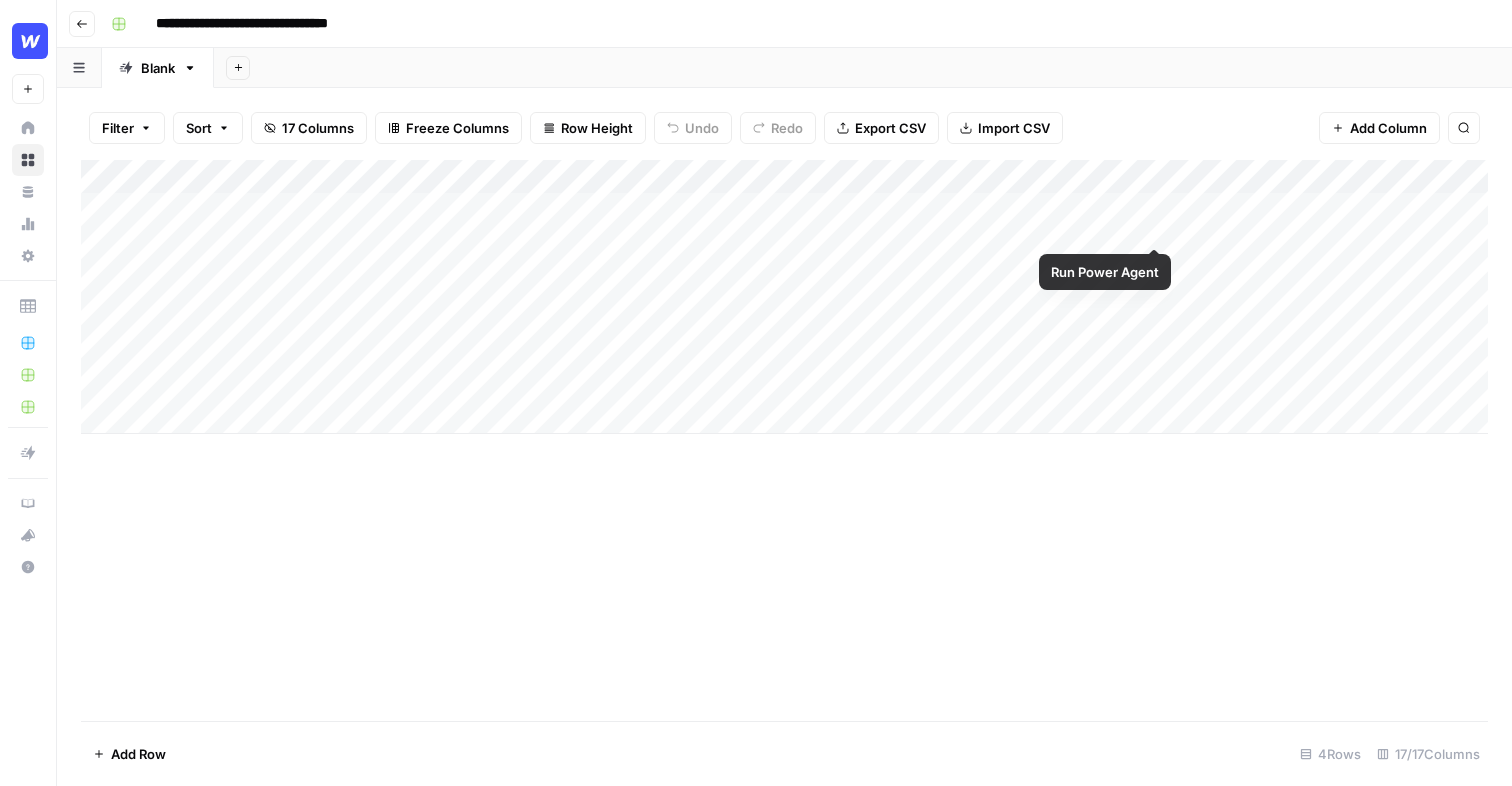 click on "Add Column" at bounding box center (784, 297) 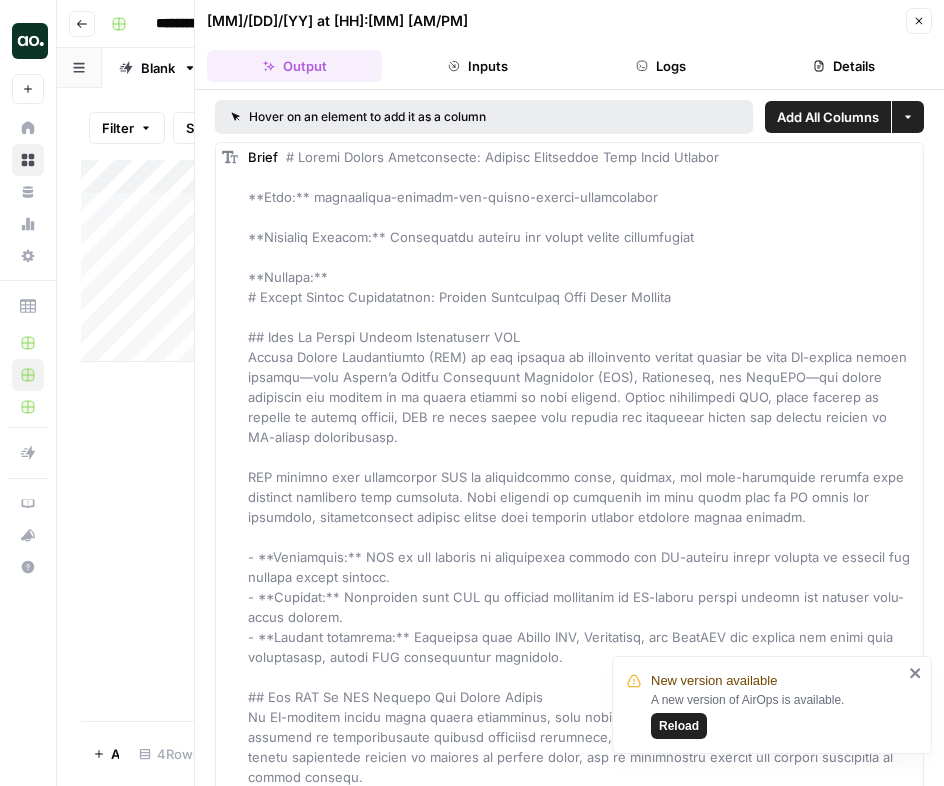 scroll, scrollTop: 0, scrollLeft: 0, axis: both 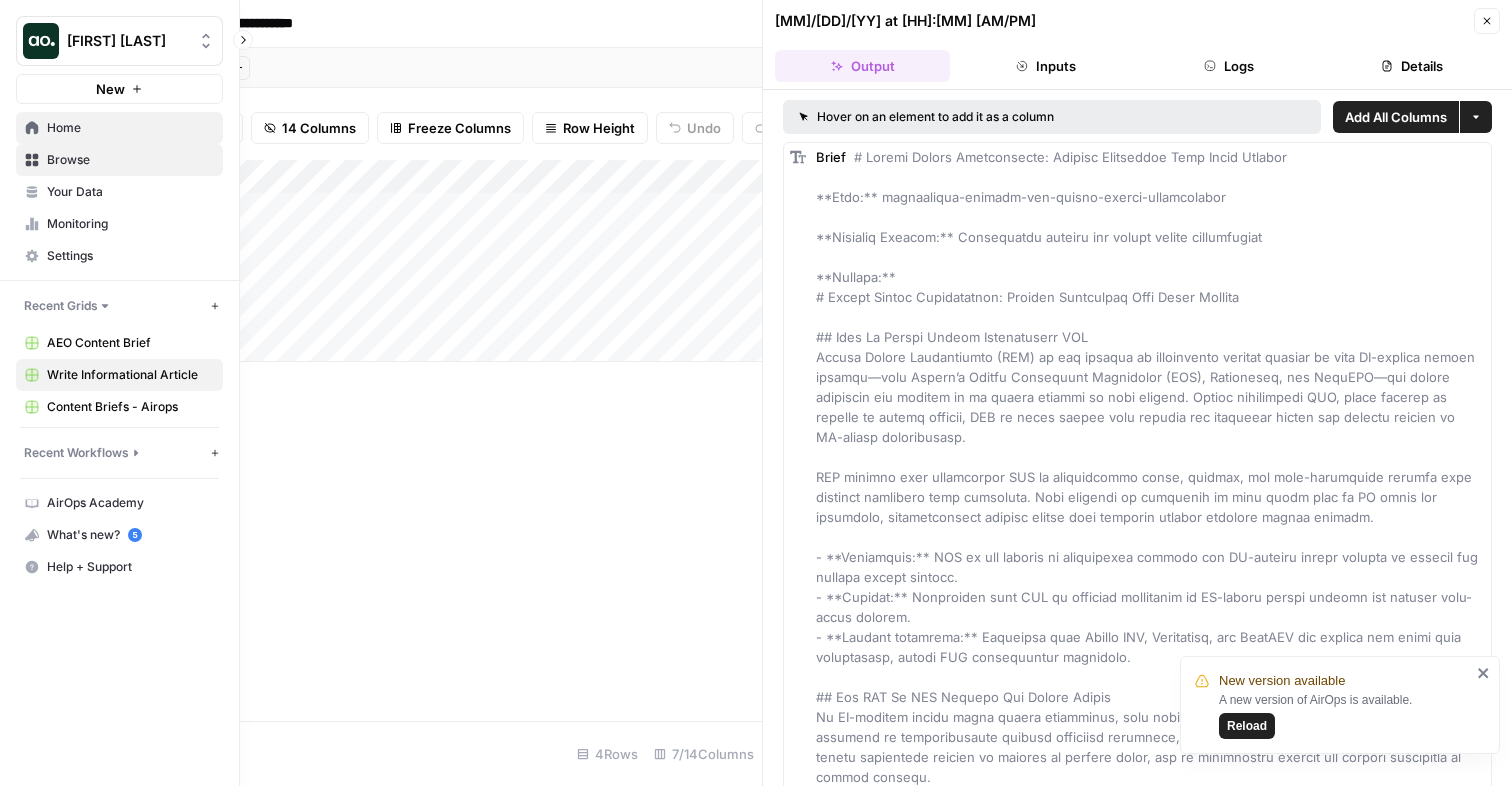 click on "Home" at bounding box center (130, 128) 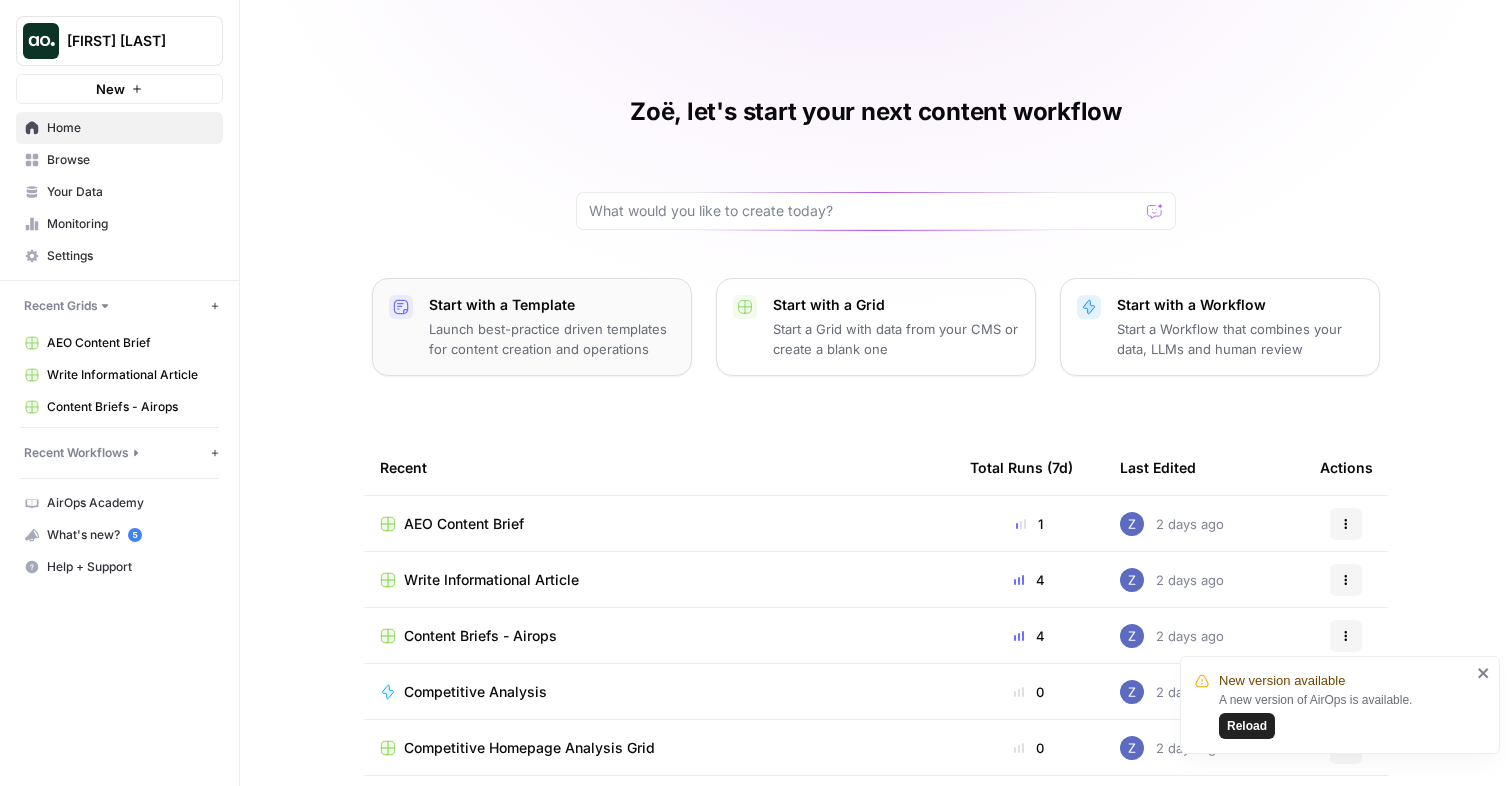 click on "Launch best-practice driven templates for content creation and operations" at bounding box center (552, 339) 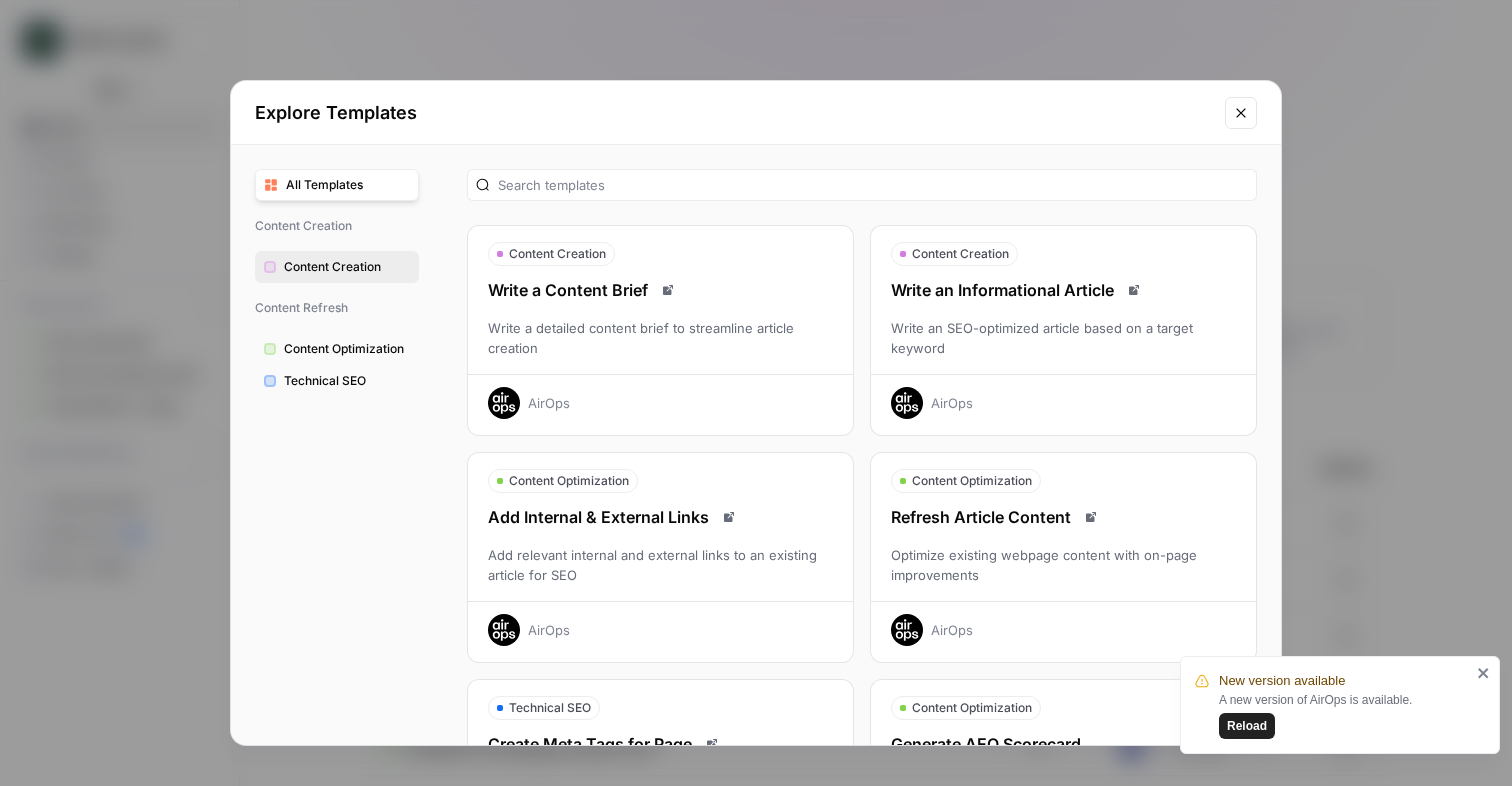 click on "Content Creation" at bounding box center (337, 267) 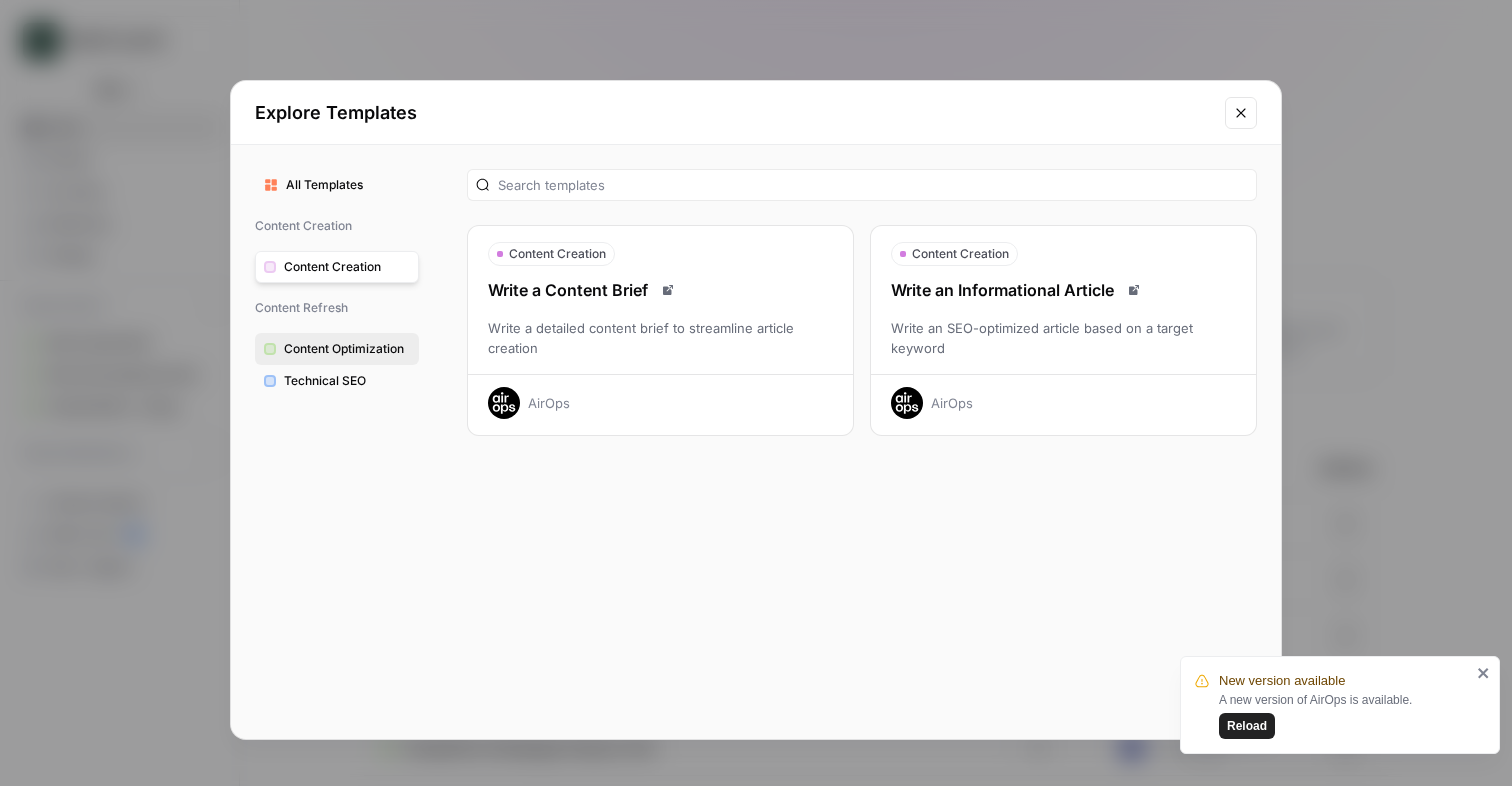 click on "Content Optimization" at bounding box center (347, 349) 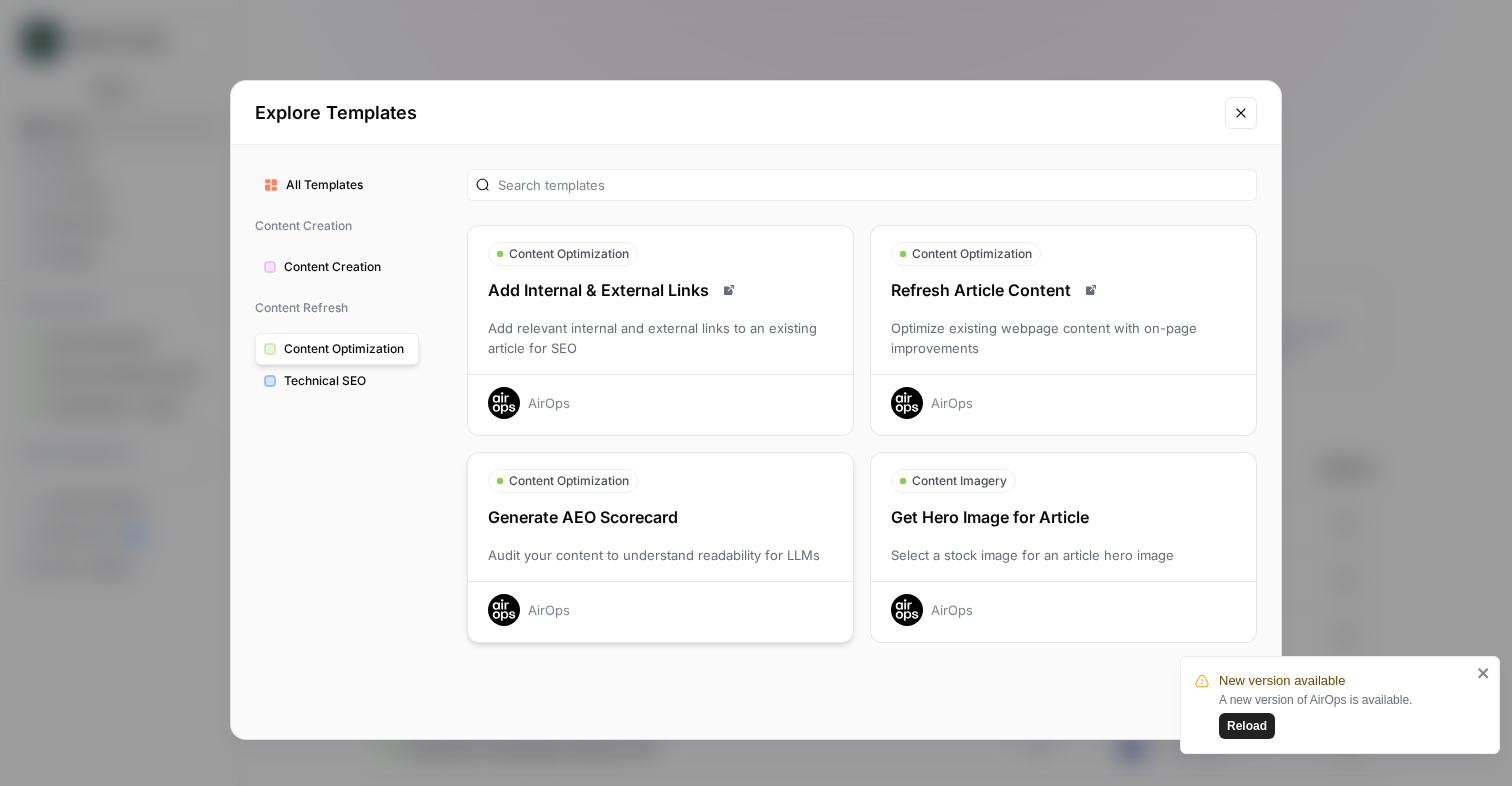 click on "Generate AEO Scorecard" at bounding box center (660, 517) 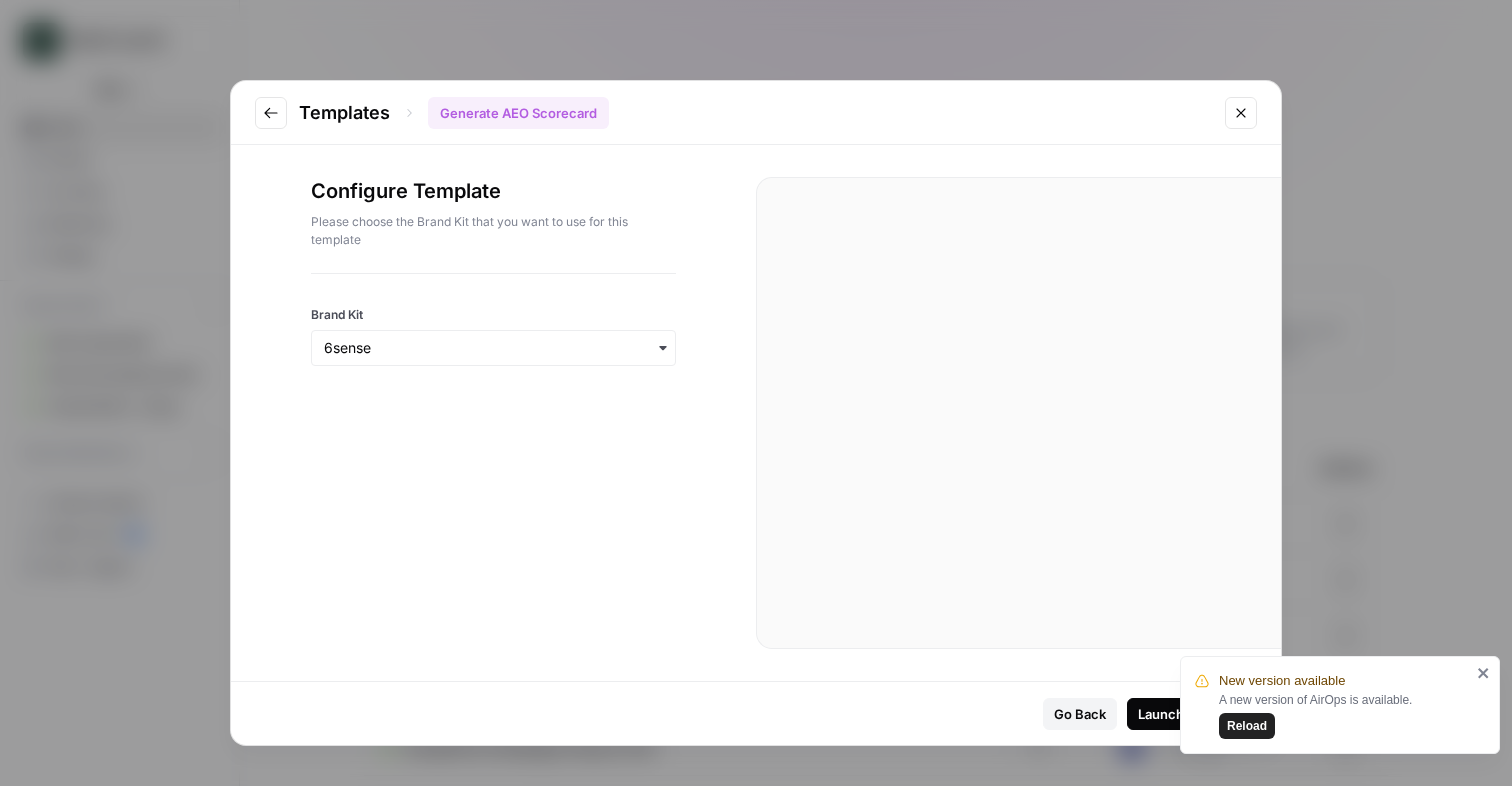 click 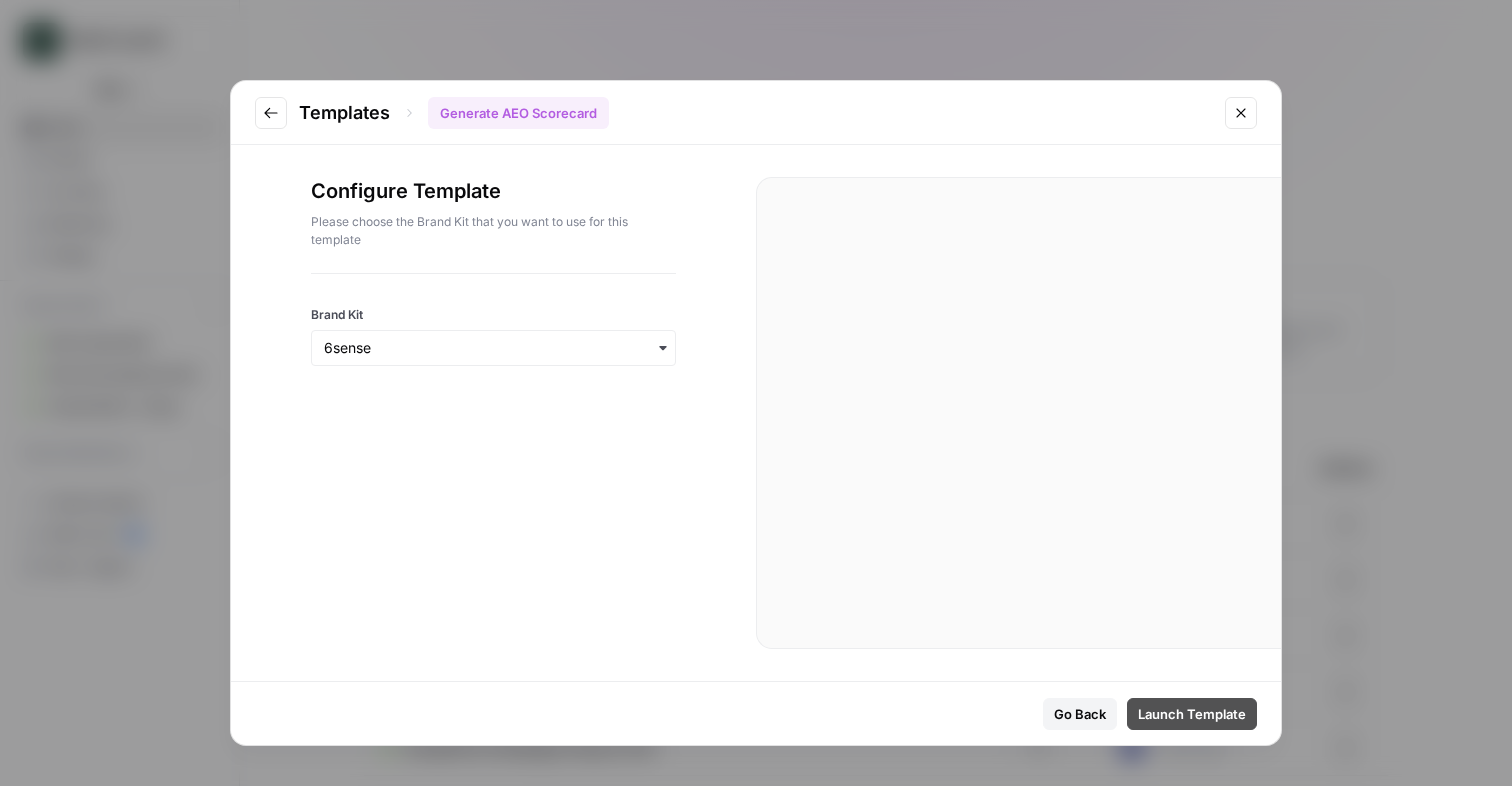 click on "Launch Template" at bounding box center [1192, 714] 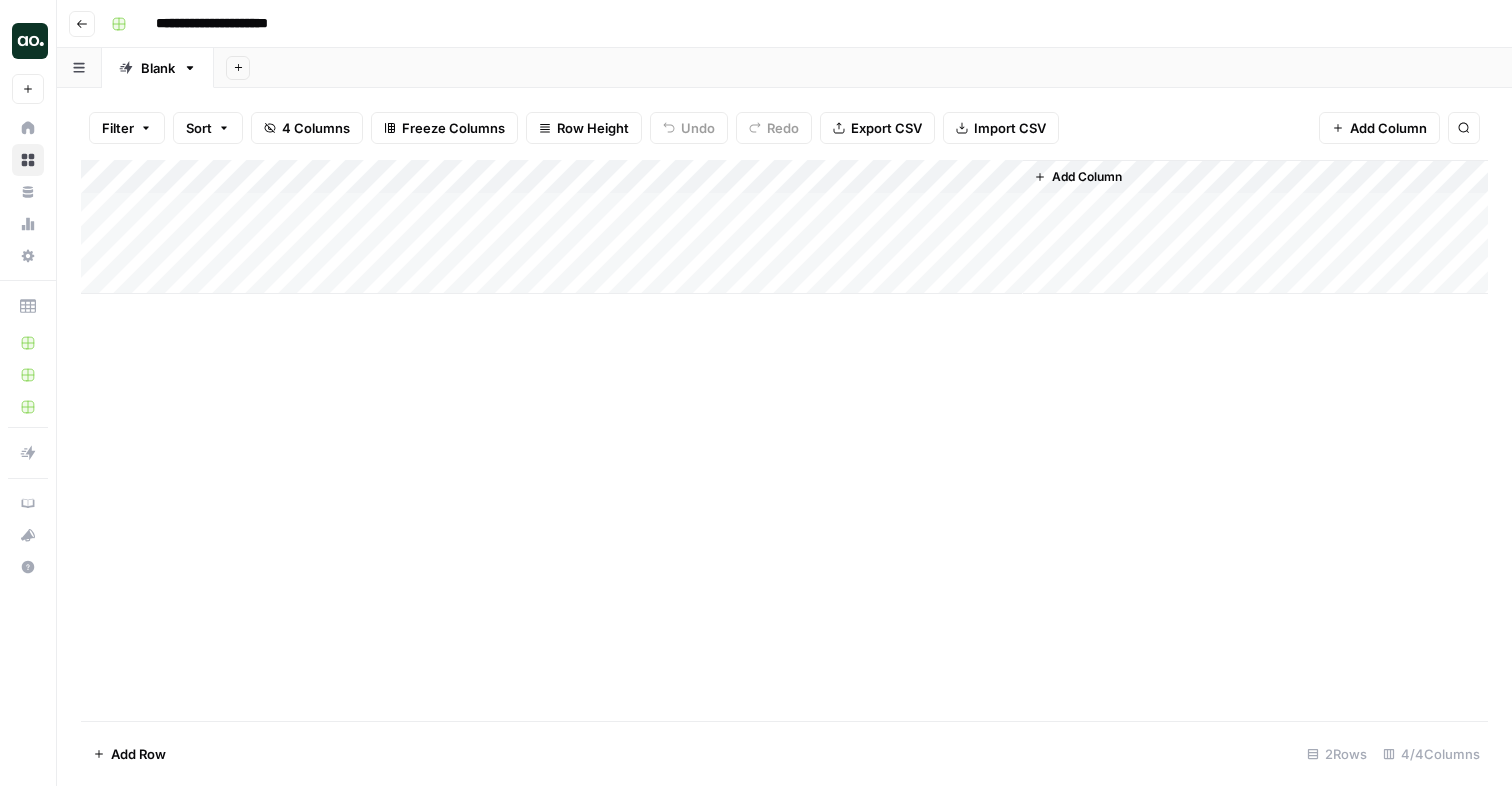 click on "Add Column" at bounding box center (784, 227) 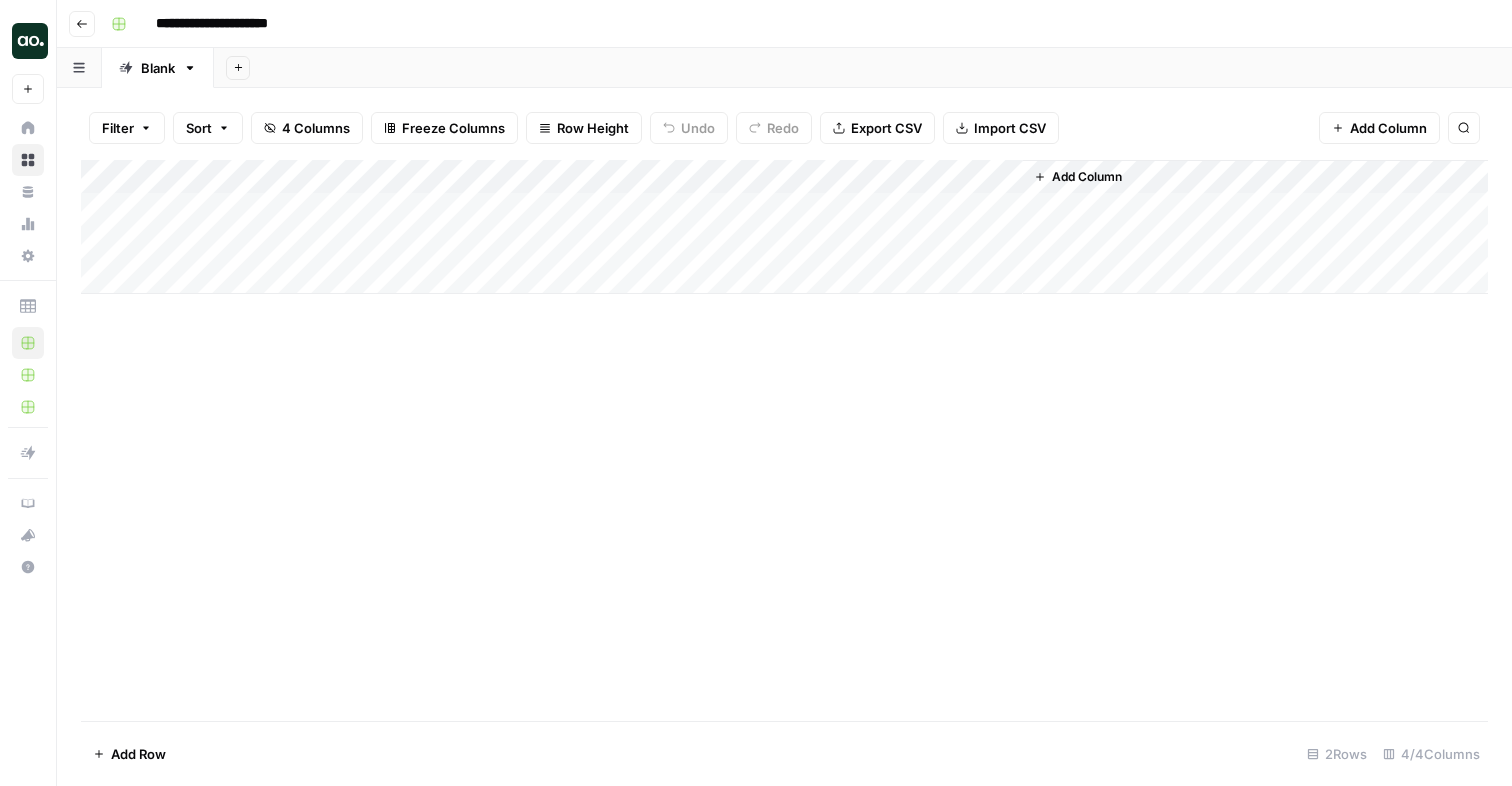 click on "Add Column" at bounding box center (784, 227) 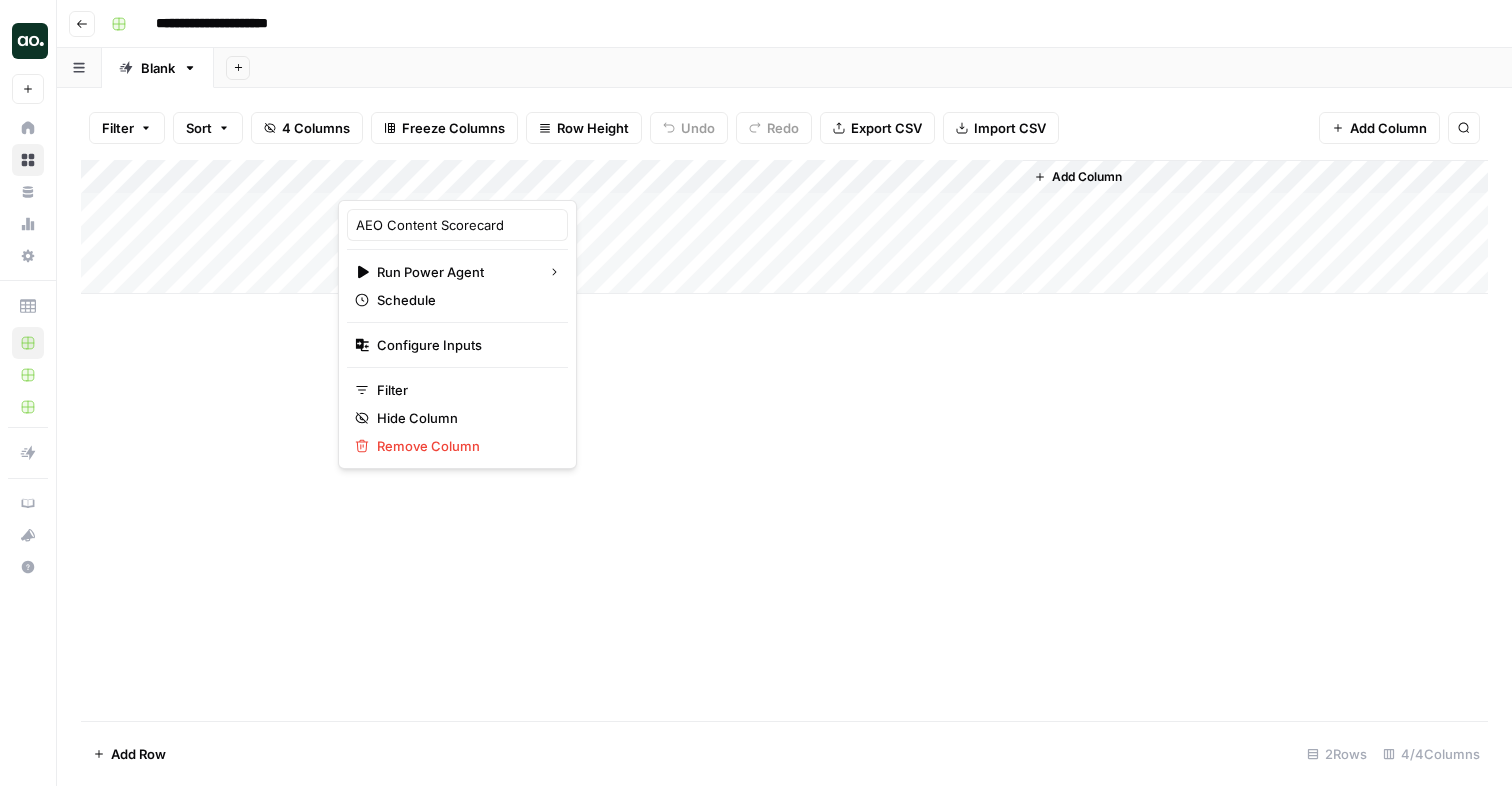 click at bounding box center (465, 180) 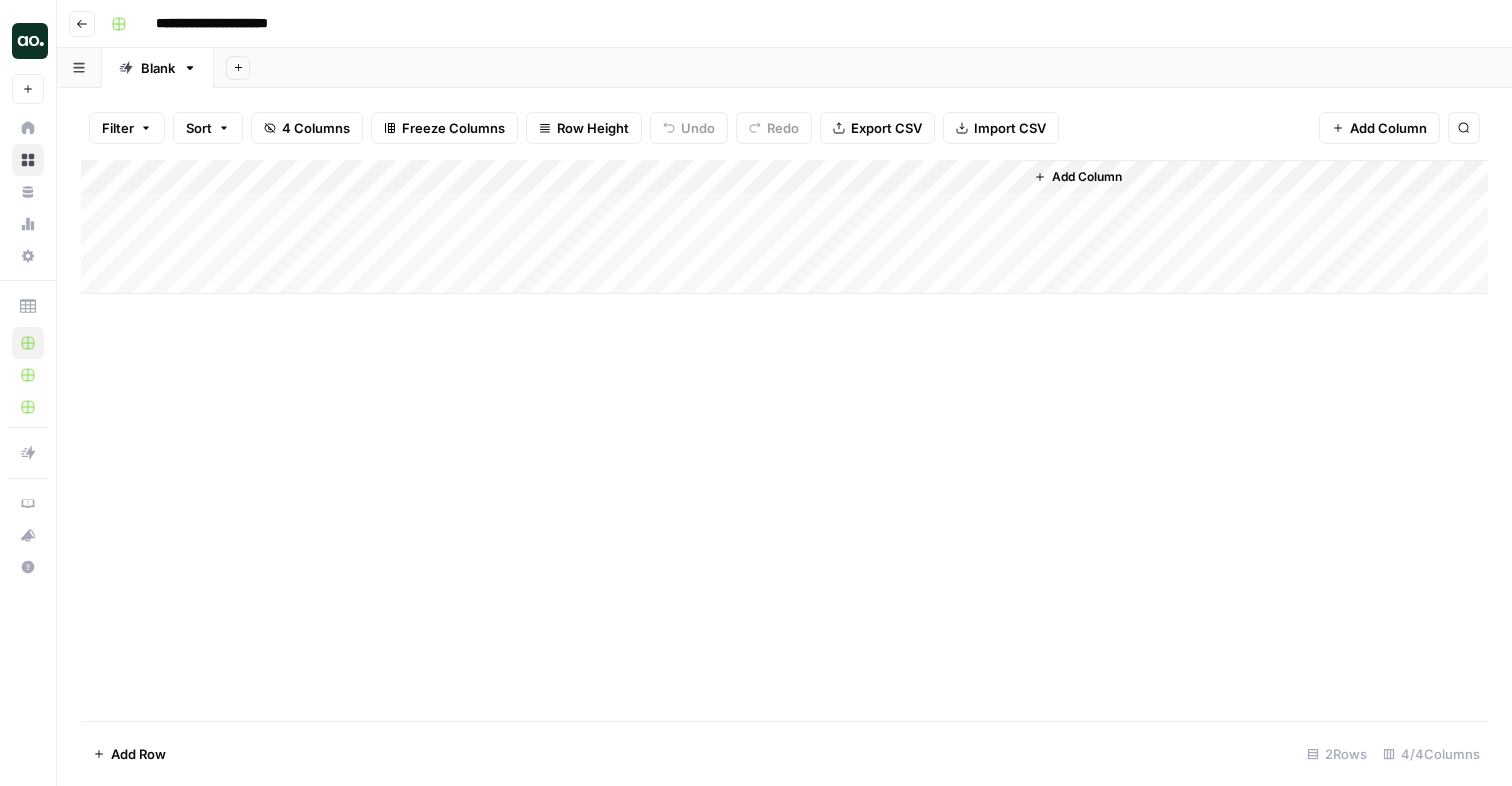 click on "Add Column" at bounding box center (784, 440) 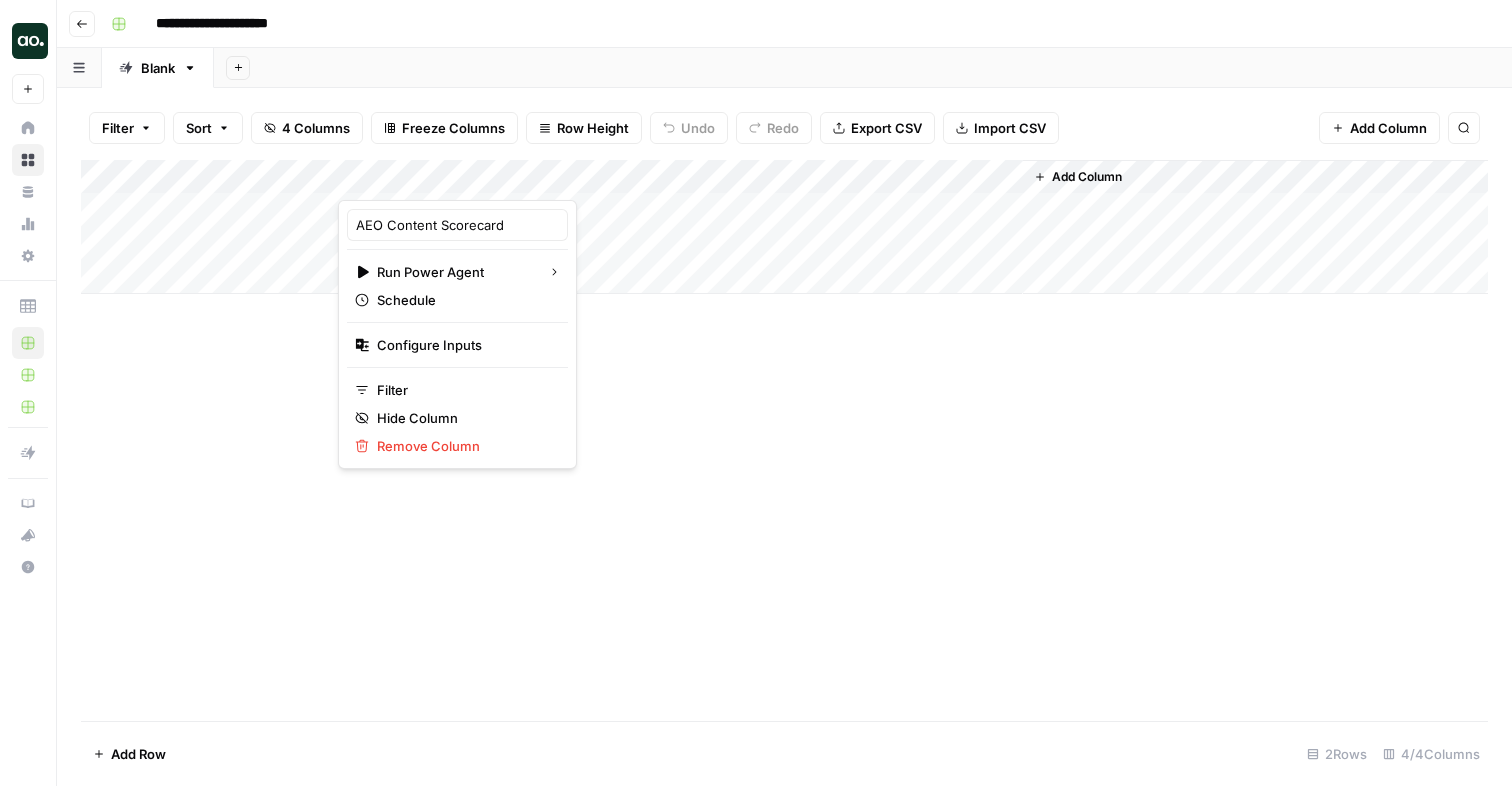 click on "Add Column" at bounding box center (784, 440) 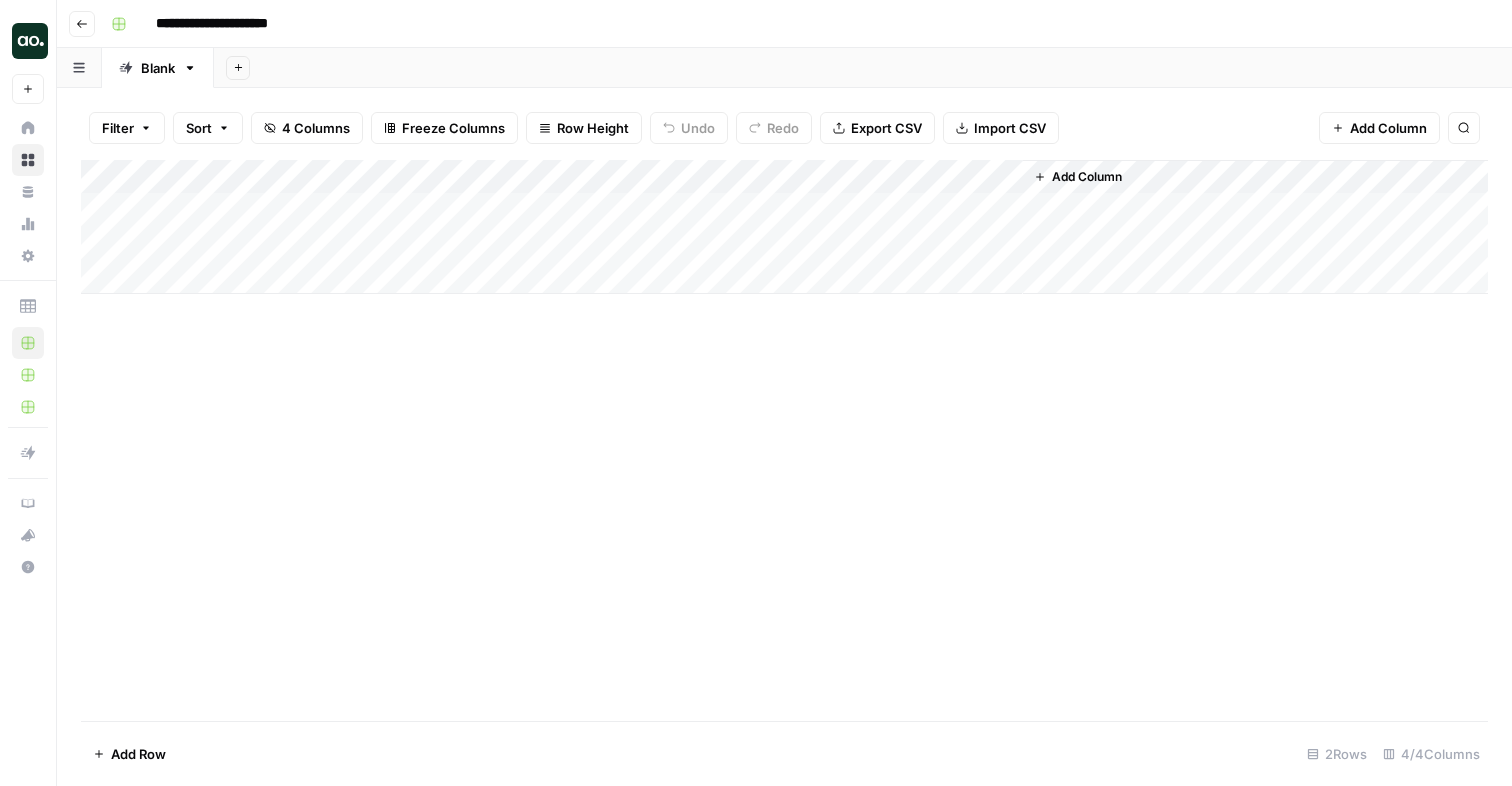click on "Add Column" at bounding box center (784, 227) 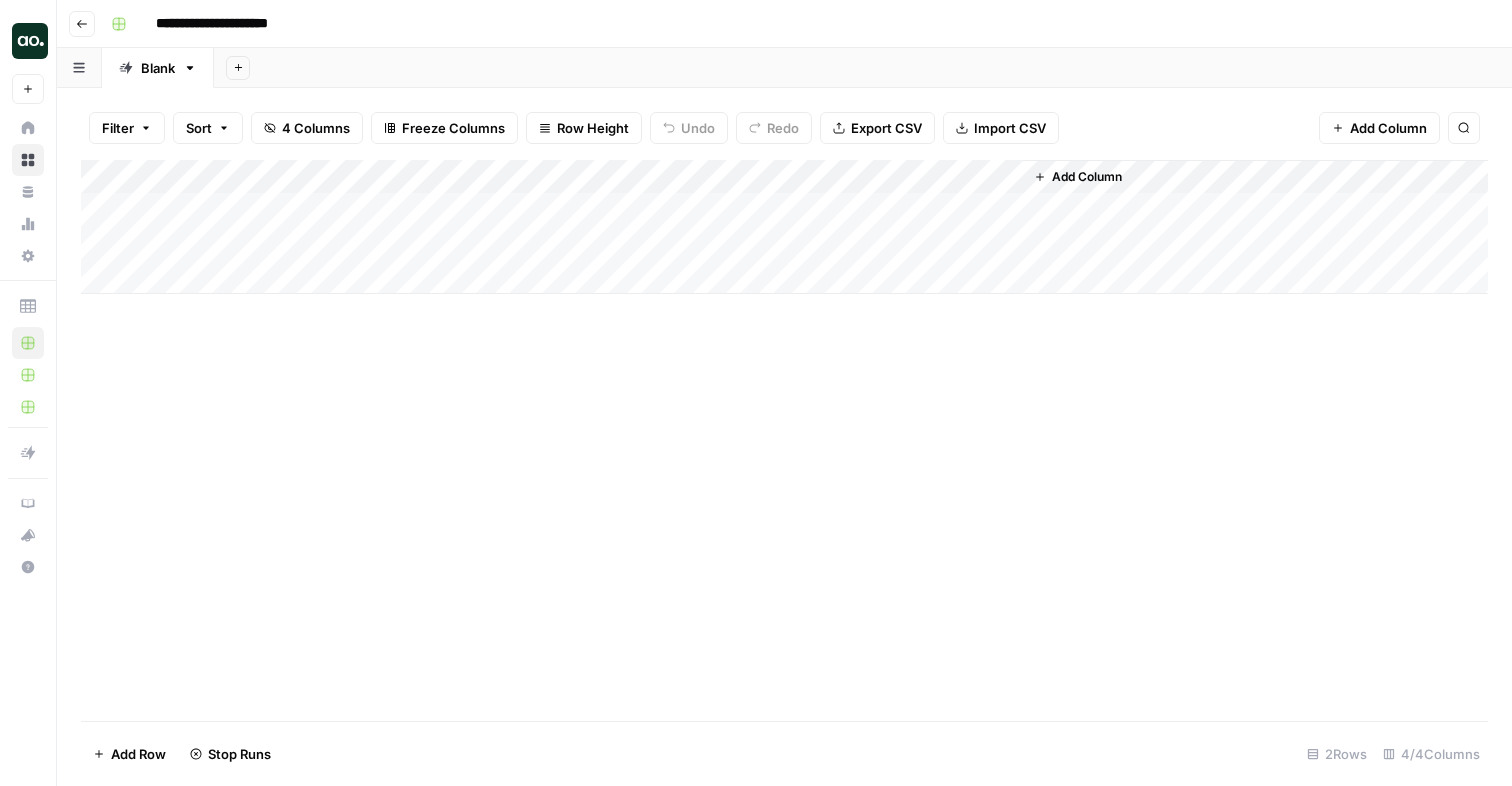 click on "Add Column" at bounding box center (784, 227) 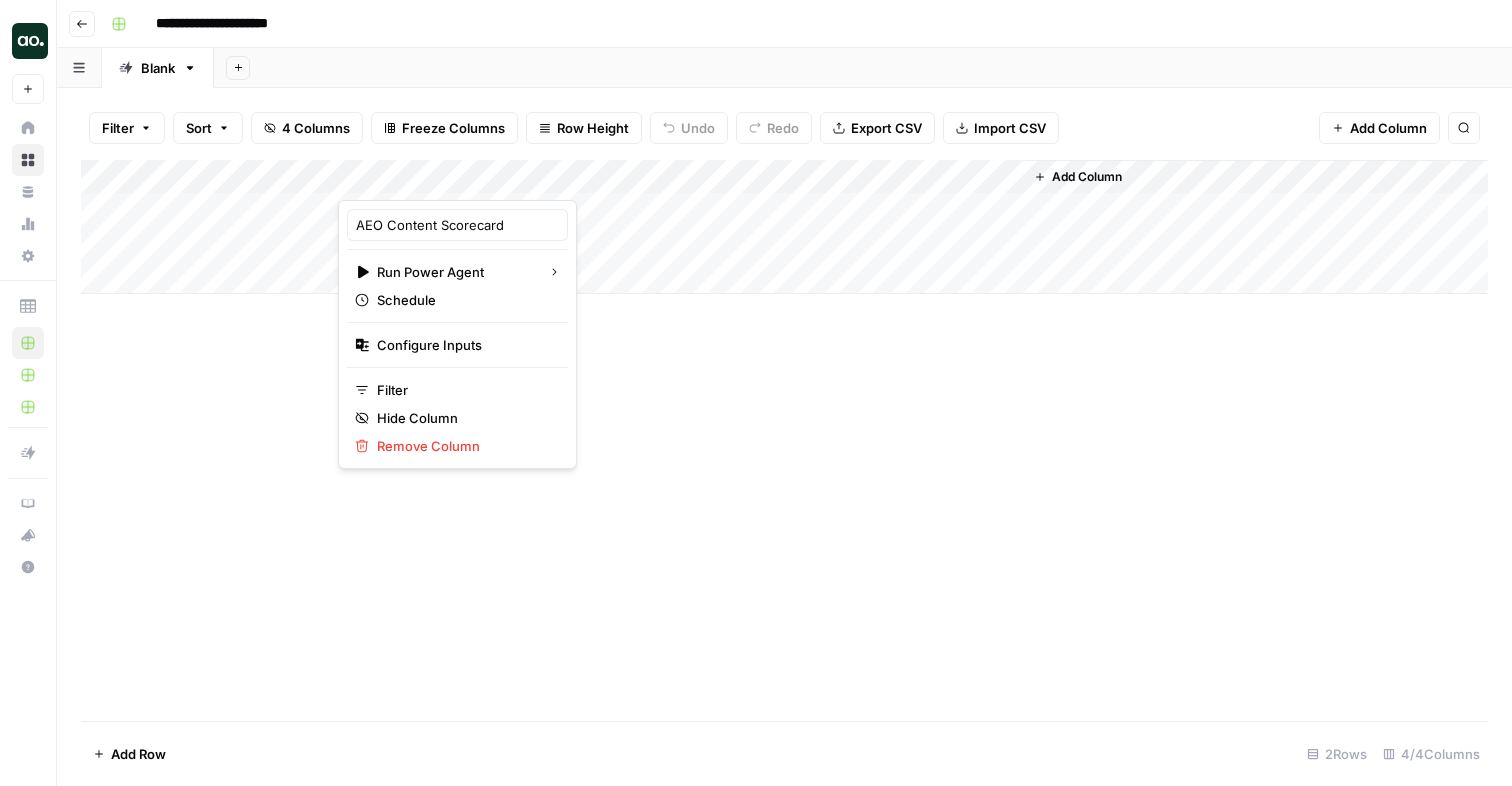 click on "Add Column" at bounding box center [784, 440] 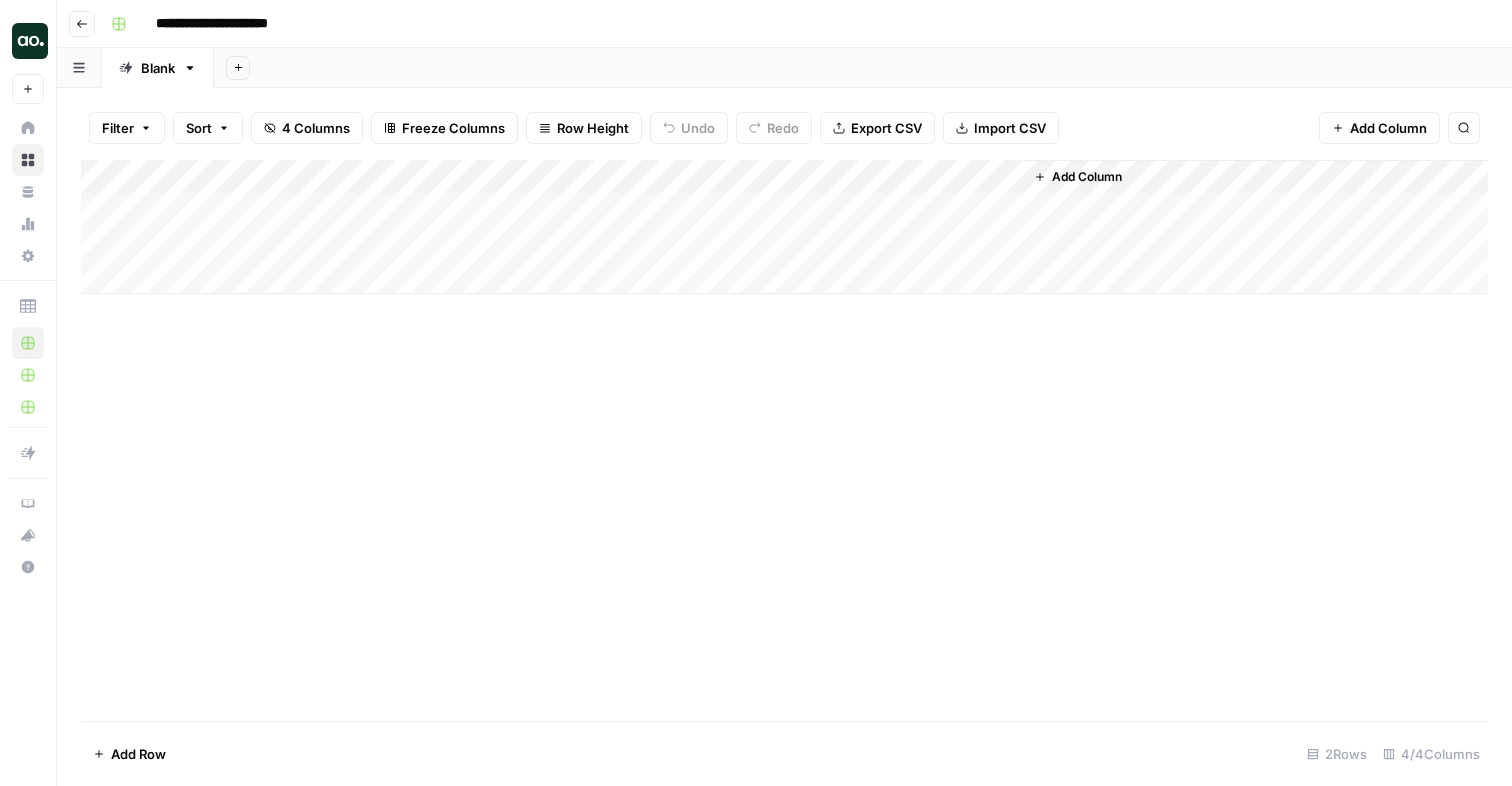 click on "Add Column" at bounding box center [784, 227] 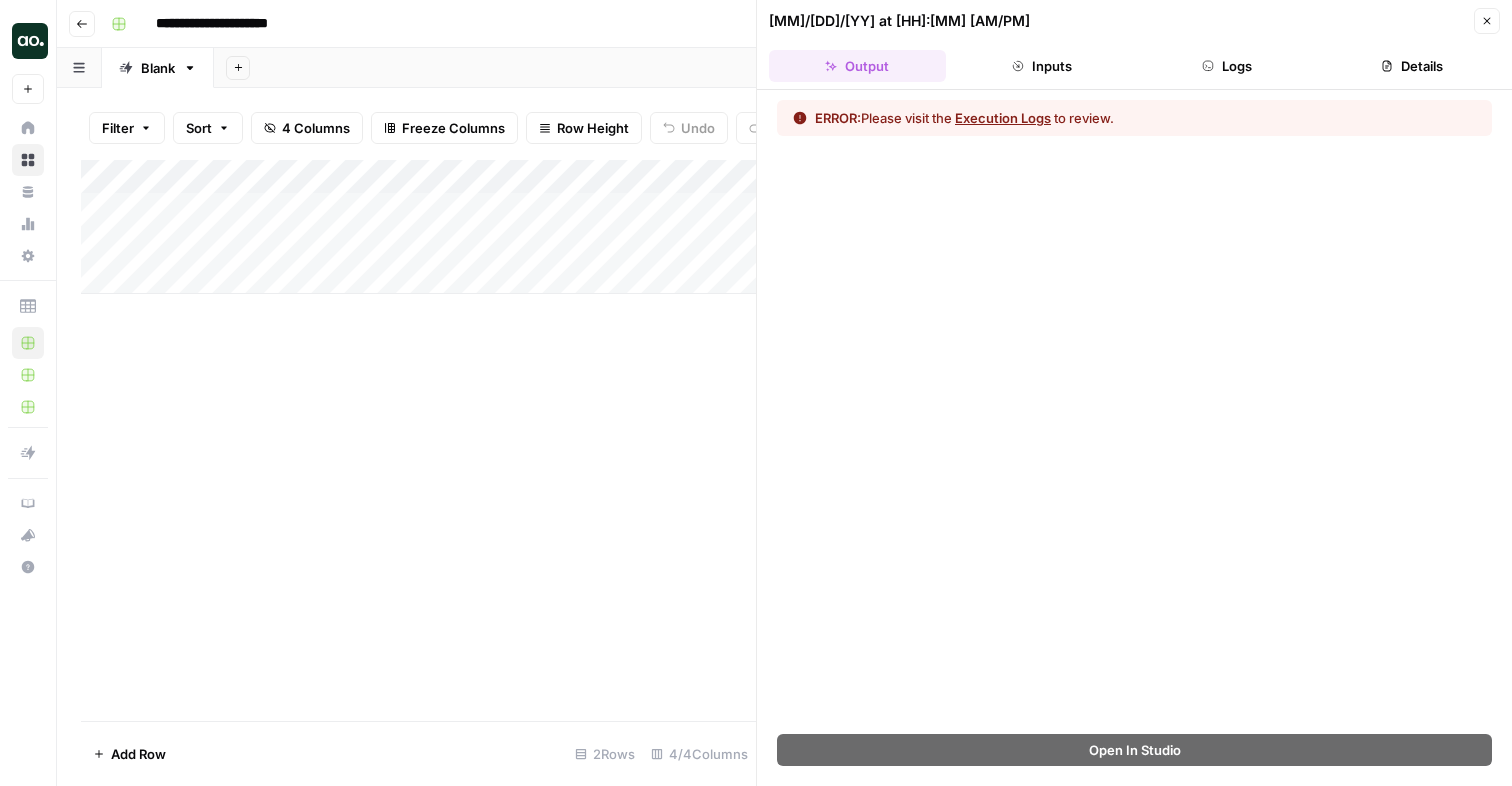 click on "ERROR:  Please visit the   Execution Logs   to review." at bounding box center (964, 118) 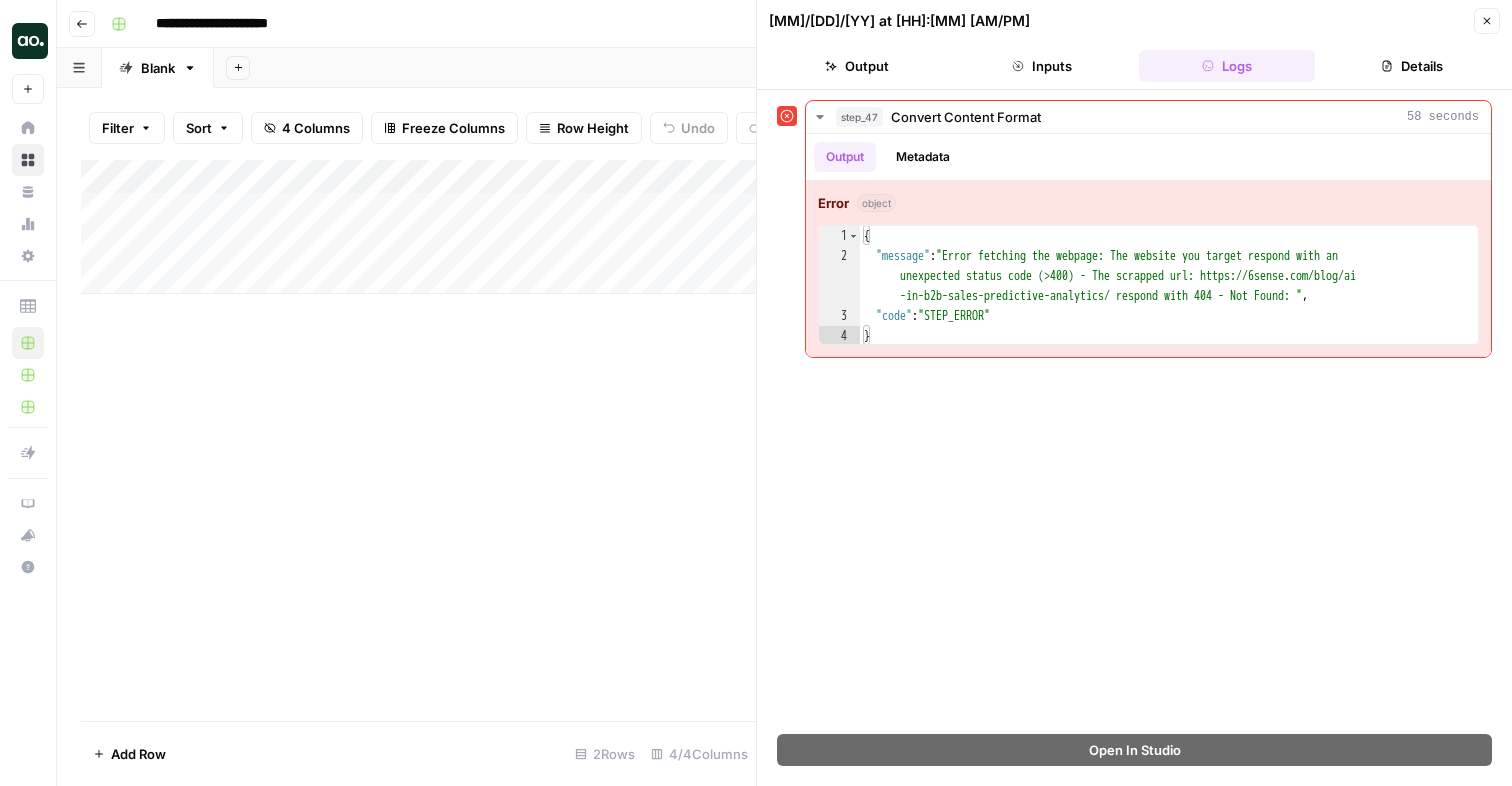 click on "Add Column" at bounding box center (418, 227) 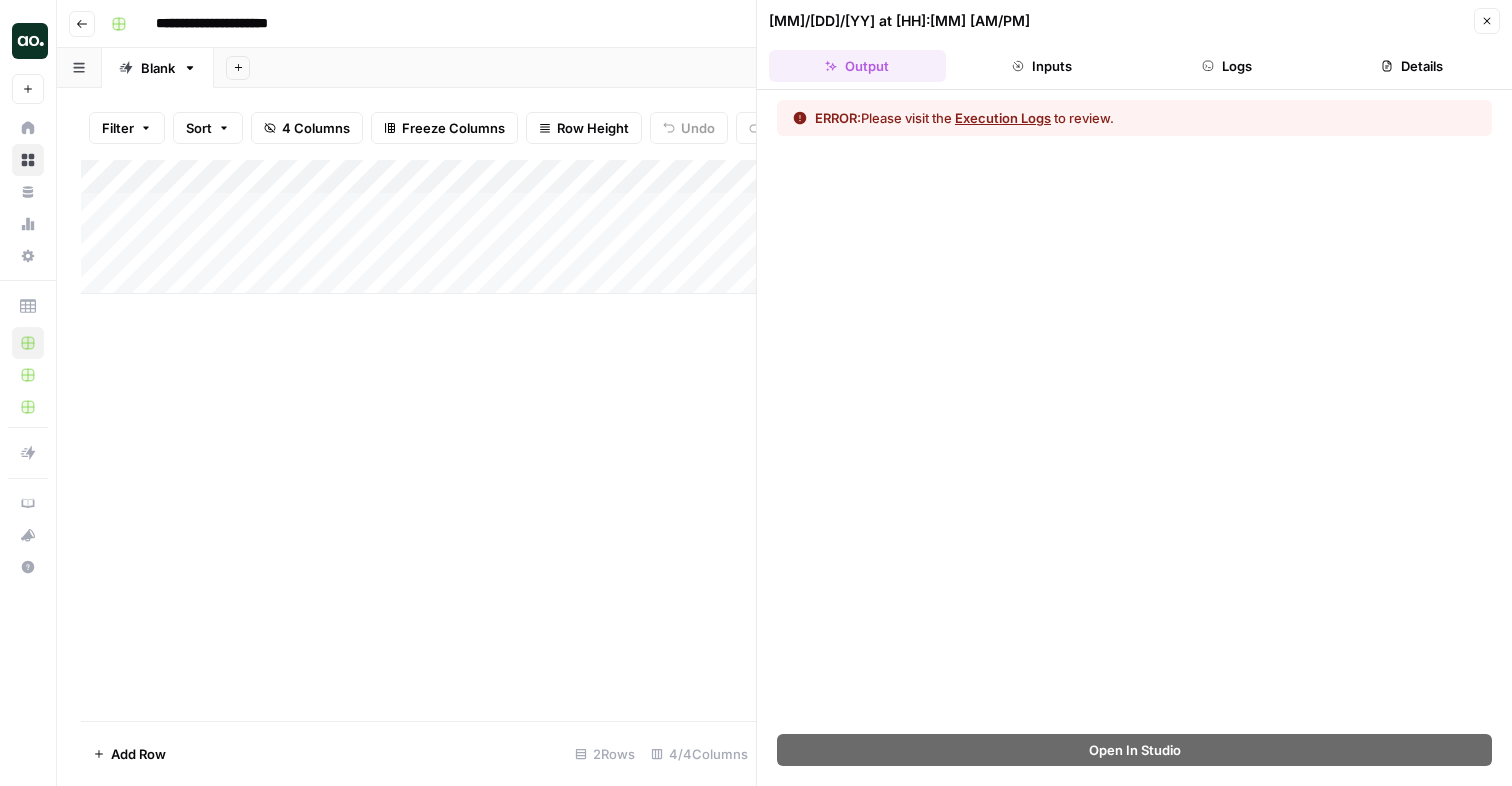 click on "Add Column" at bounding box center (418, 227) 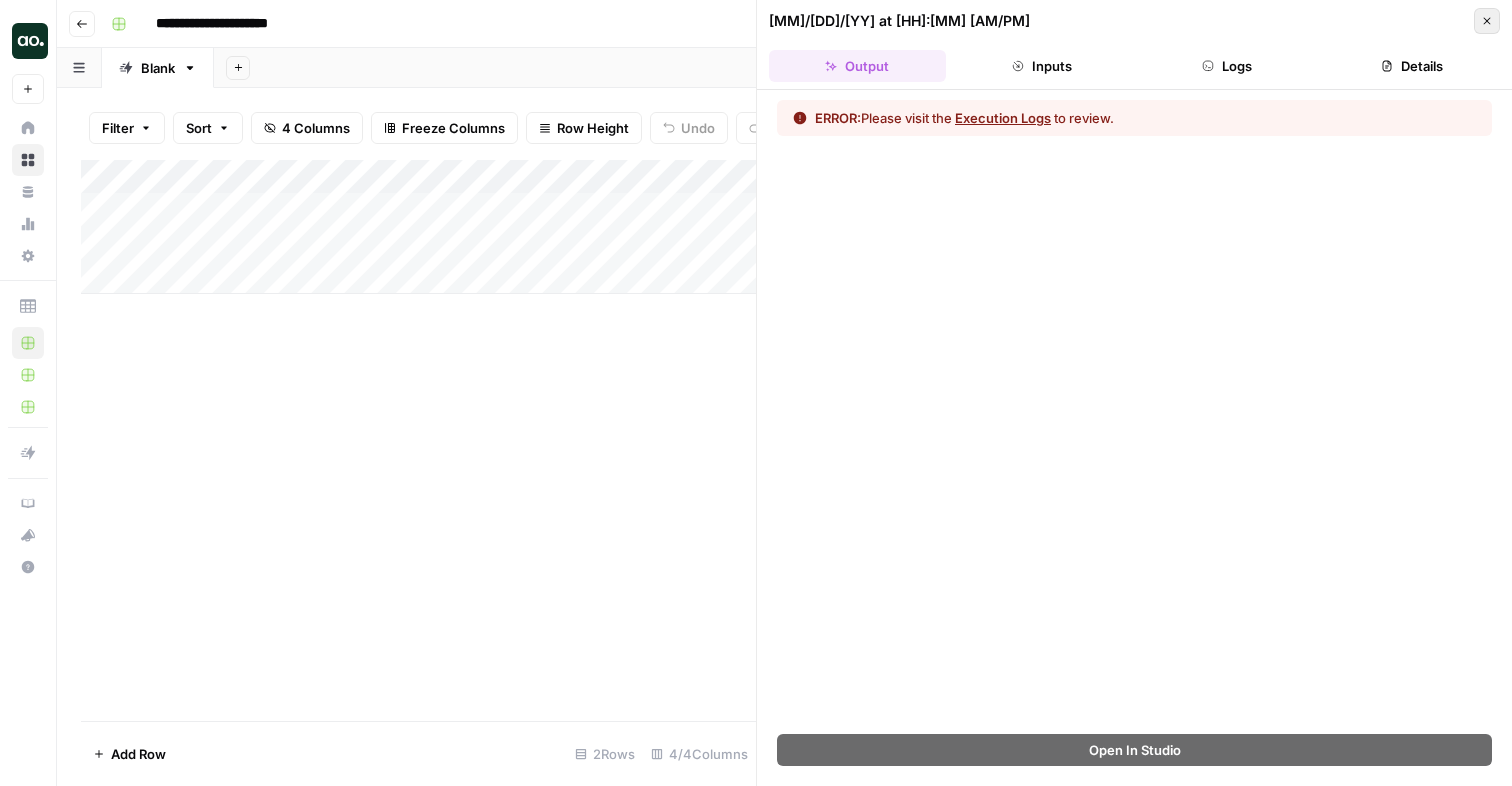 click 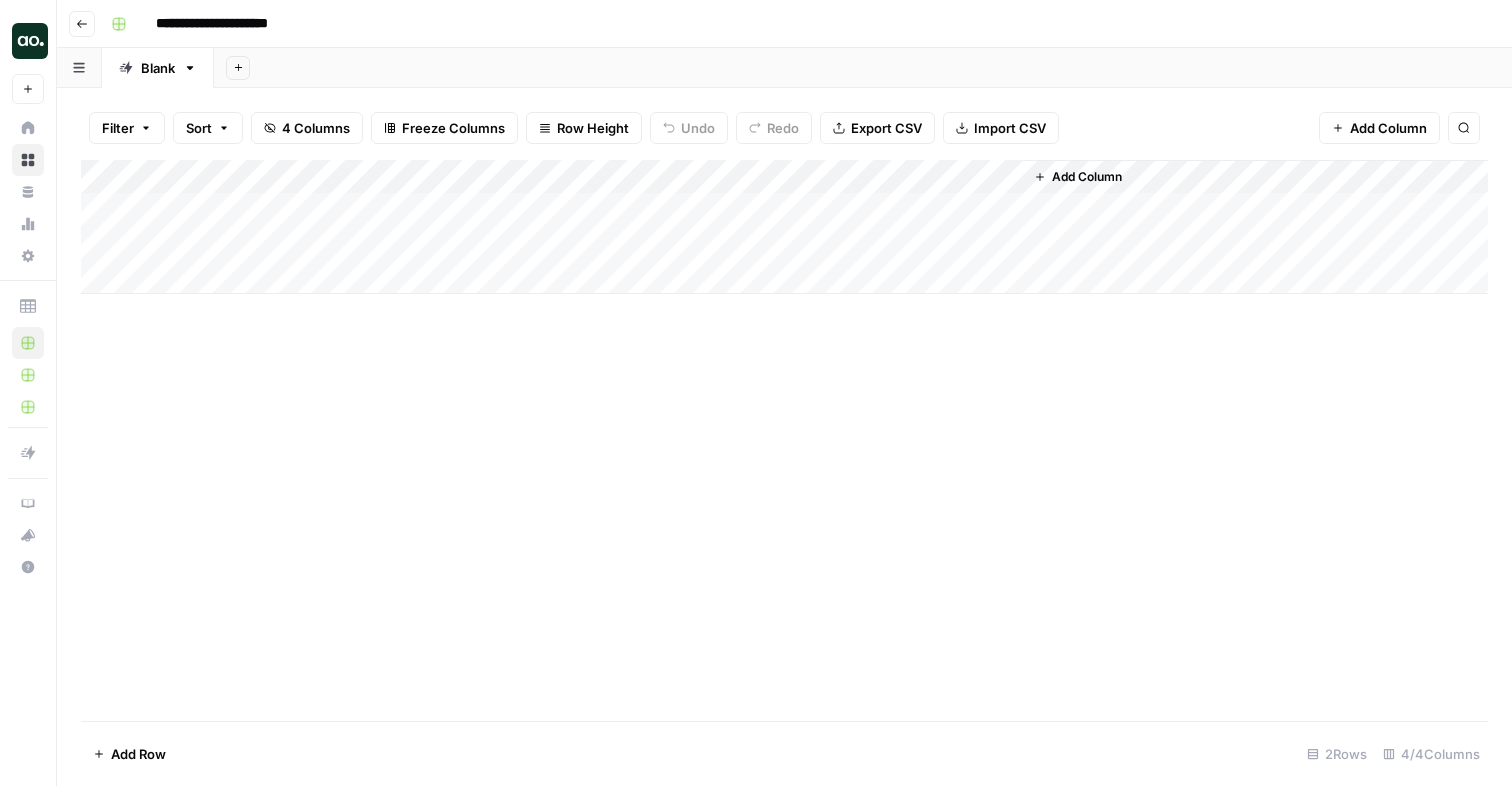 click on "Add Column" at bounding box center [784, 227] 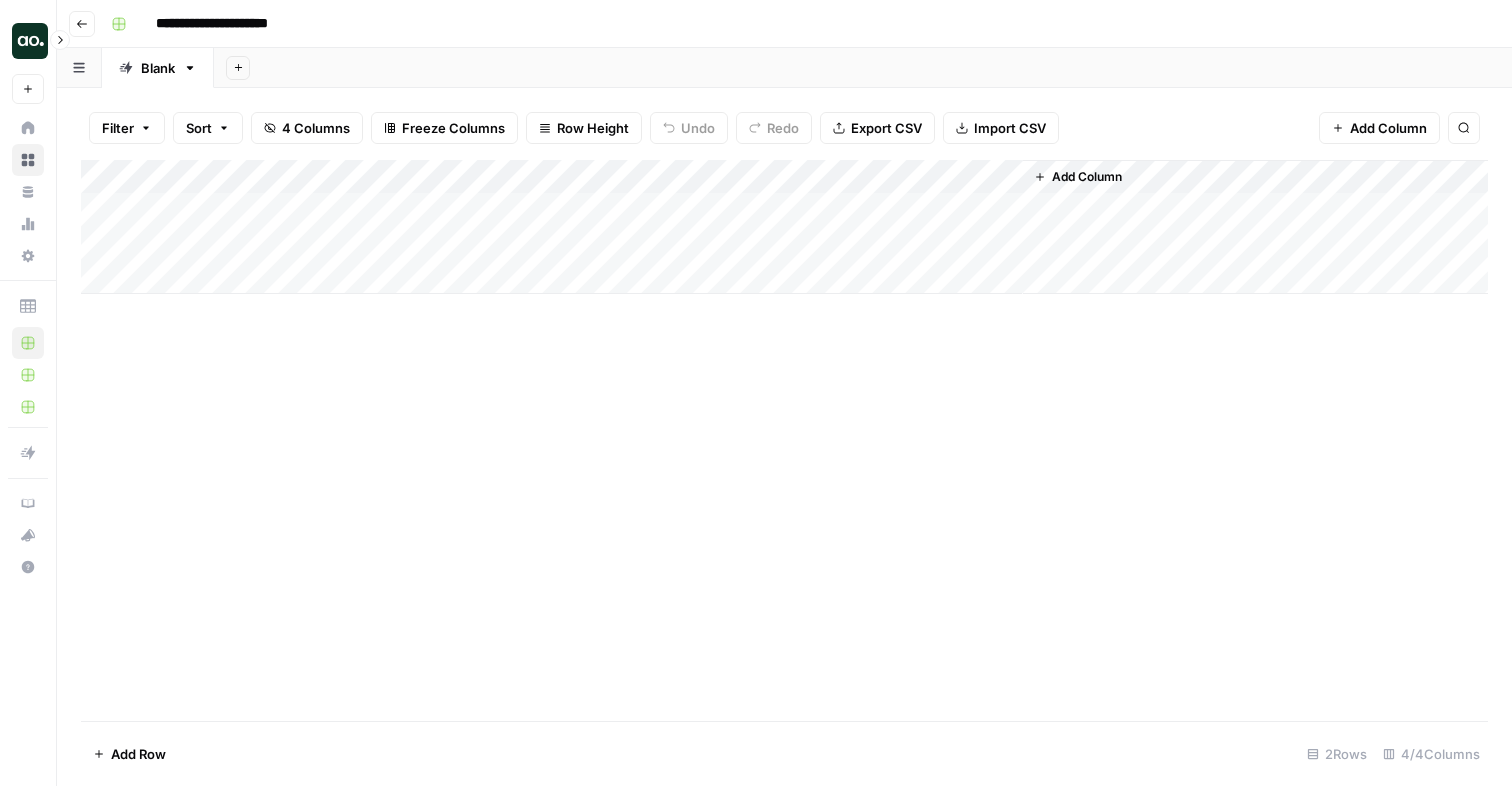 click on "Browse" at bounding box center [28, 160] 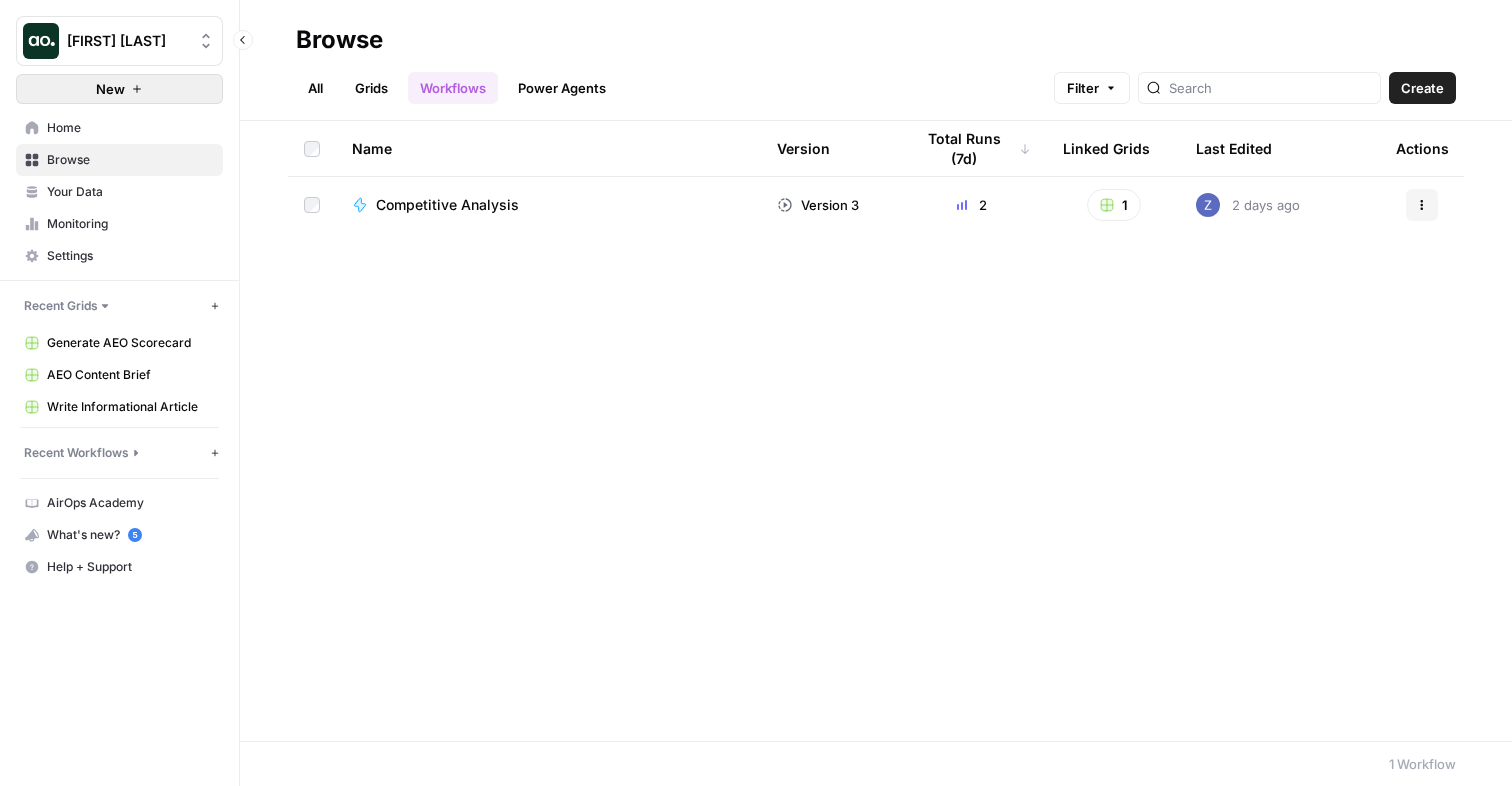 click on "New" at bounding box center (119, 89) 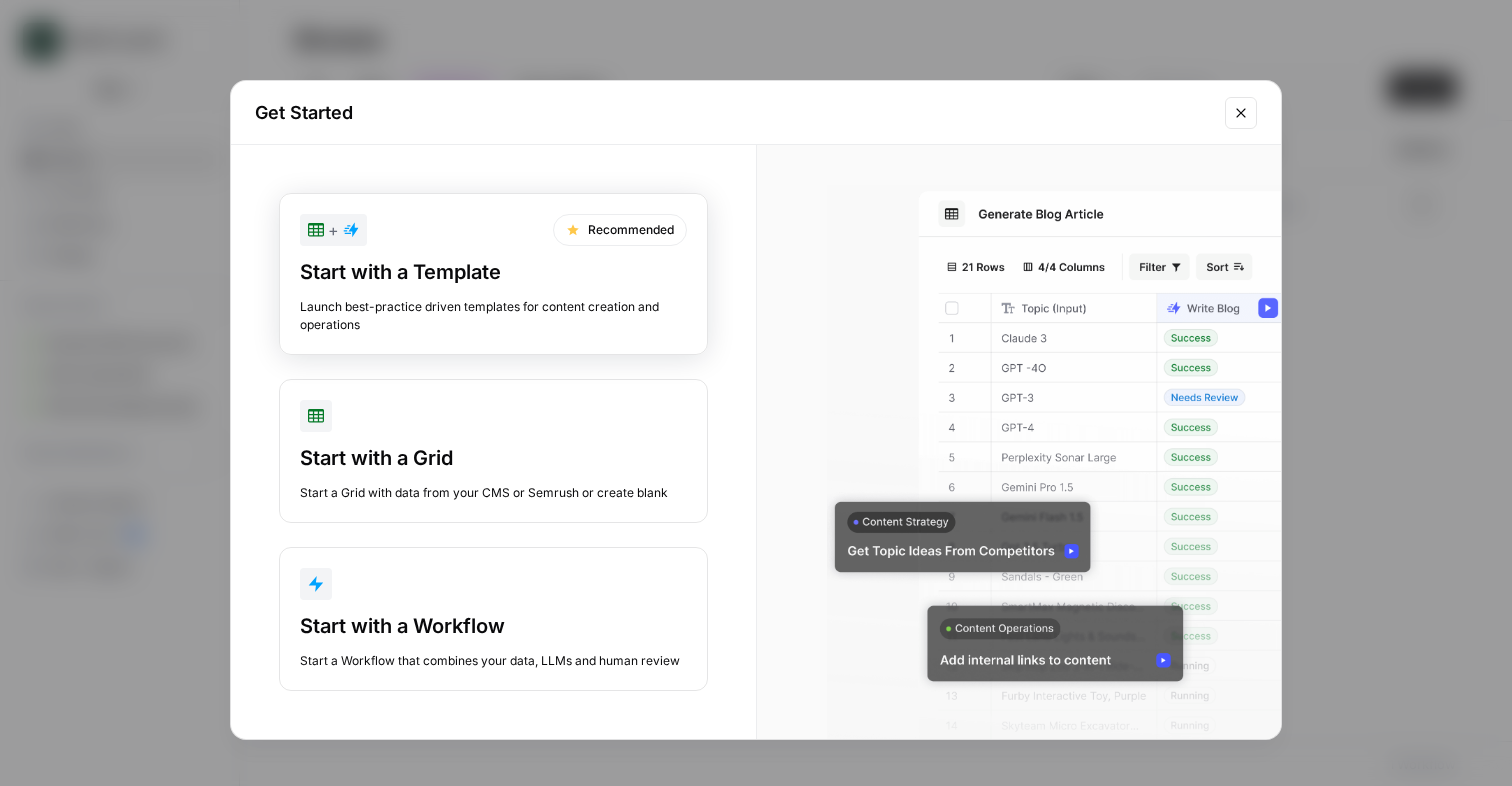 click on "Launch best-practice driven templates for content creation and operations" at bounding box center [493, 316] 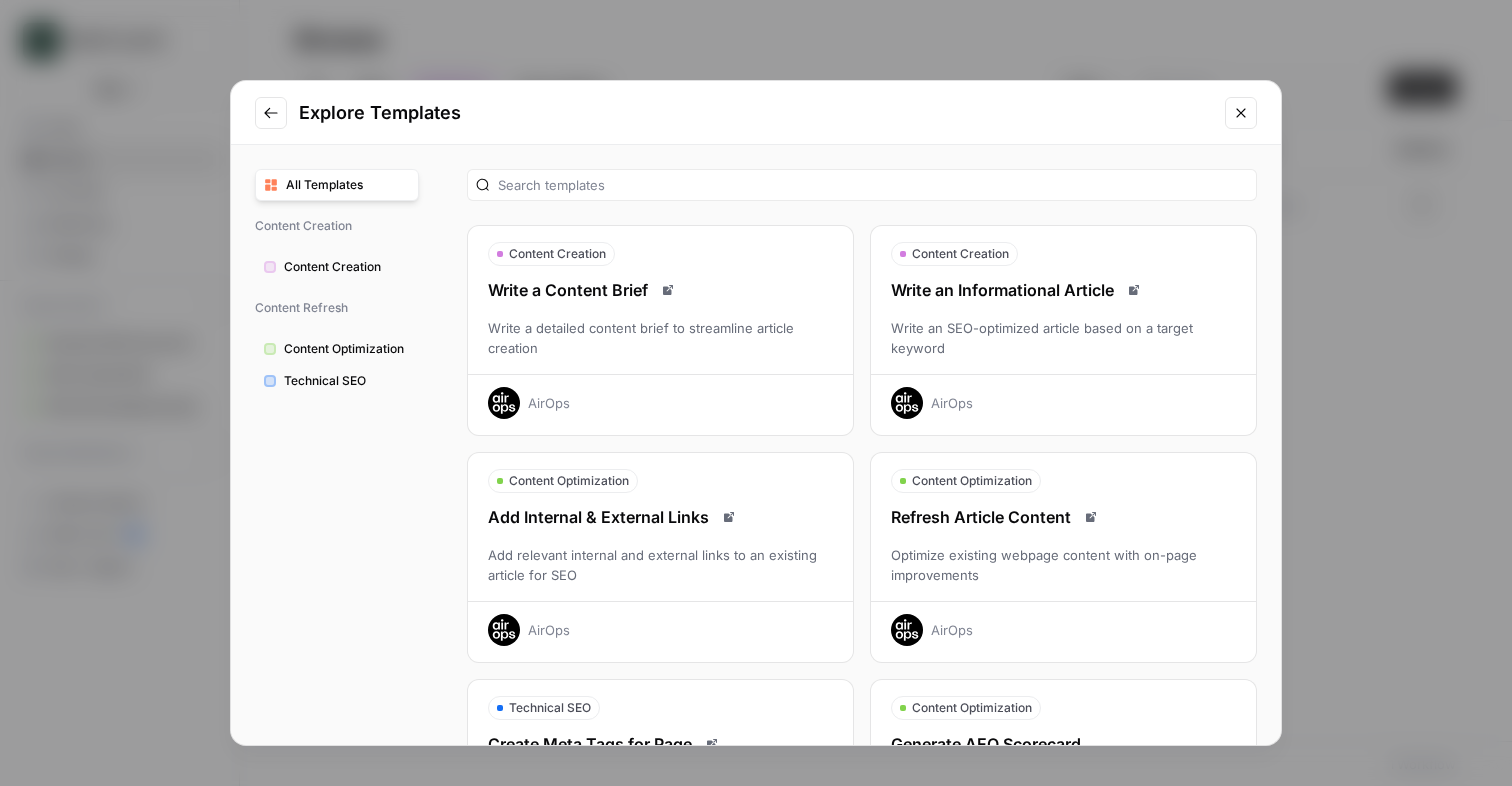 click on "Explore Templates All Templates Content Creation Content Creation Content Refresh Content Optimization Technical SEO Content Creation Write a Content Brief Write a detailed content brief to streamline article creation AirOps Content Creation Write an Informational Article Write an SEO-optimized article based on a target keyword AirOps Content Optimization Add Internal & External Links Add relevant internal and external links to an existing article for SEO AirOps Content Optimization Refresh Article Content Optimize existing webpage content with on-page improvements AirOps Technical SEO Create Meta Tags for Page Create a meta title tag and meta description for a page AirOps Content Optimization	 Generate AEO Scorecard Audit your content to understand readability for LLMs AirOps Technical SEO Refresh Meta Tags for Page Improve title tag and meta descriptions for a page AirOps Technical SEO Generate a Page Schema Create structured data snippets for both page content and images AirOps Content Imagery AirOps" at bounding box center [756, 393] 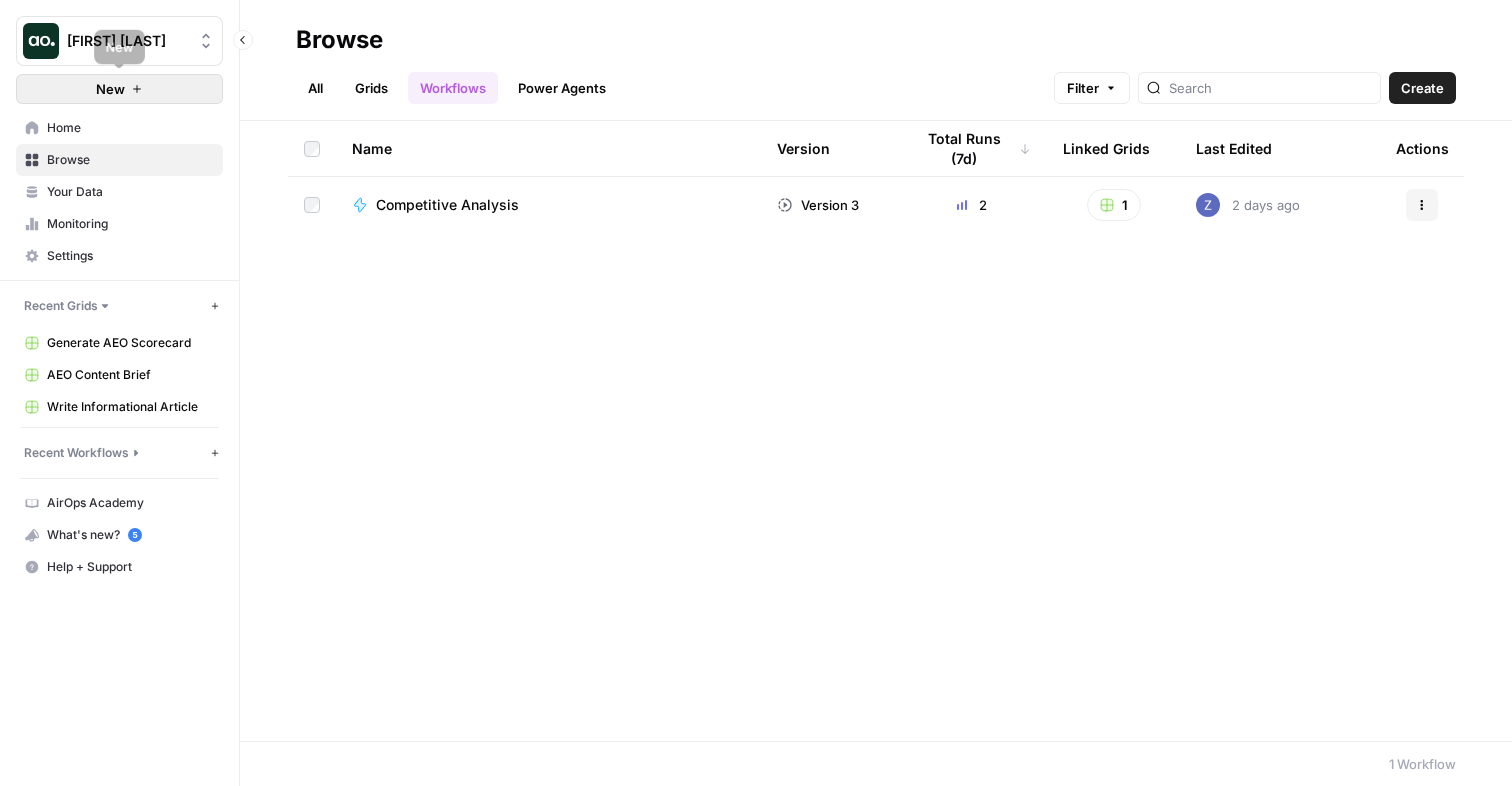 click on "New" at bounding box center [110, 89] 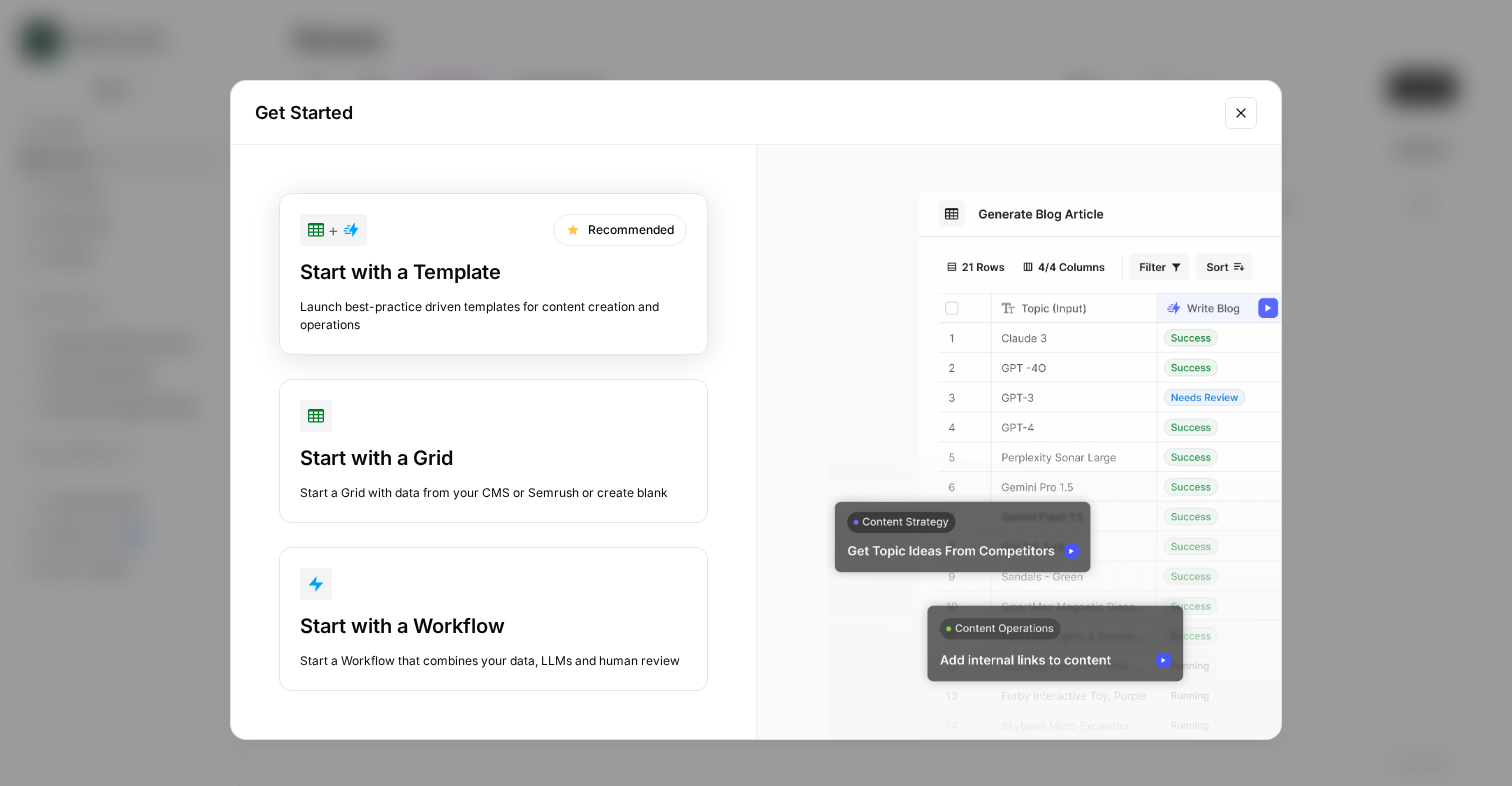click on "Launch best-practice driven templates for content creation and operations" at bounding box center (493, 316) 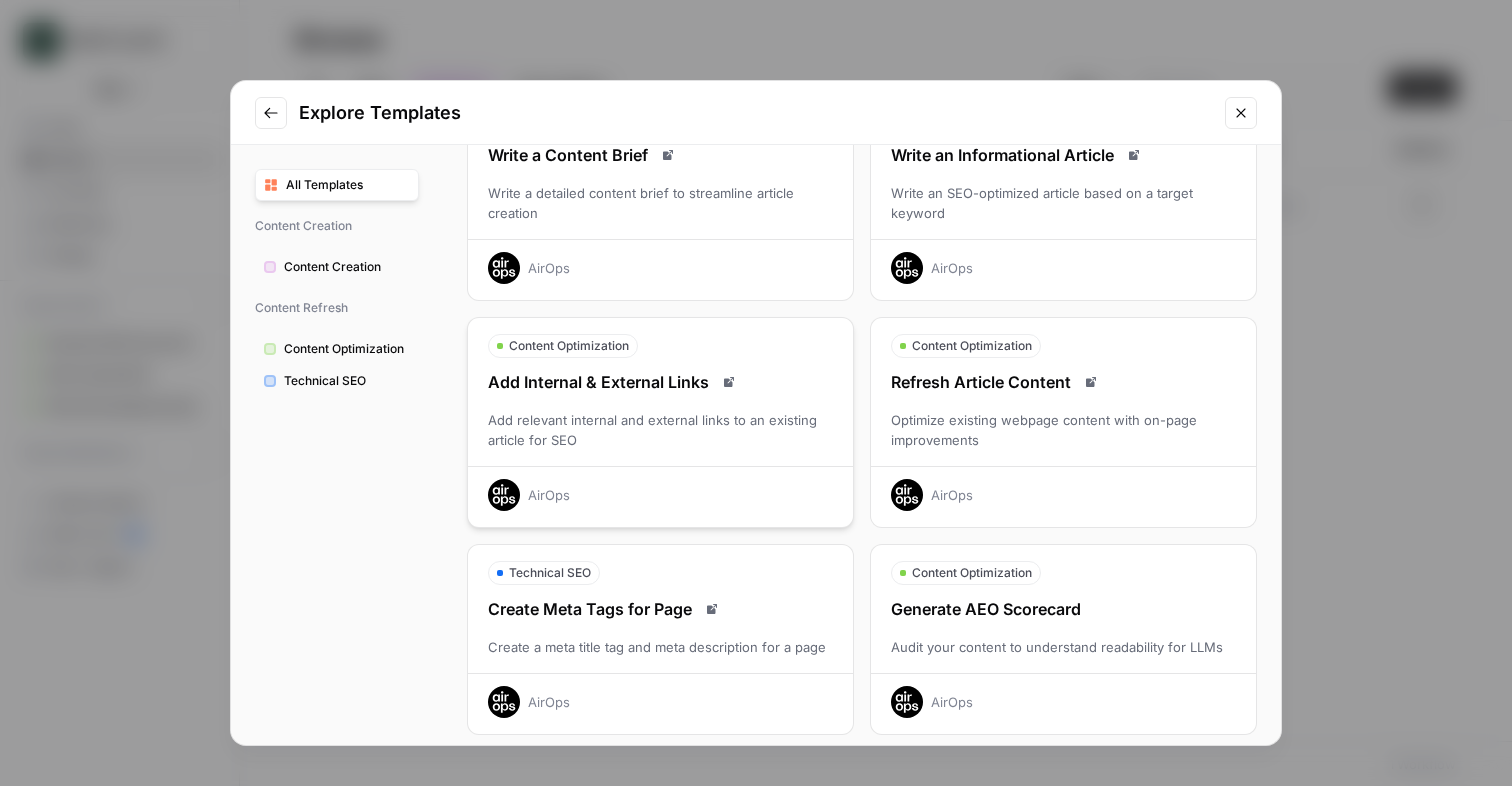 scroll, scrollTop: 142, scrollLeft: 0, axis: vertical 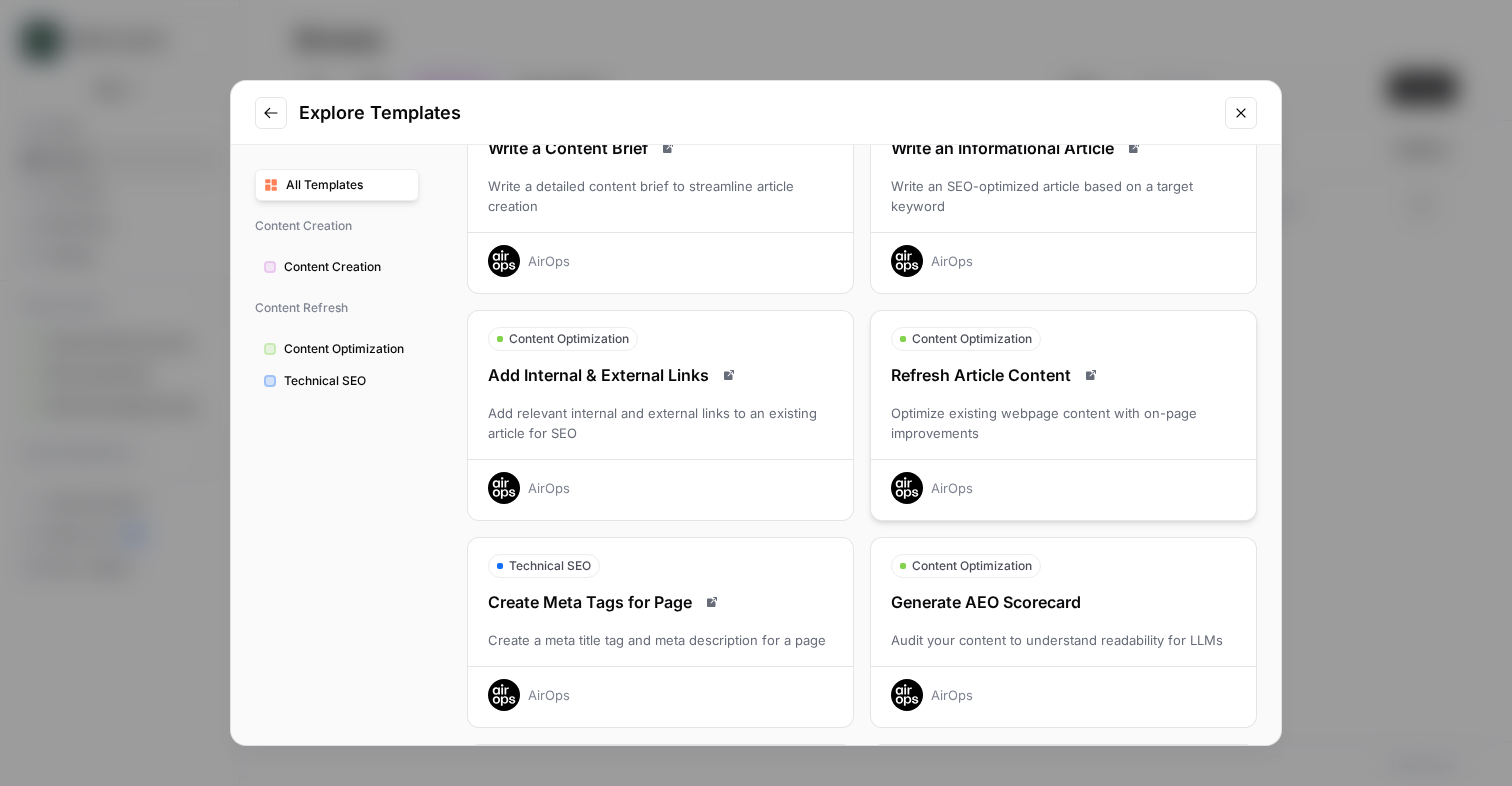 click on "Optimize existing webpage content with on-page improvements" at bounding box center [1063, 423] 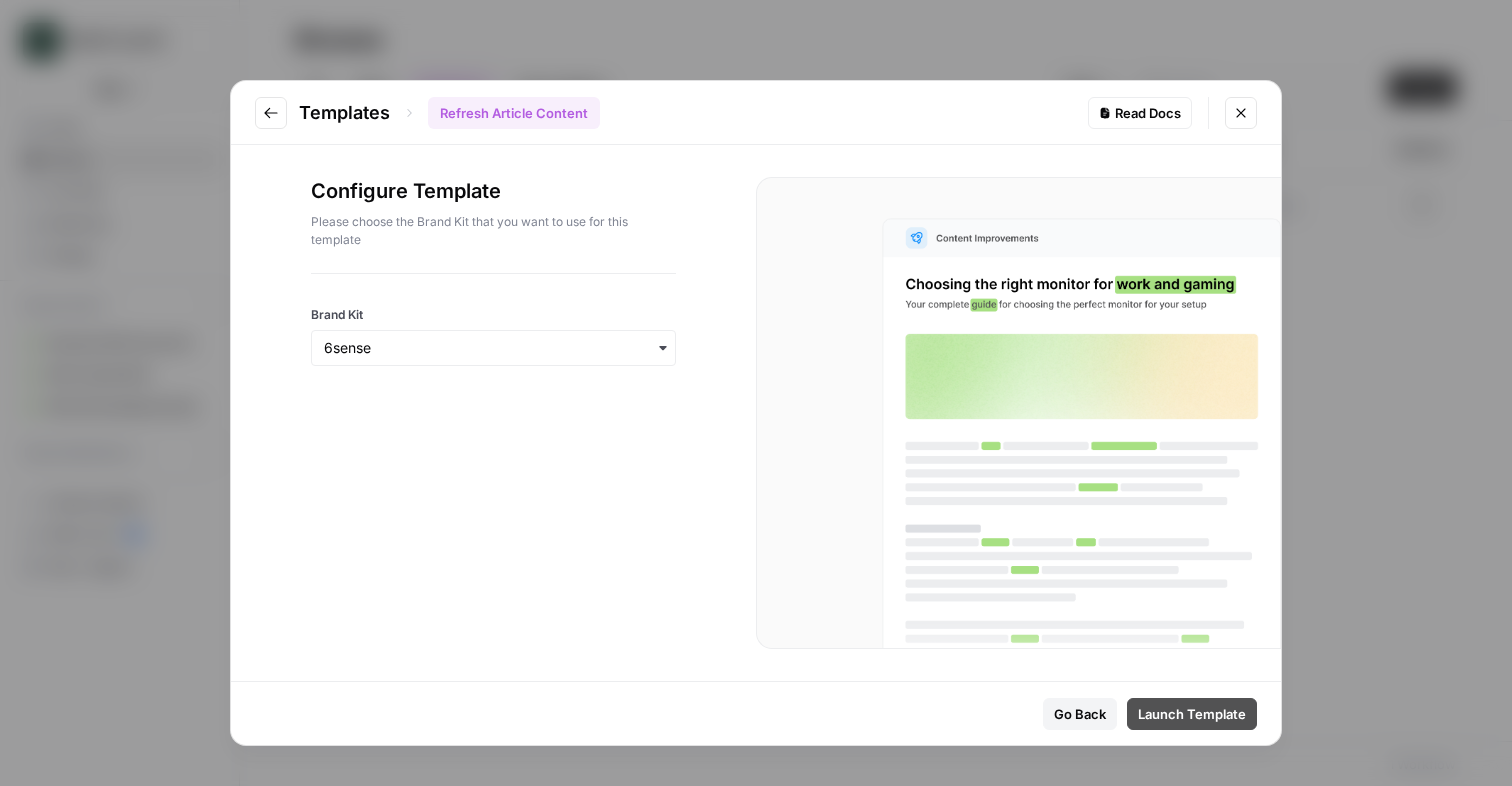 click on "Launch Template" at bounding box center [1192, 714] 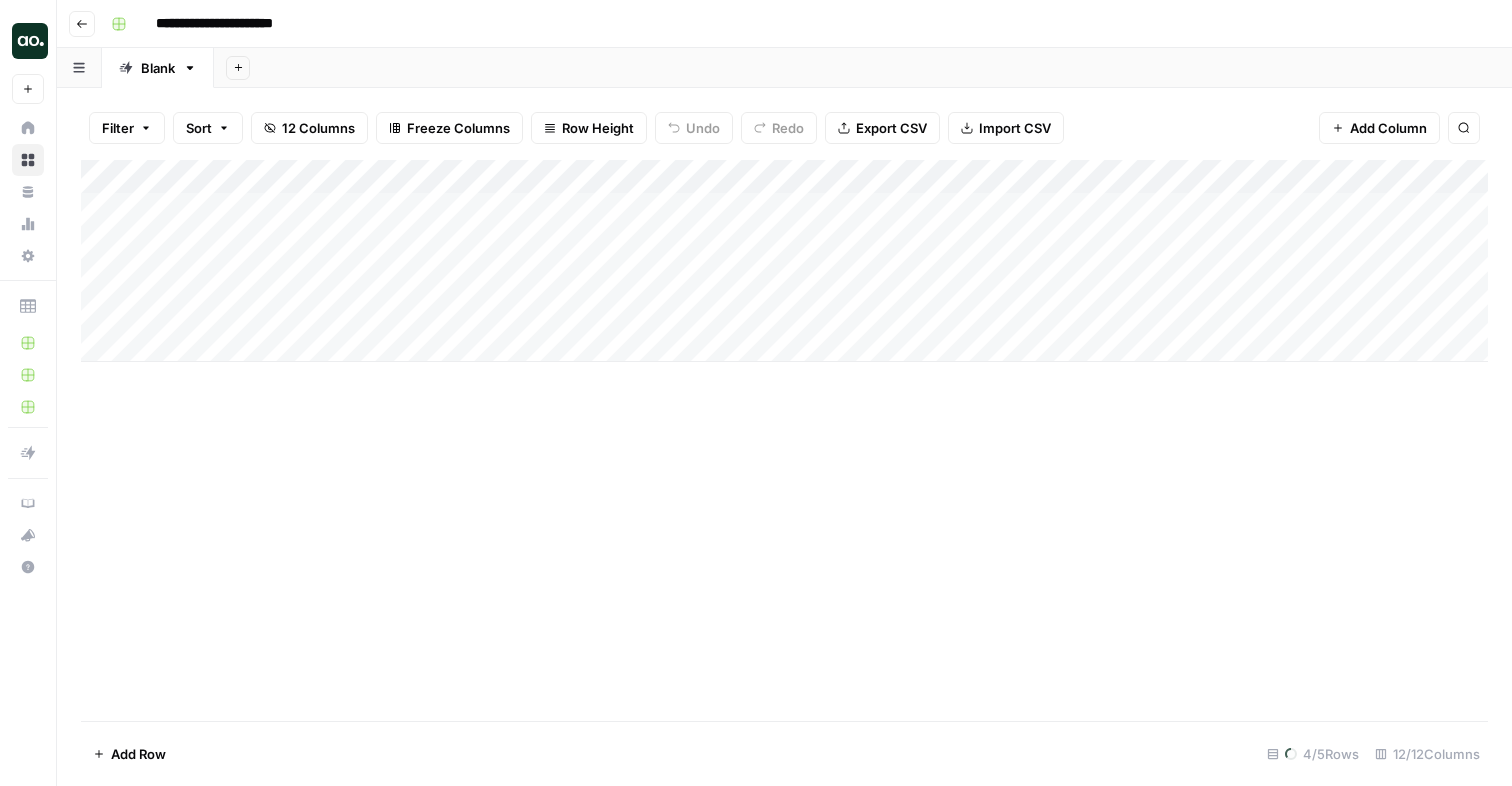 click on "Add Column" at bounding box center [784, 261] 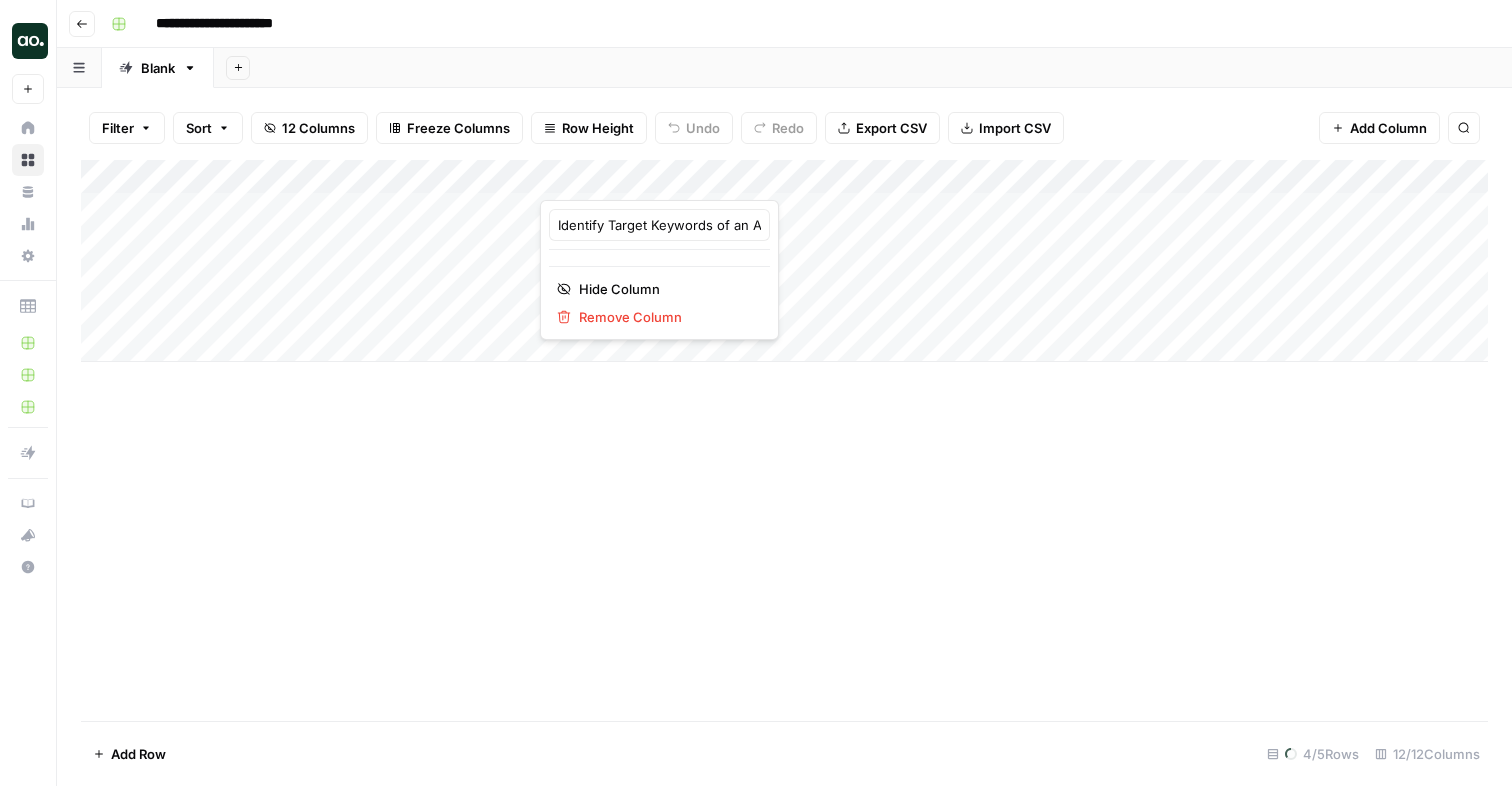 click on "Add Column" at bounding box center [784, 261] 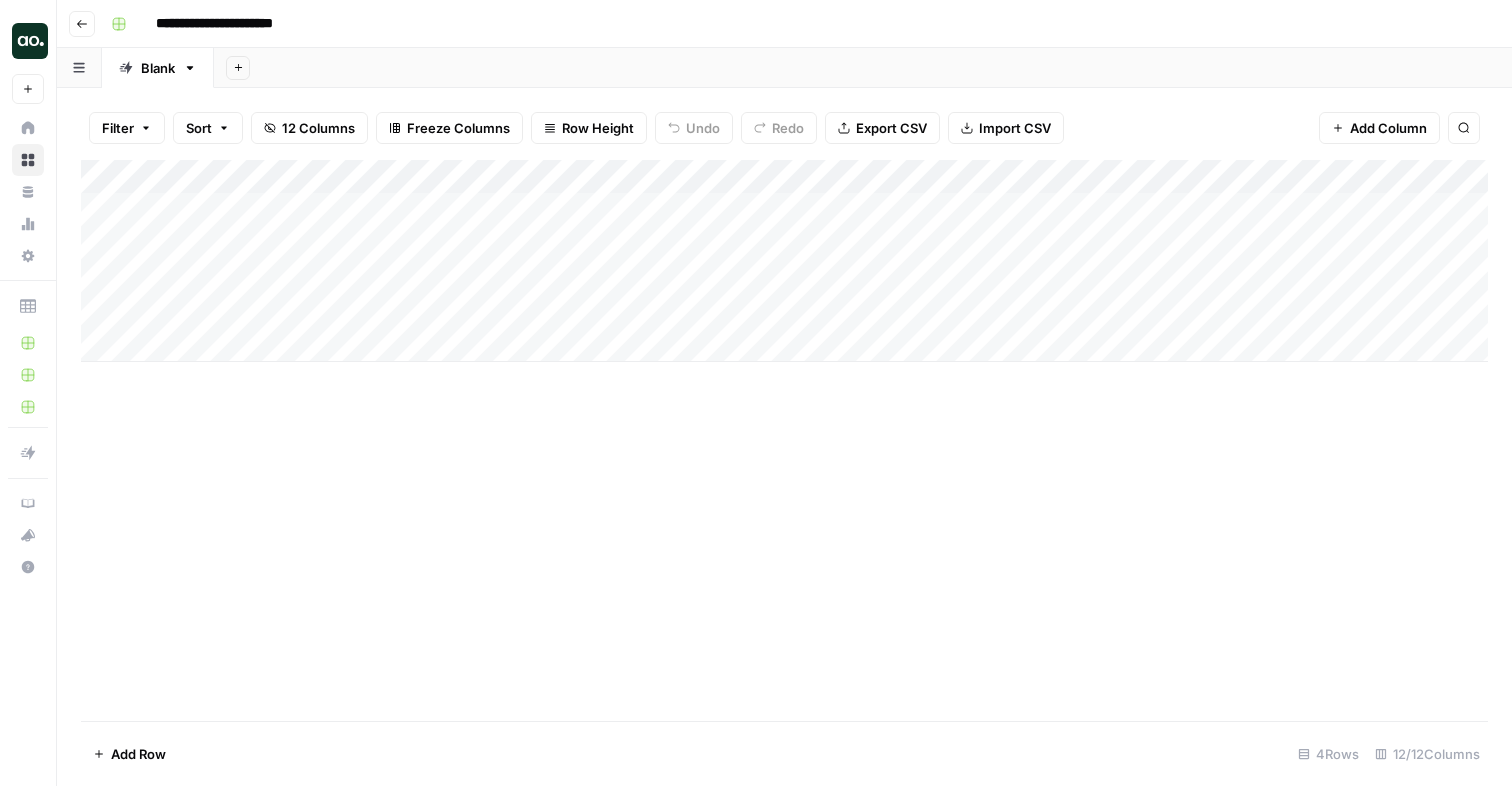 click on "Add Column" at bounding box center [784, 261] 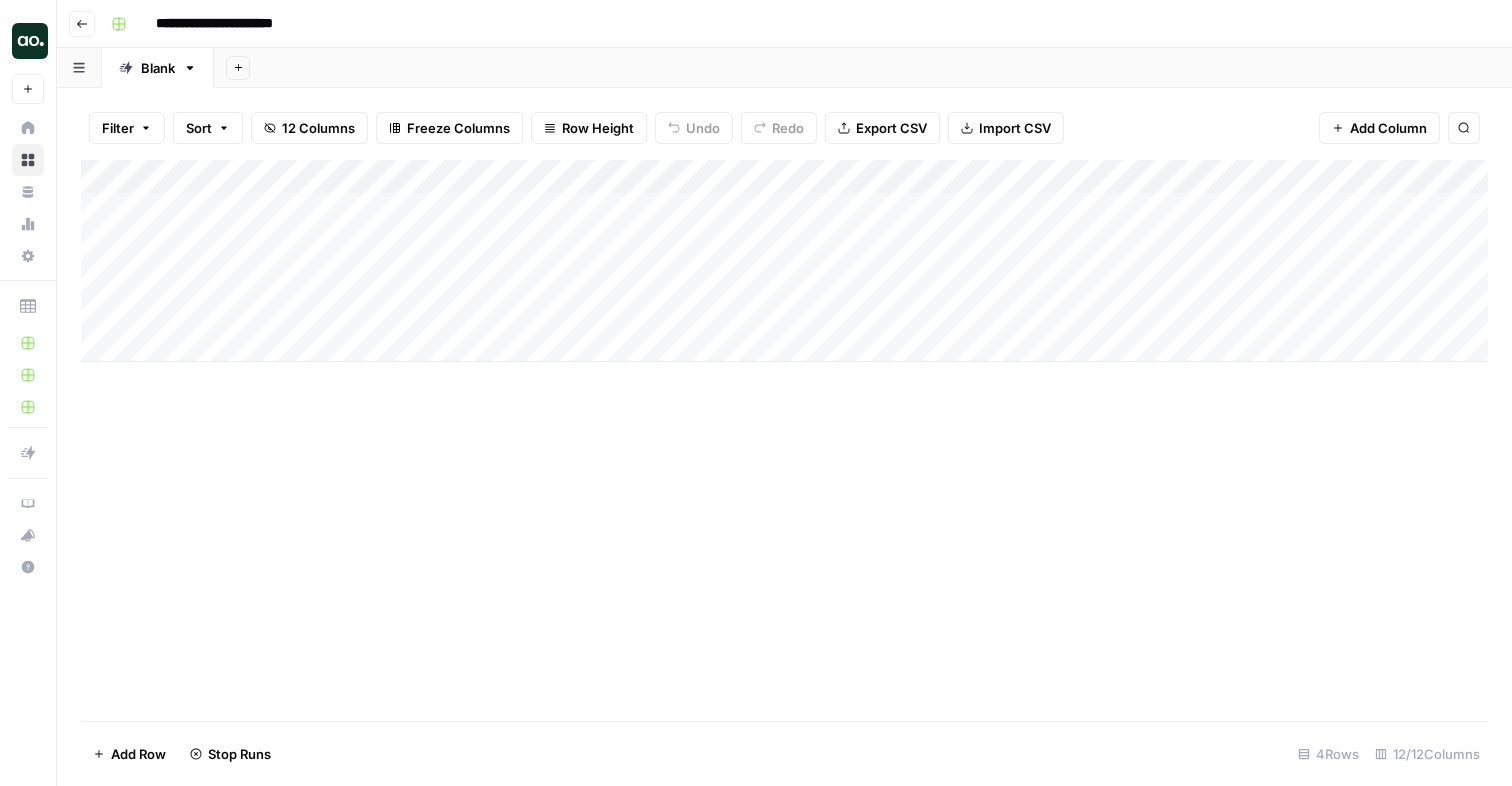 click on "Add Column" at bounding box center [784, 261] 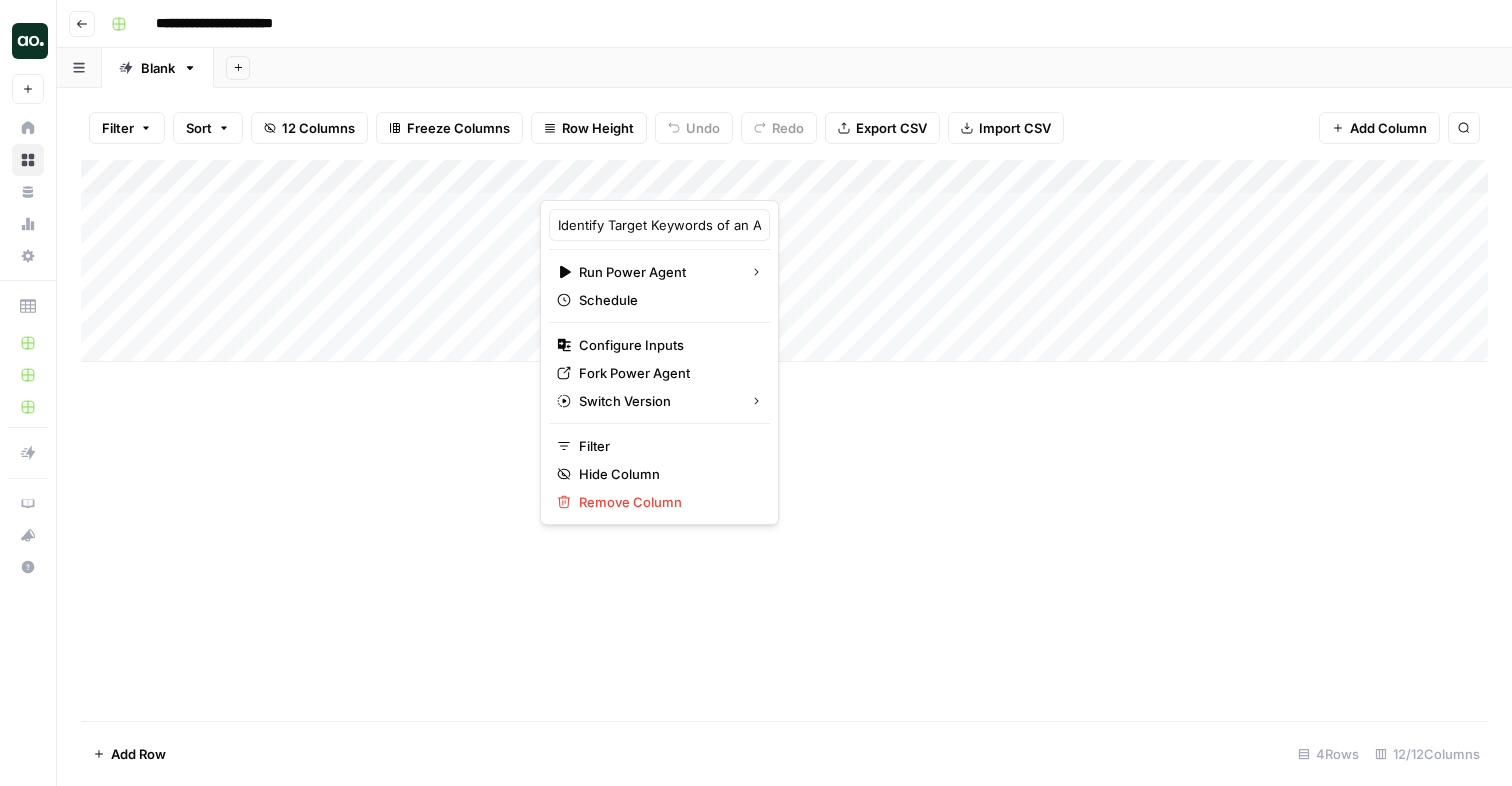 click on "**********" at bounding box center (784, 24) 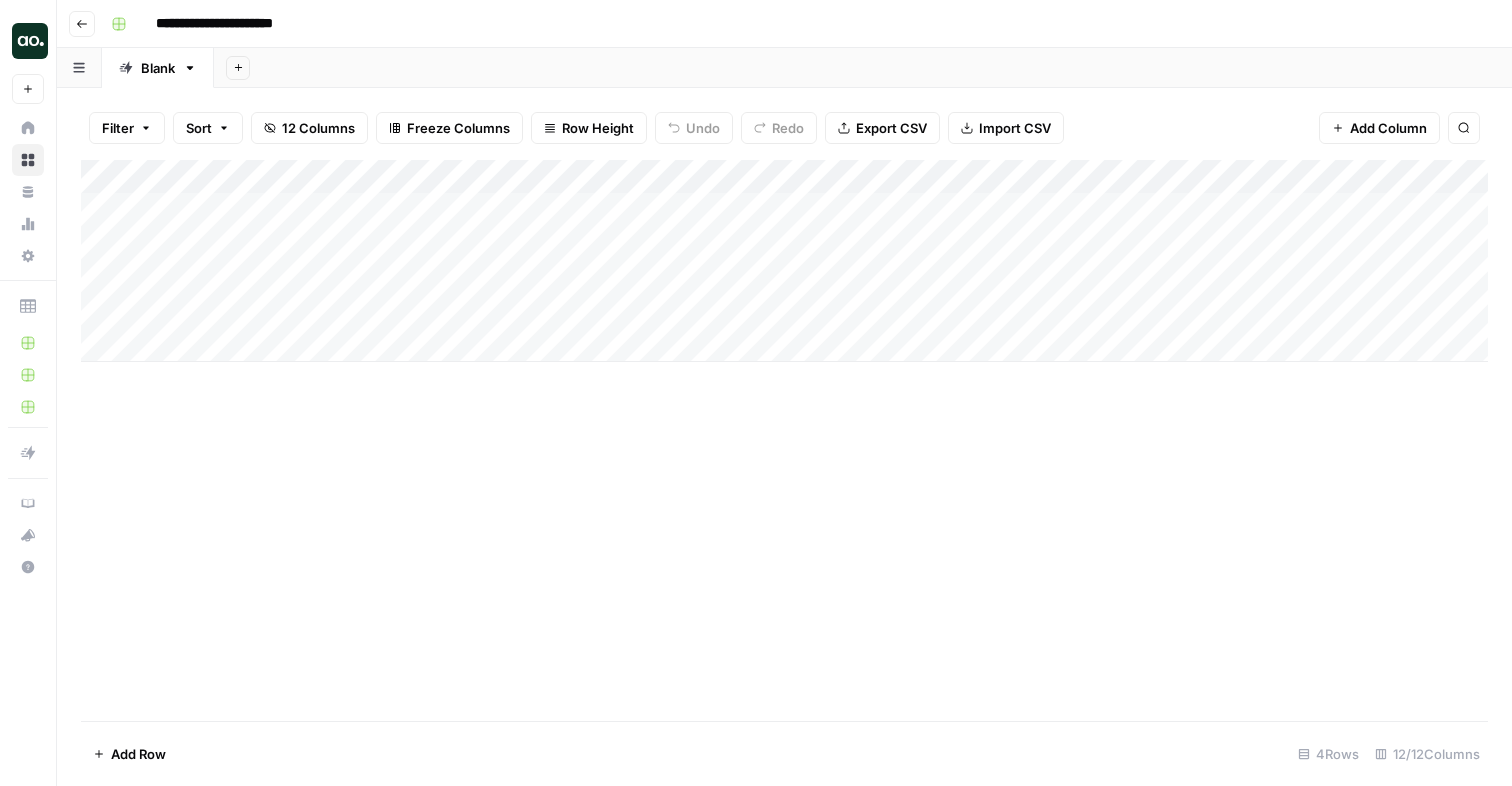 click on "Add Column" at bounding box center (784, 261) 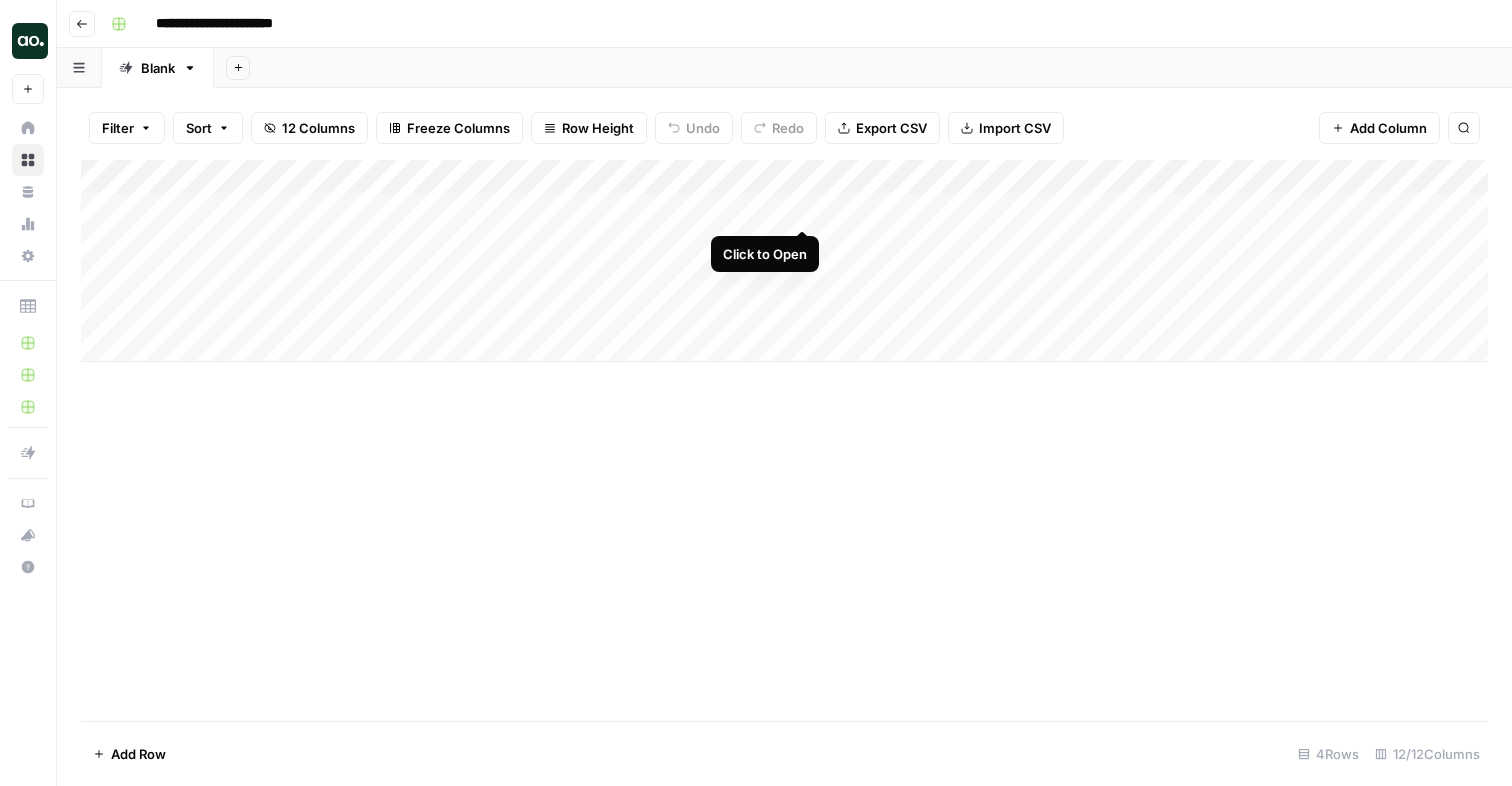 click on "Add Column" at bounding box center (784, 261) 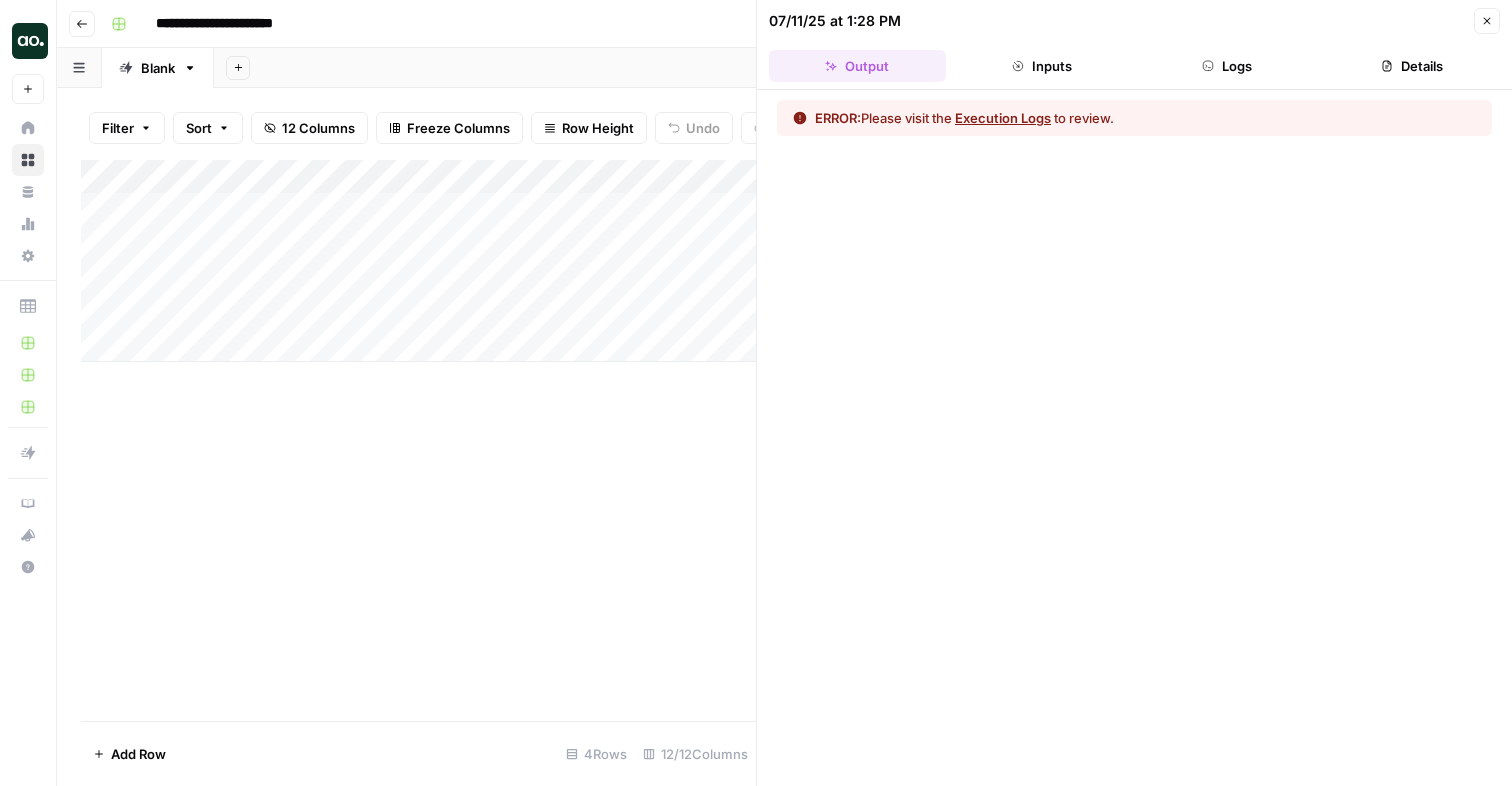 click on "Execution Logs" at bounding box center [1003, 118] 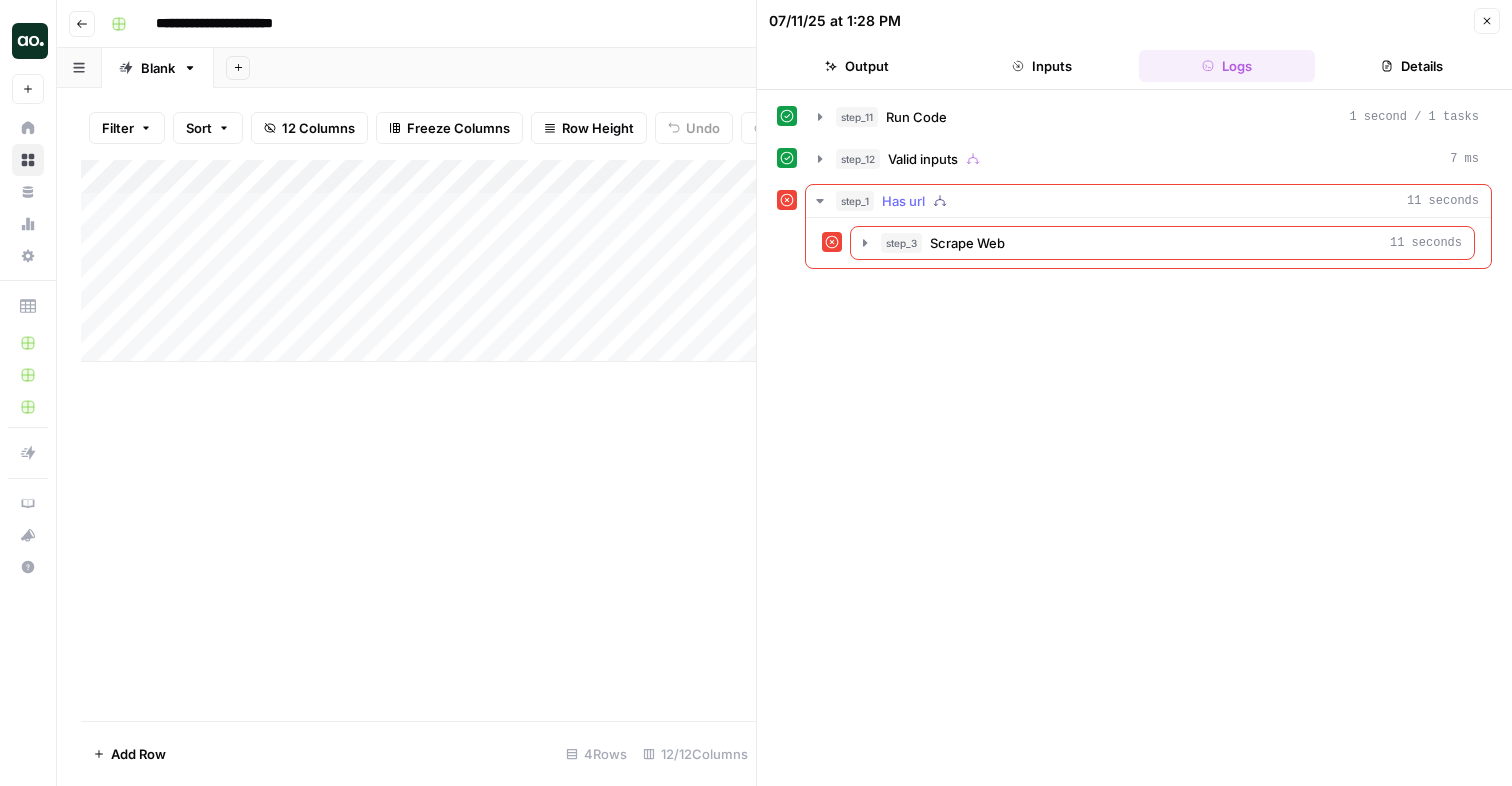 click on "step_1 Has url 11 seconds" at bounding box center [1157, 201] 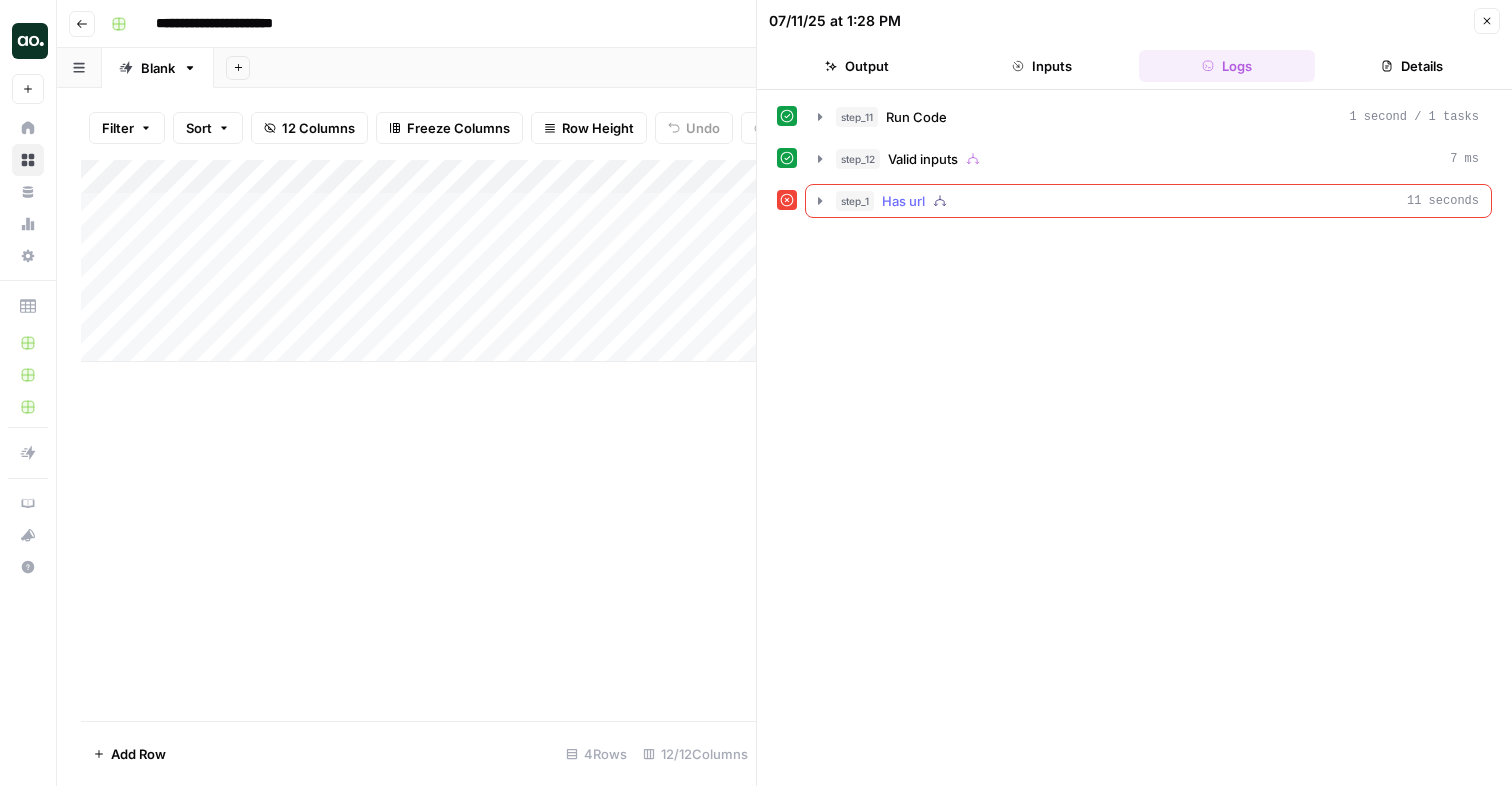 click on "step_1 Has url 11 seconds" at bounding box center [1157, 201] 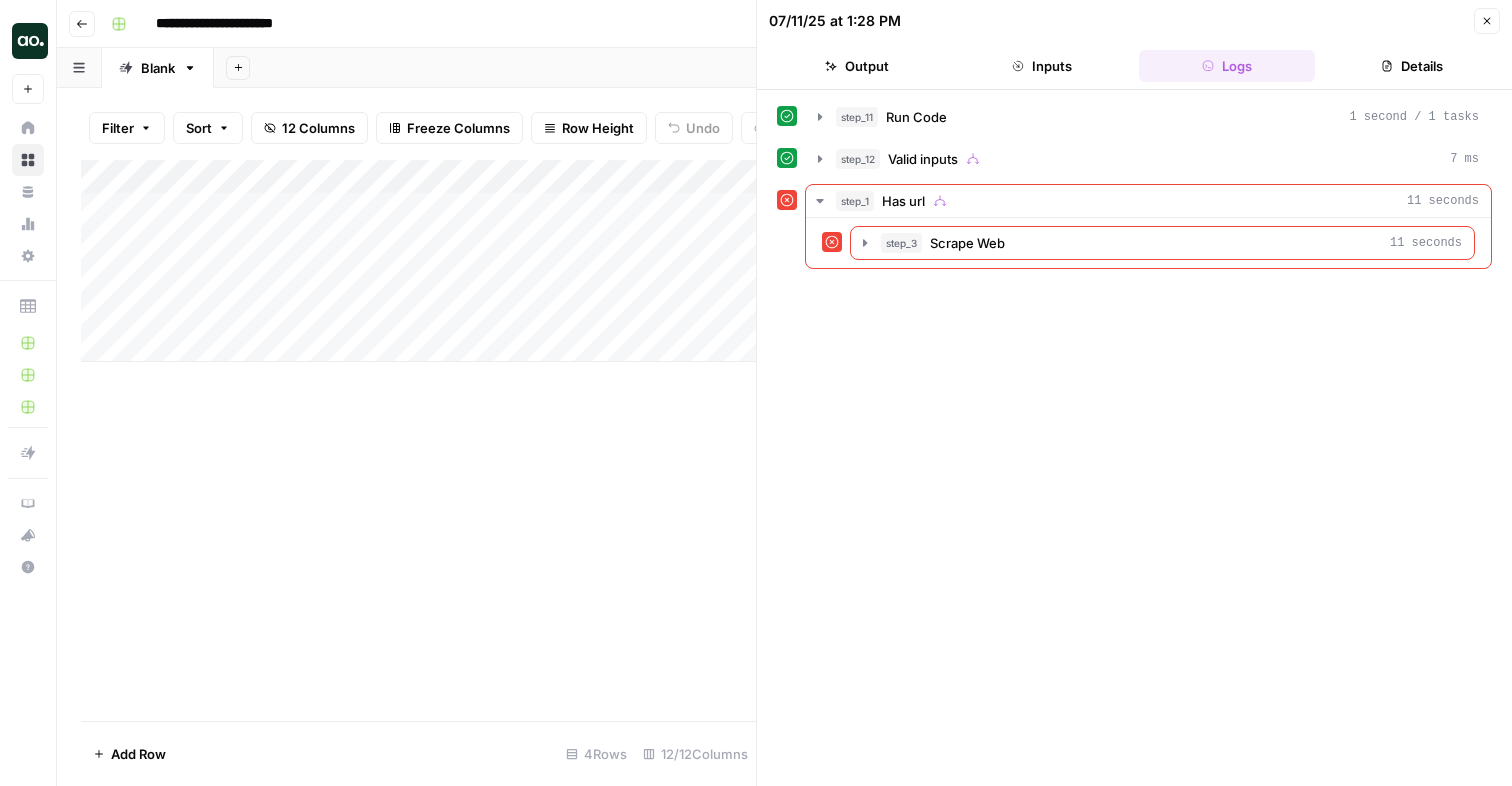 click on "Add Column" at bounding box center (418, 261) 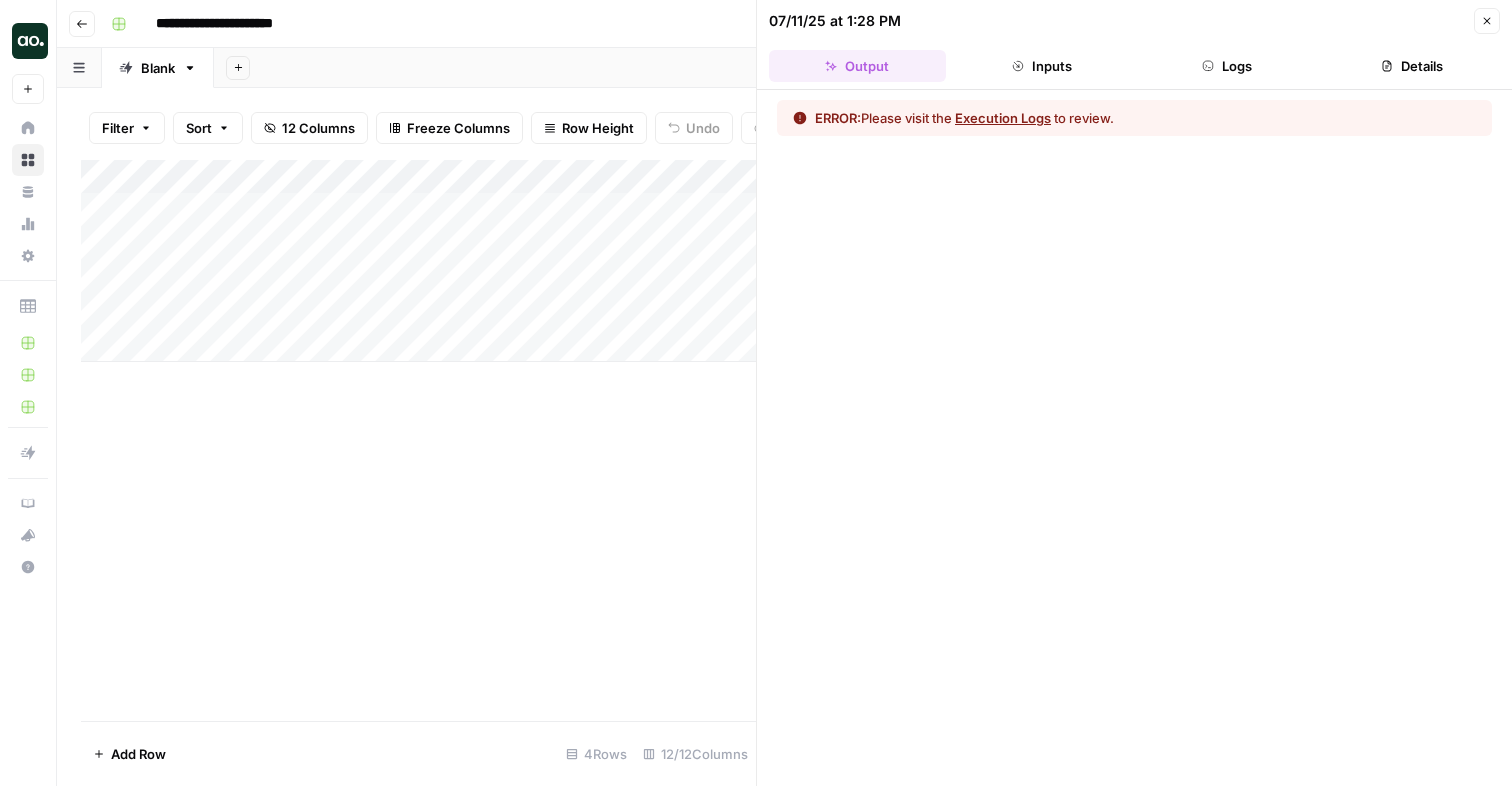 click on "Execution Logs" at bounding box center [1003, 118] 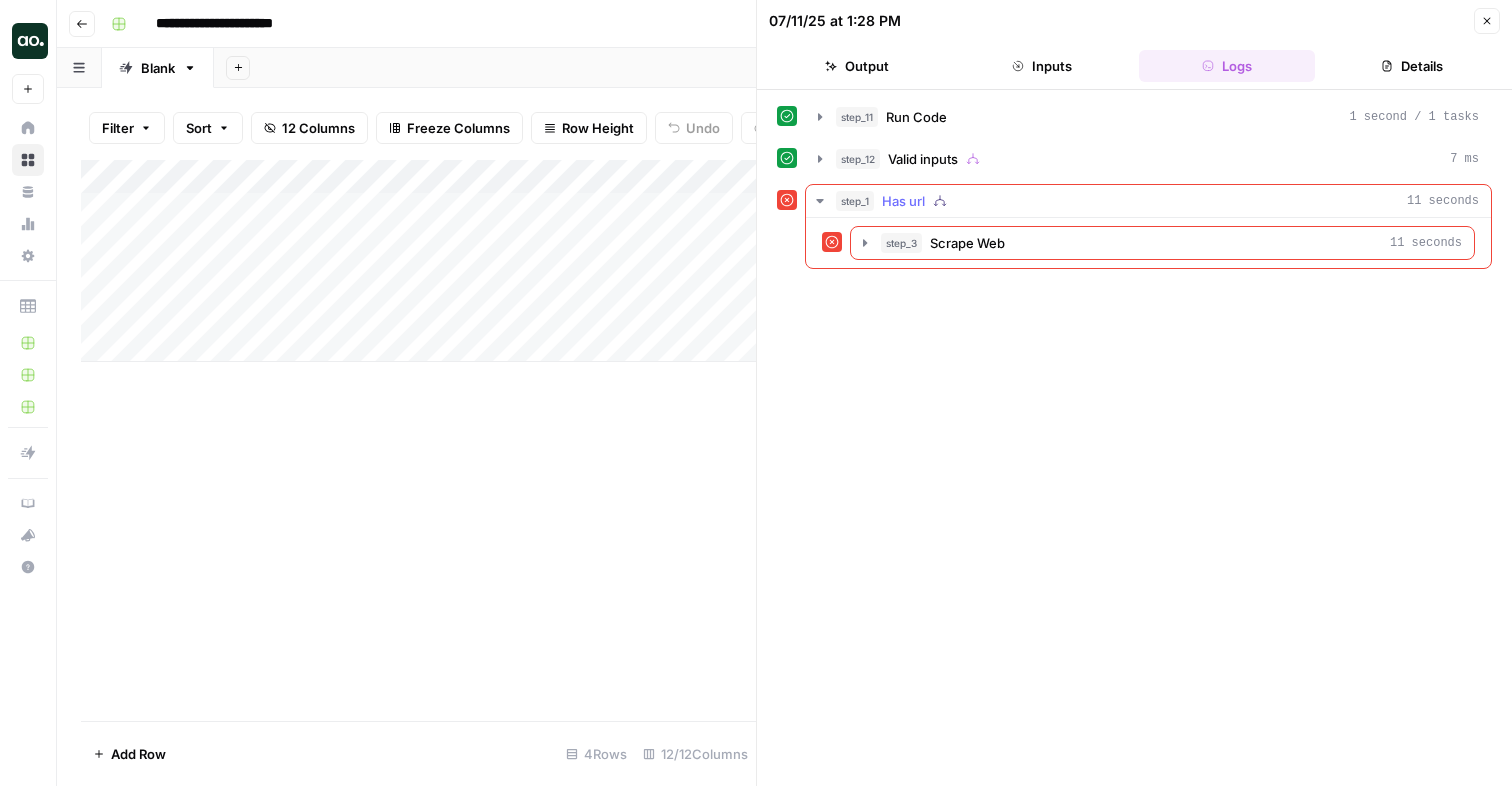click on "Has url" at bounding box center [903, 201] 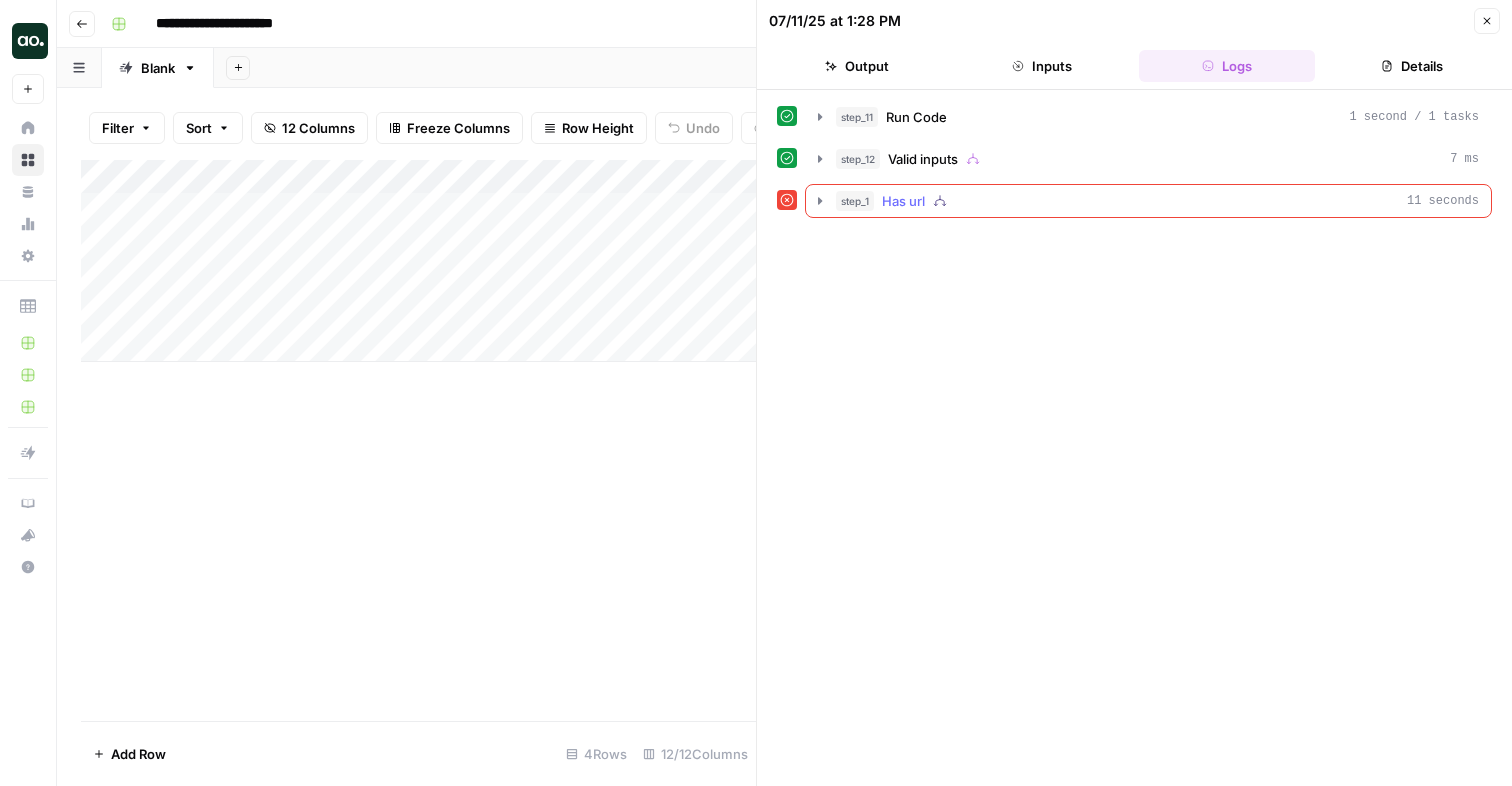 click on "Has url" at bounding box center [903, 201] 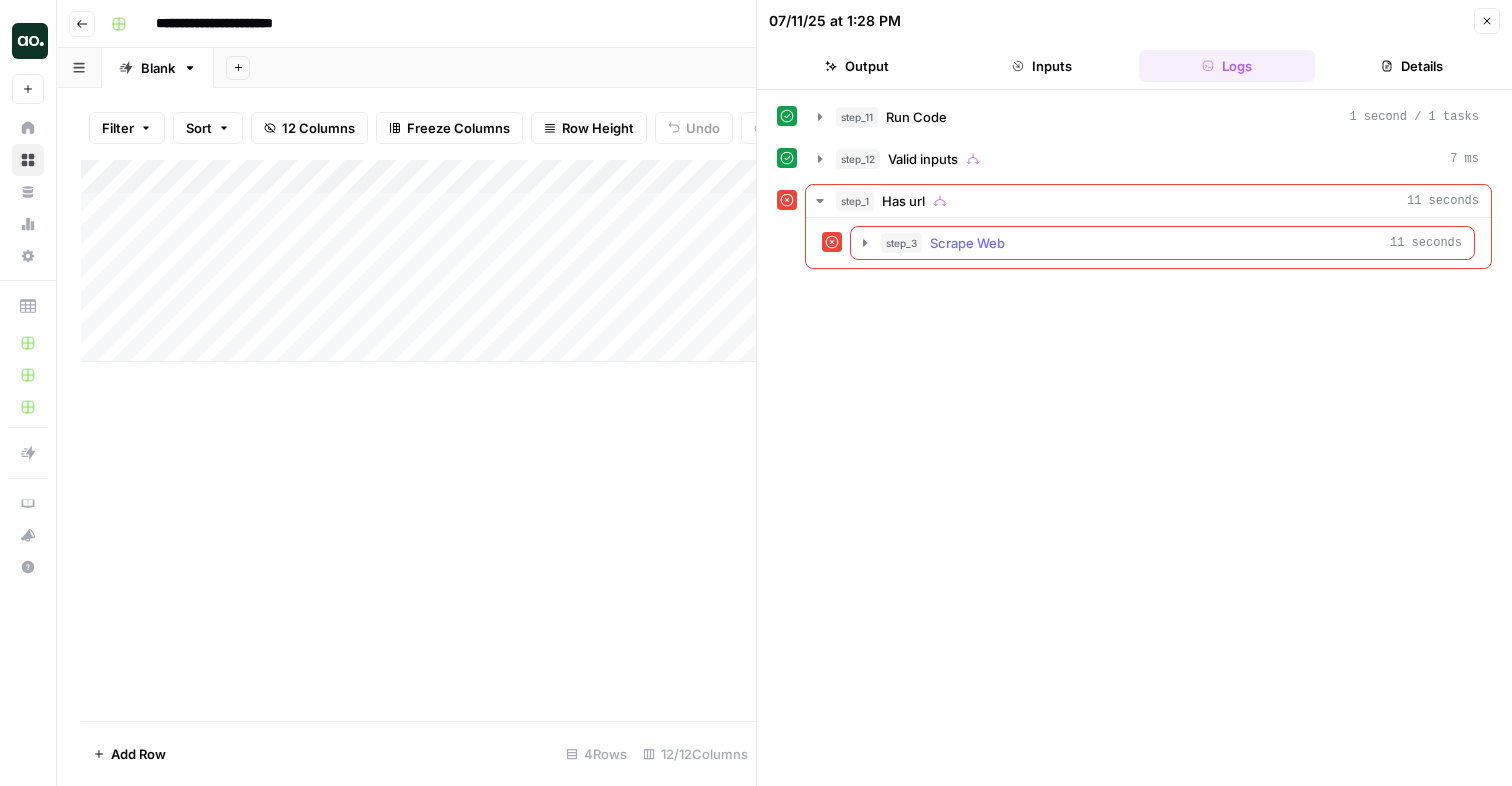 click on "Scrape Web" at bounding box center (967, 243) 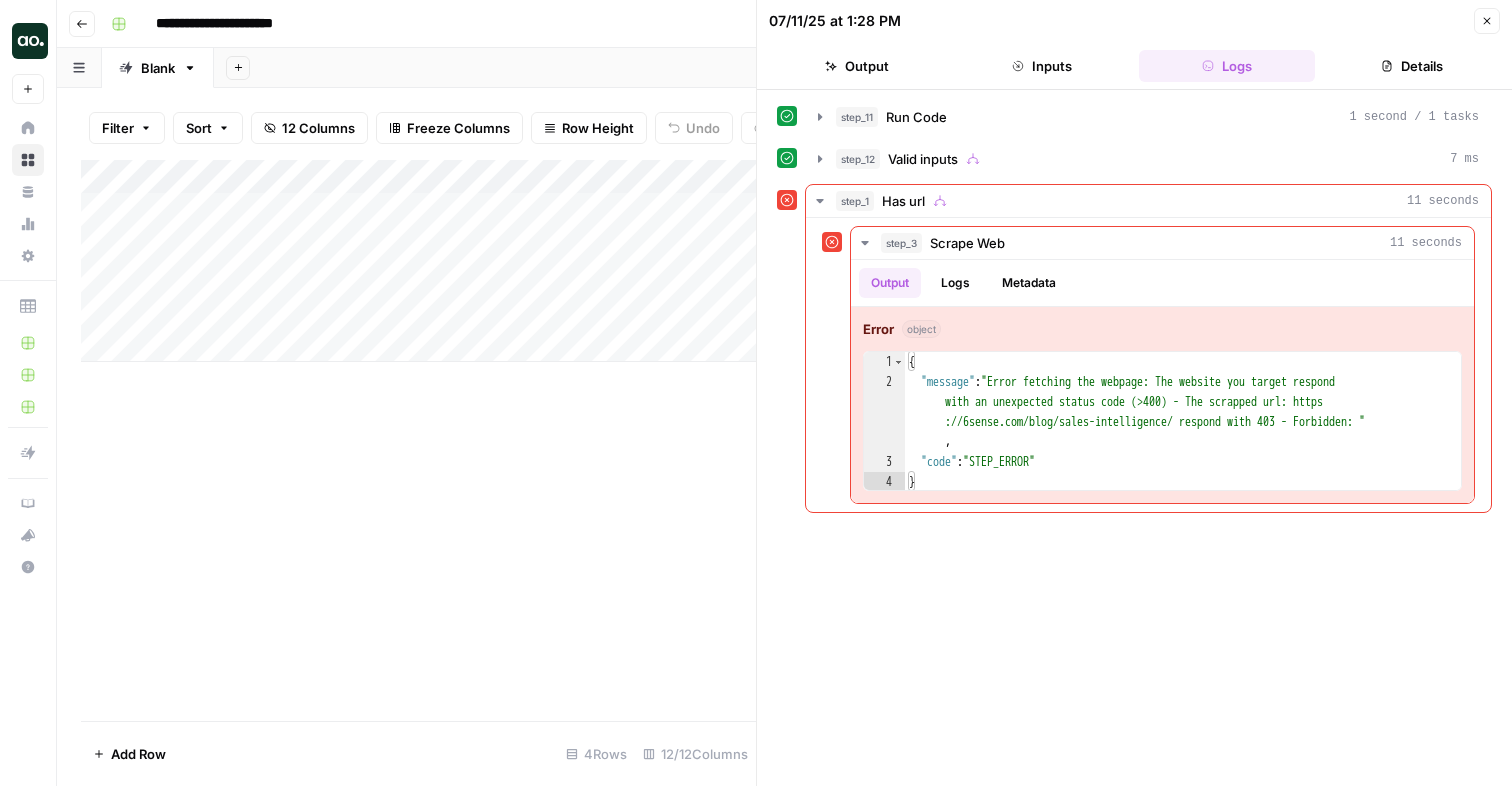 click on "Add Column" at bounding box center [418, 261] 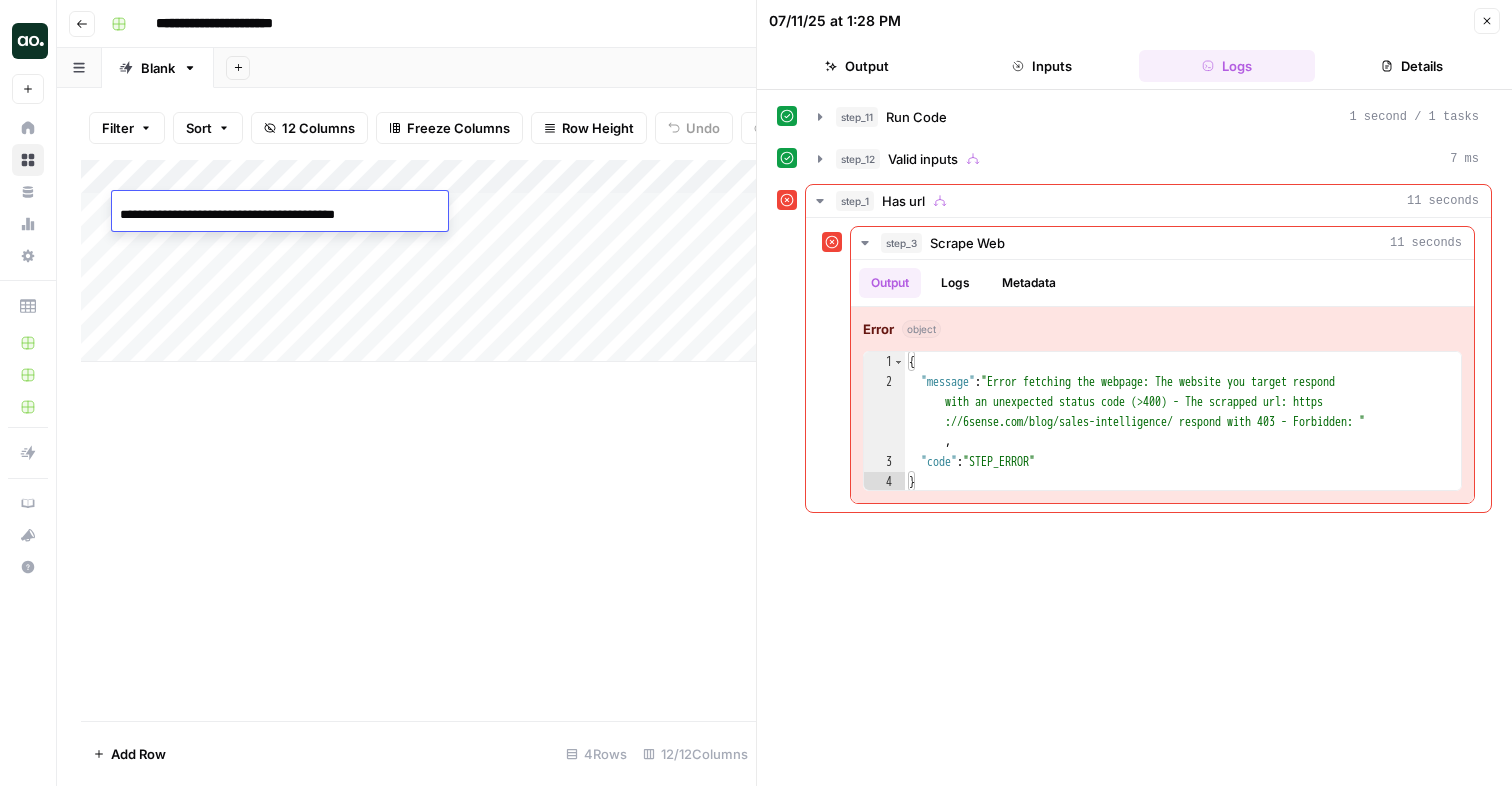 click on "**********" at bounding box center [280, 215] 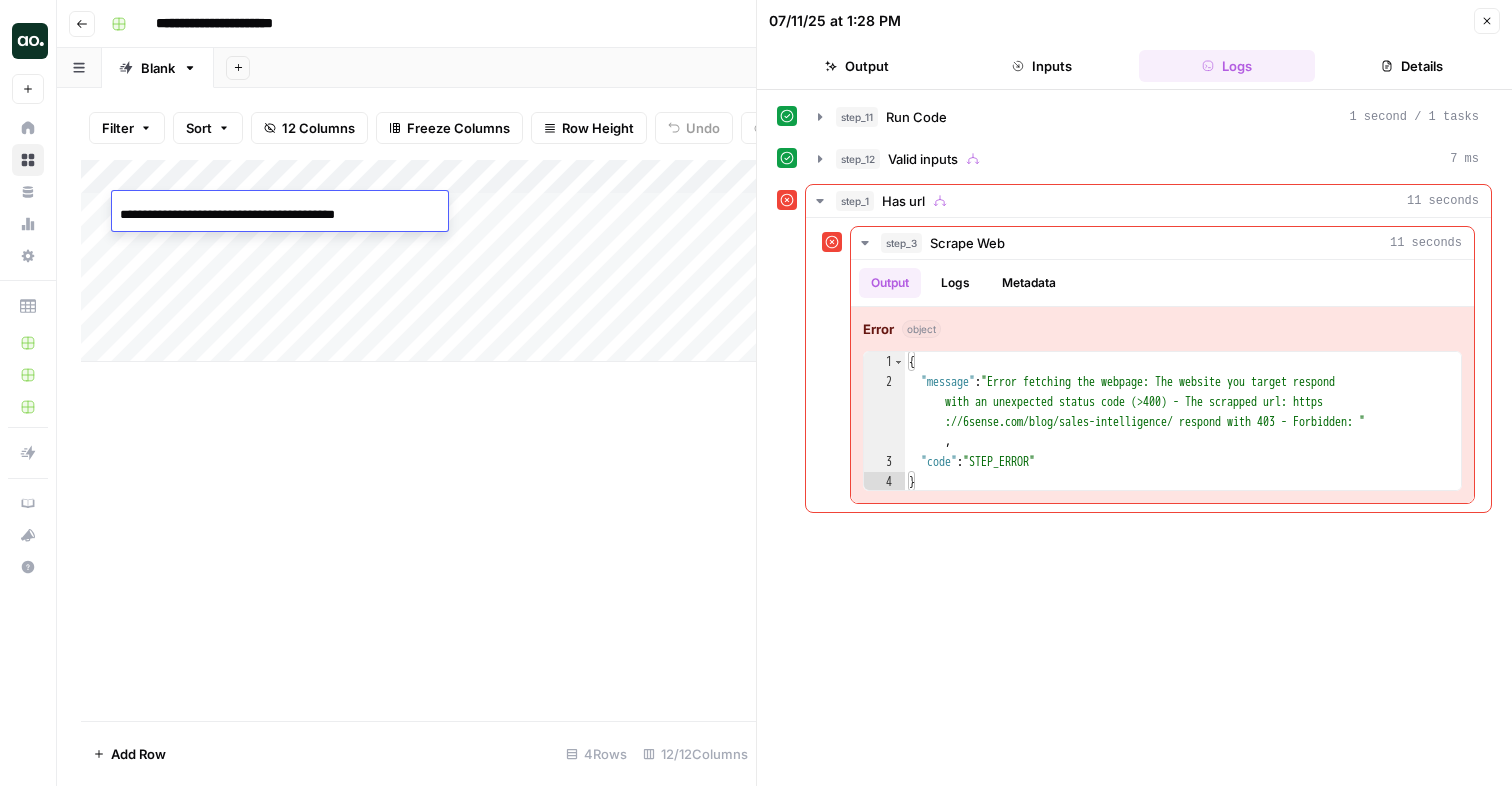 drag, startPoint x: 162, startPoint y: 211, endPoint x: 97, endPoint y: 211, distance: 65 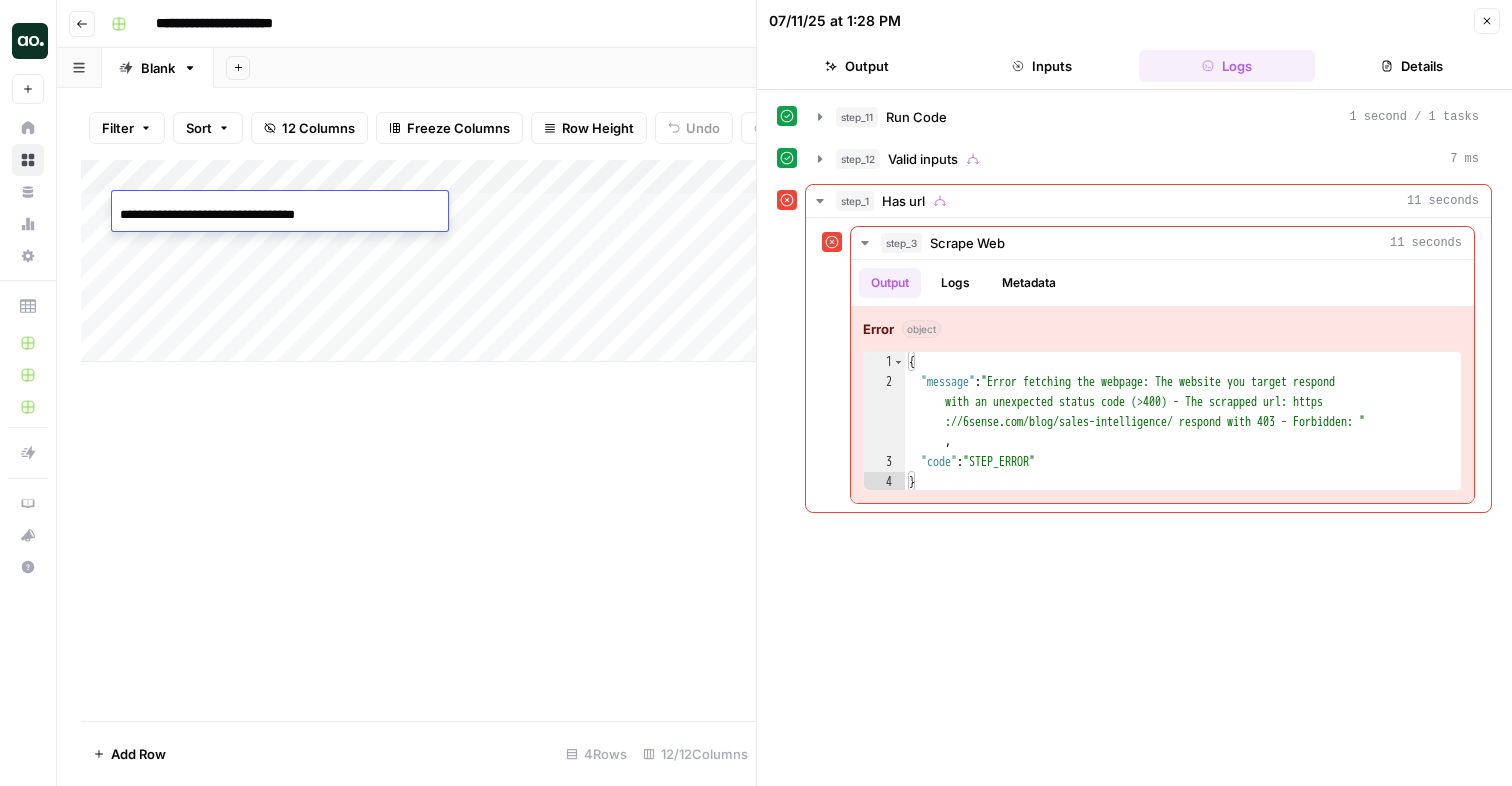 click on "**********" at bounding box center [784, 24] 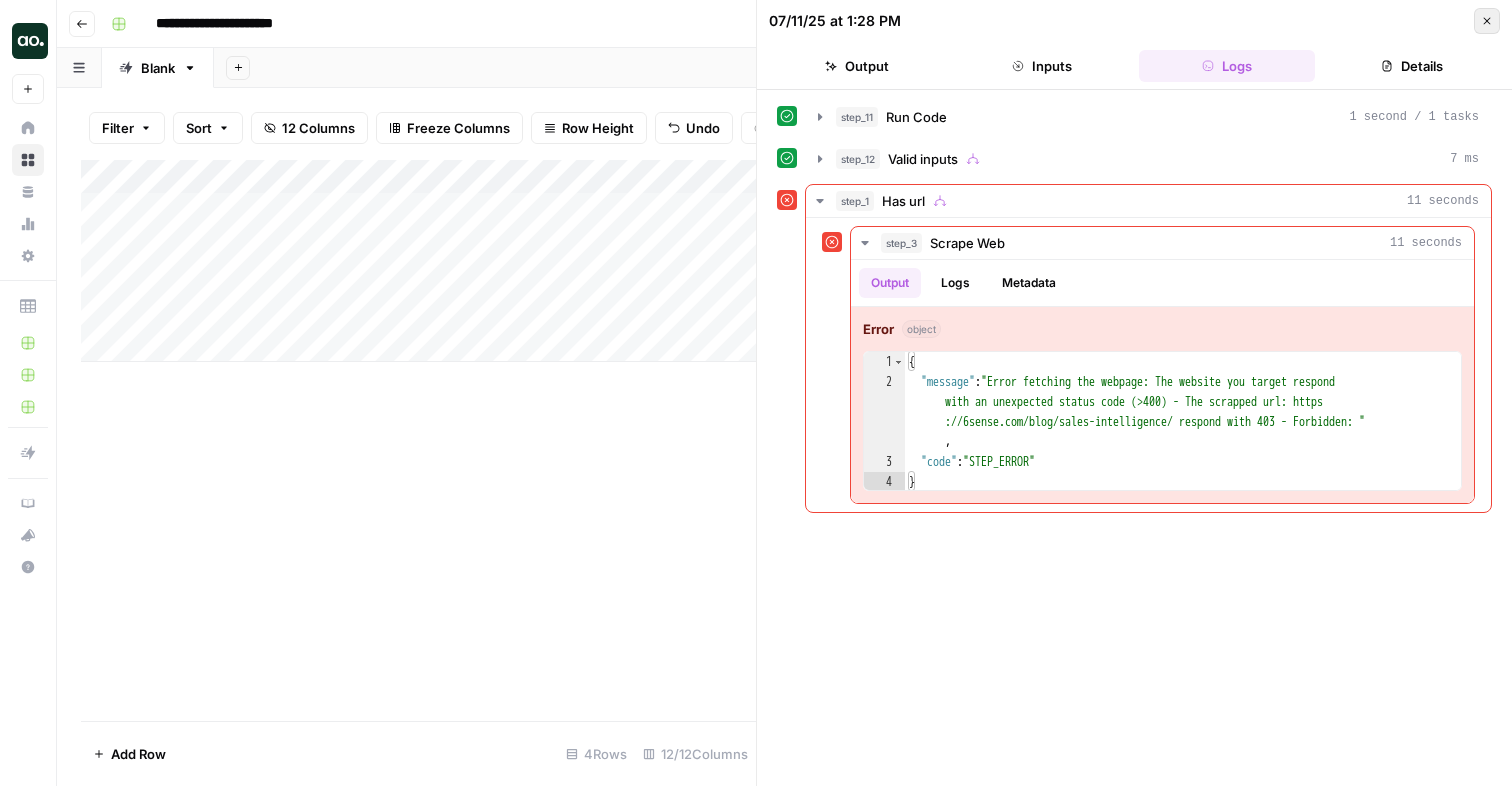 click 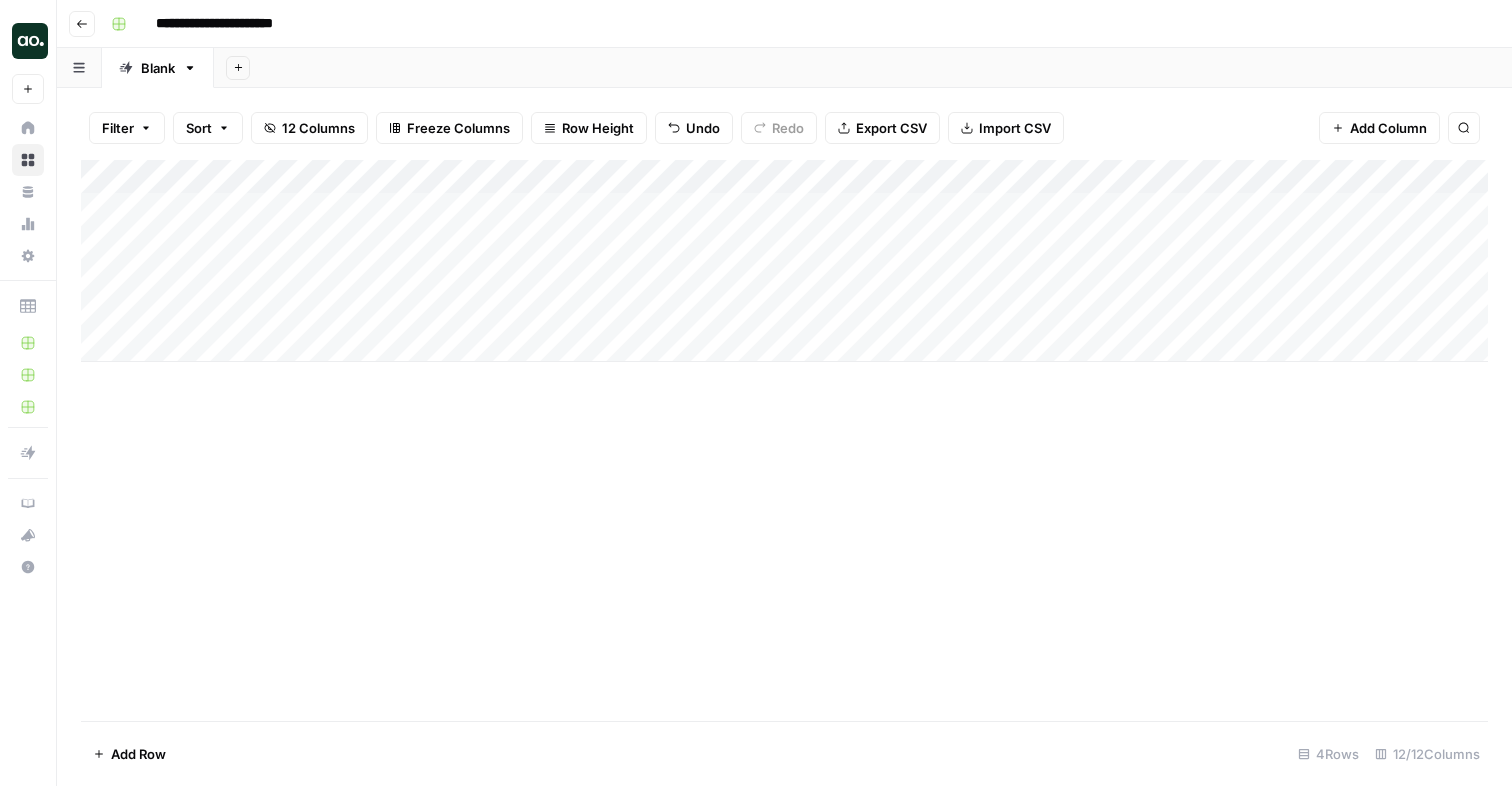 click on "Add Column" at bounding box center [784, 261] 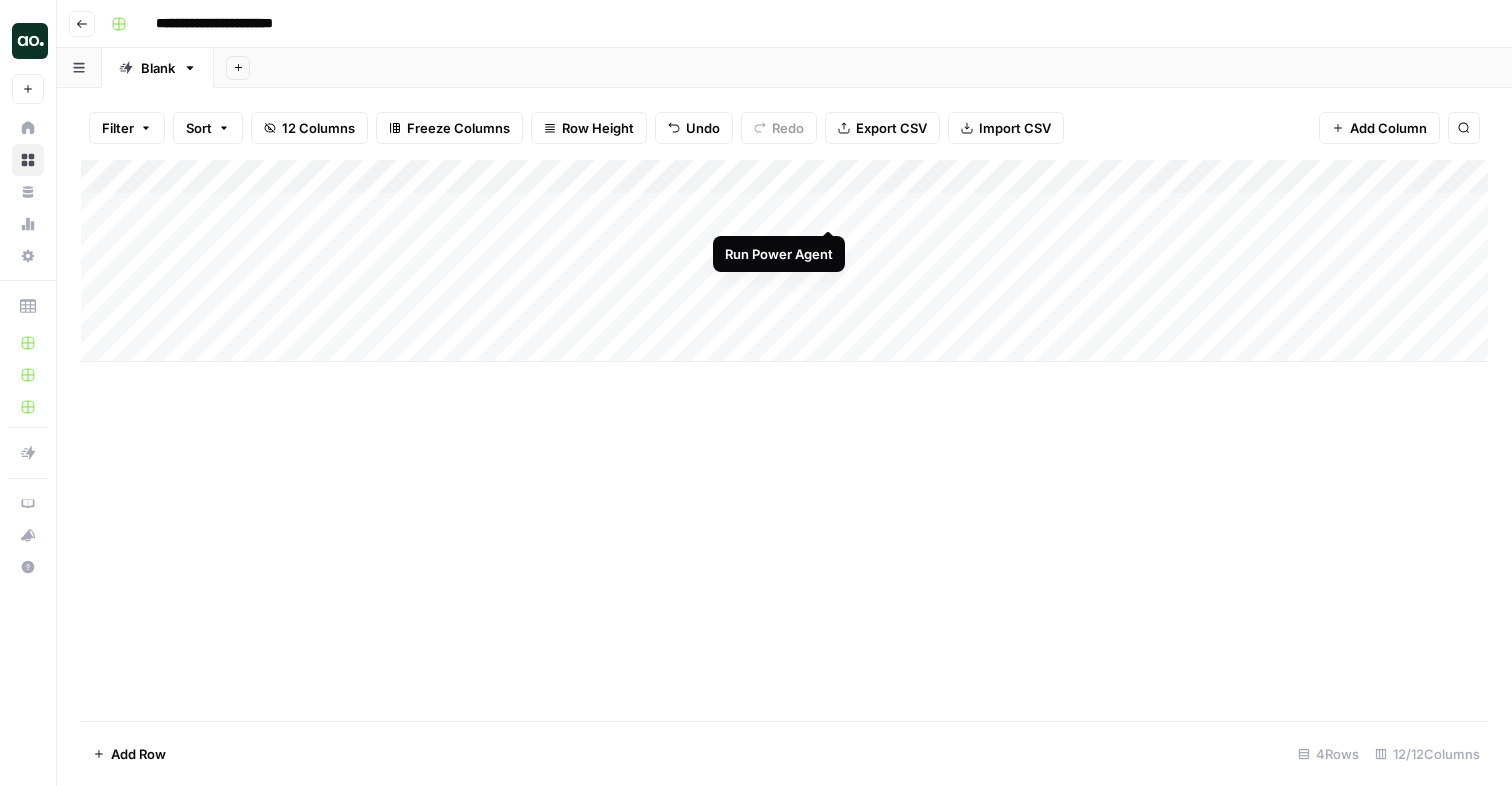 click on "Add Column" at bounding box center [784, 261] 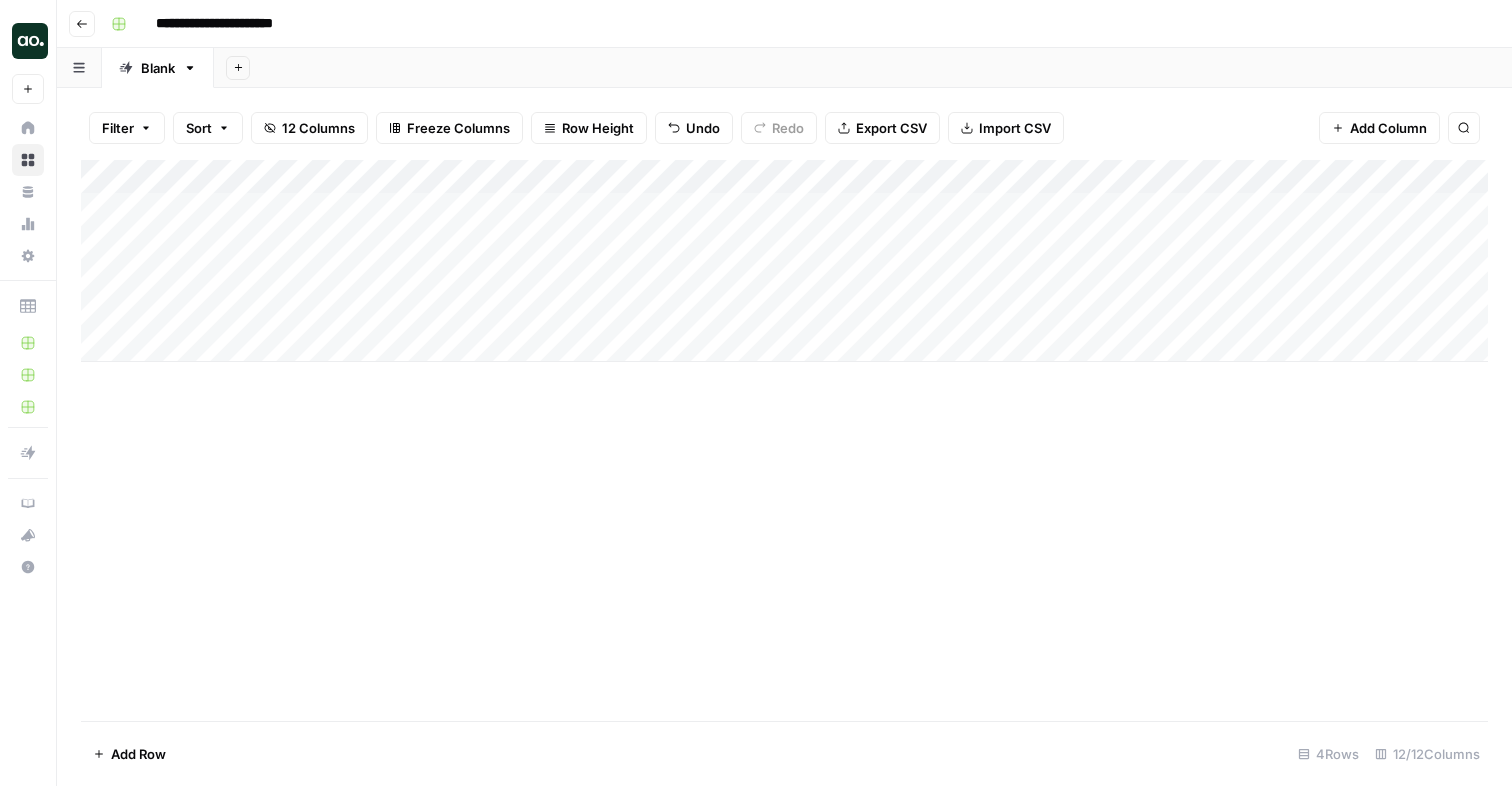 click on "Add Column" at bounding box center (784, 261) 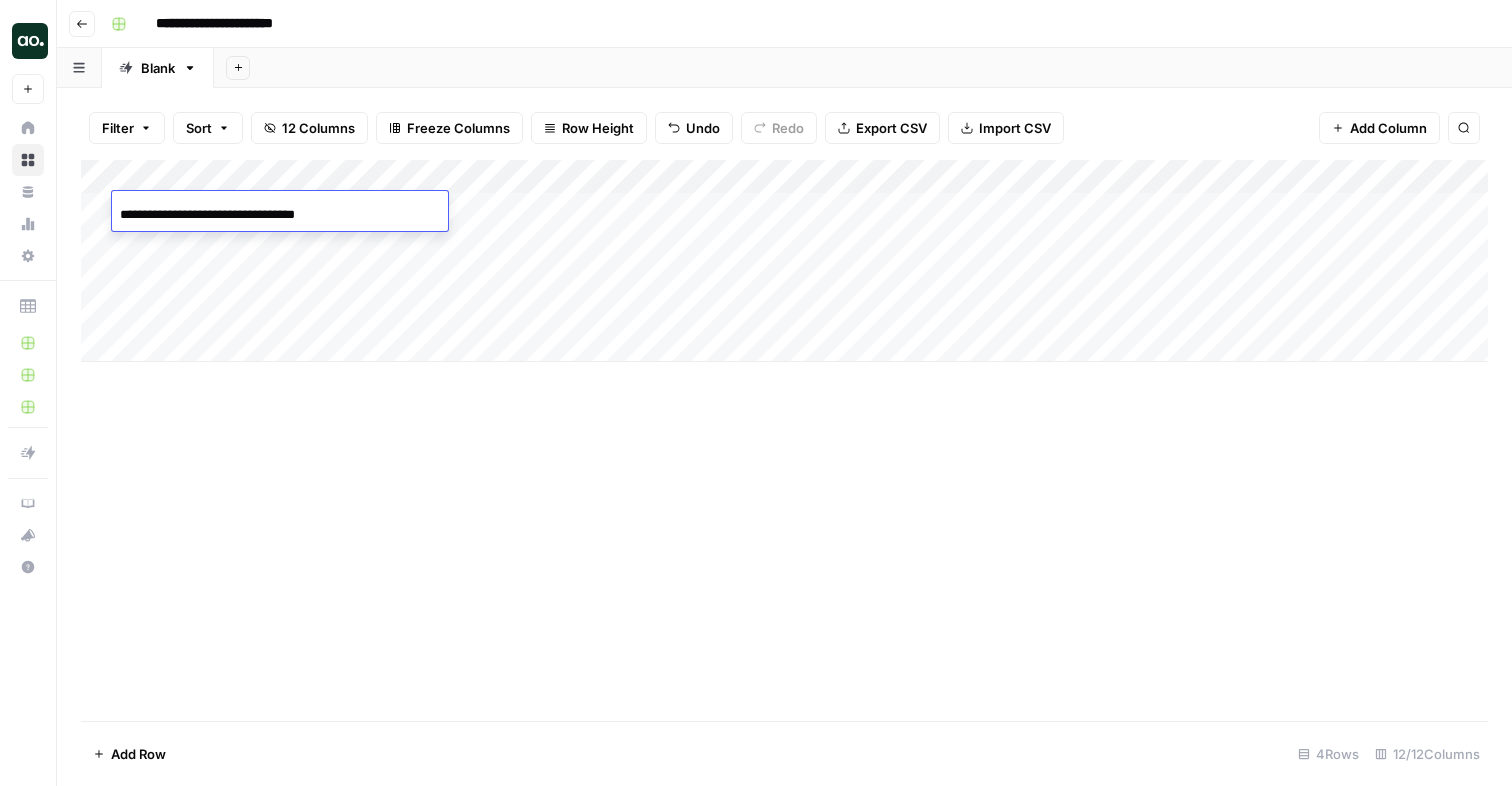 click on "**********" at bounding box center [280, 215] 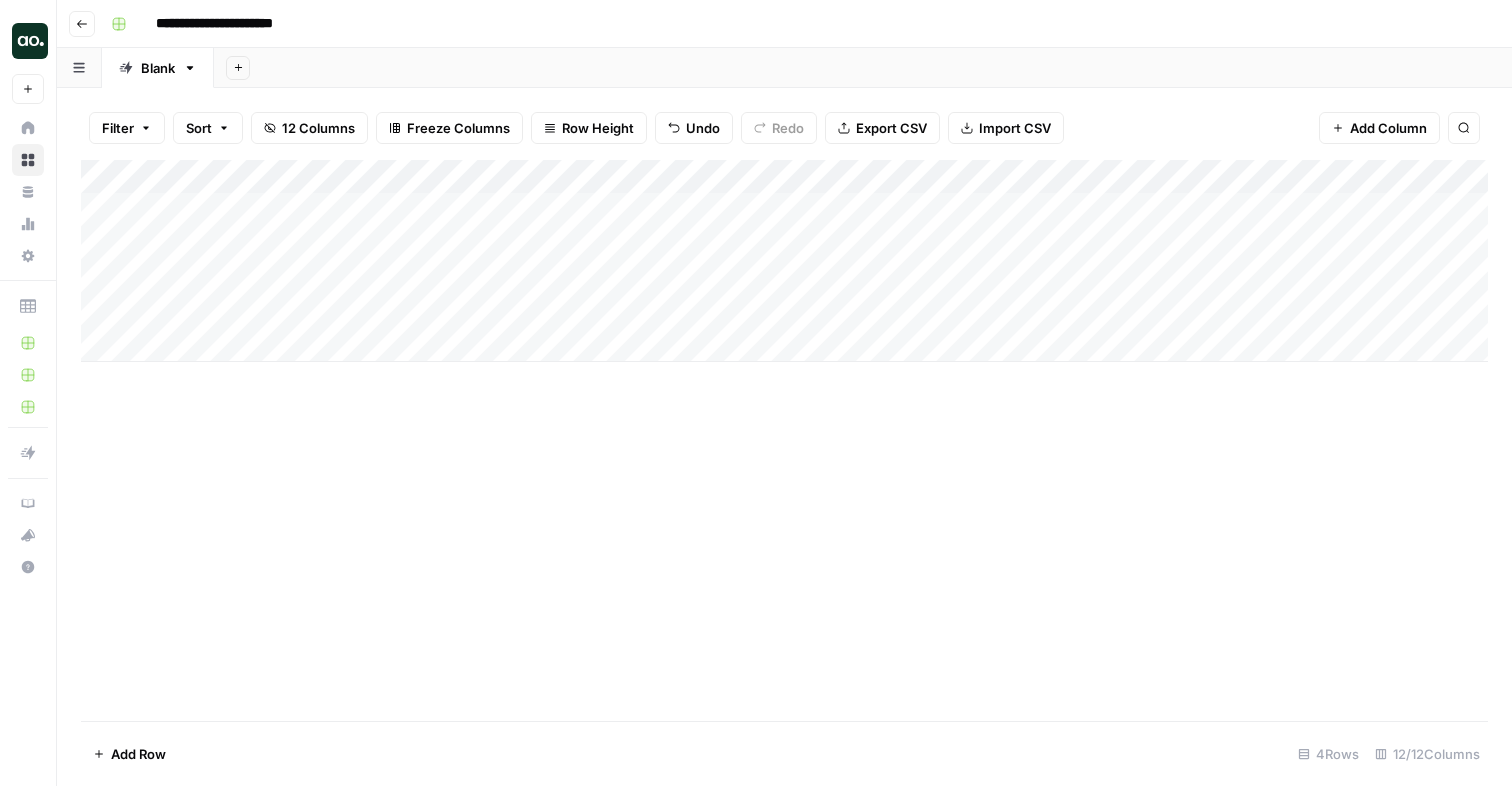 click on "Add Column" at bounding box center [784, 261] 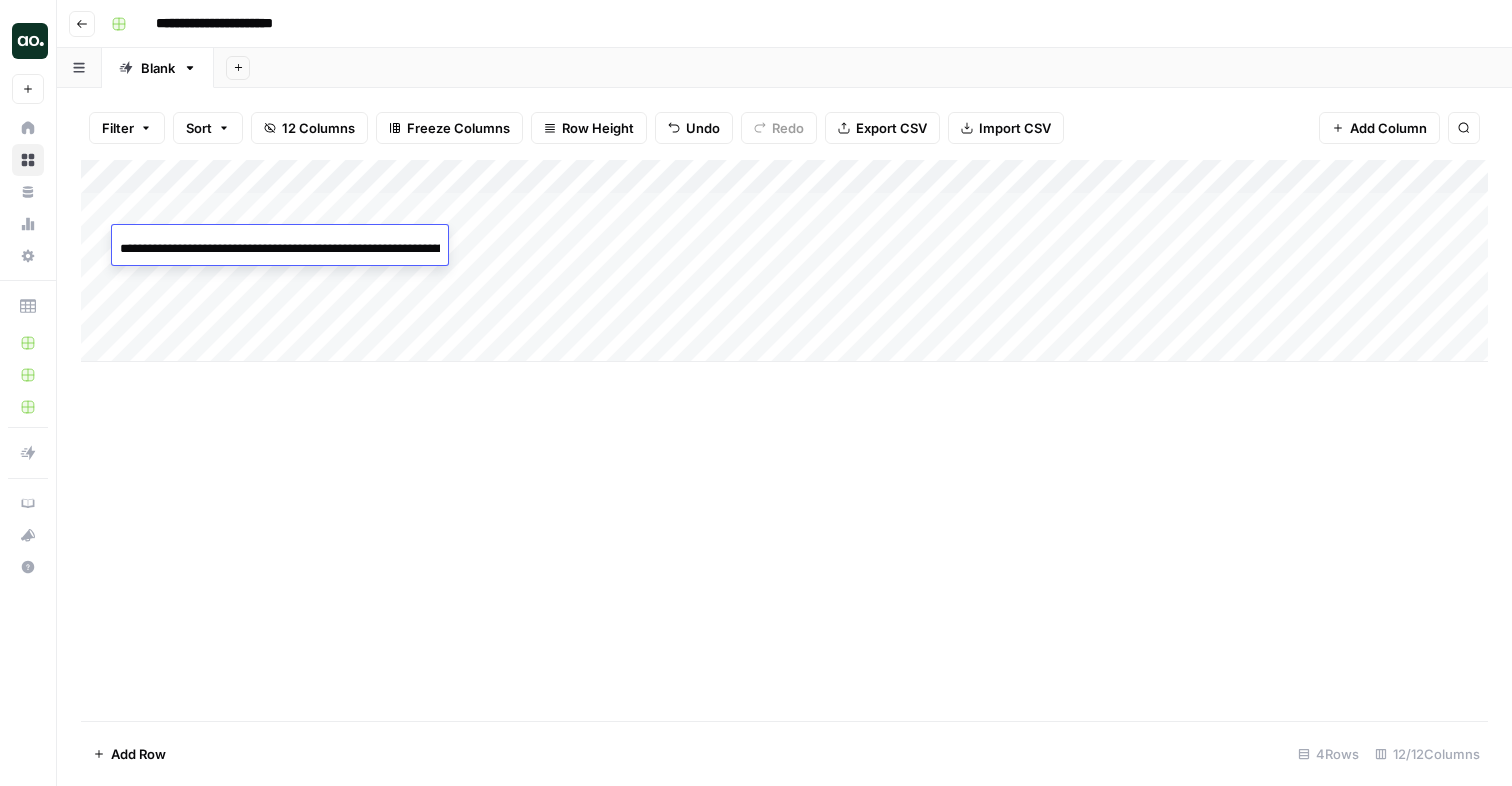 scroll, scrollTop: 0, scrollLeft: 352, axis: horizontal 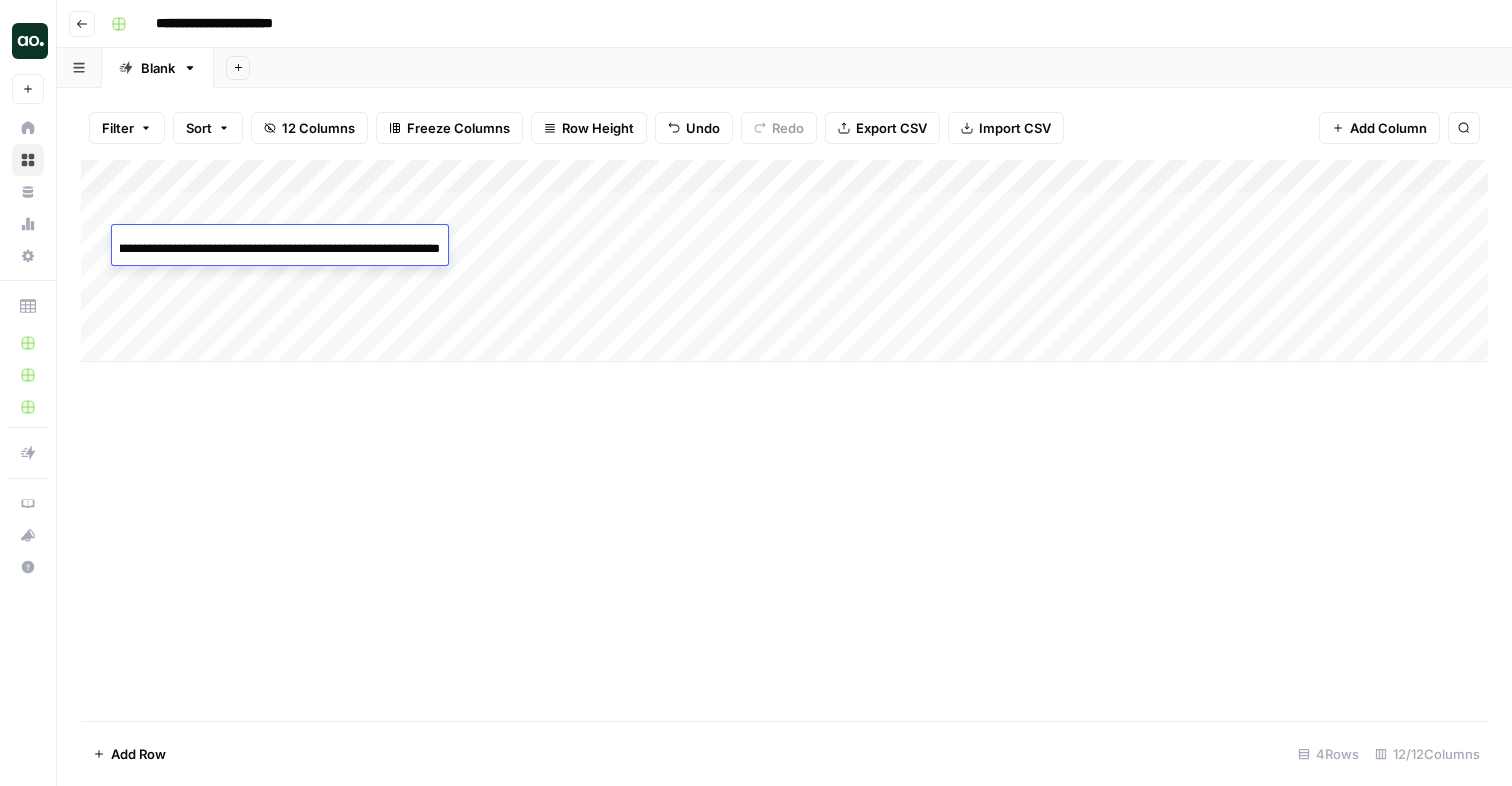 click on "**********" at bounding box center [280, 249] 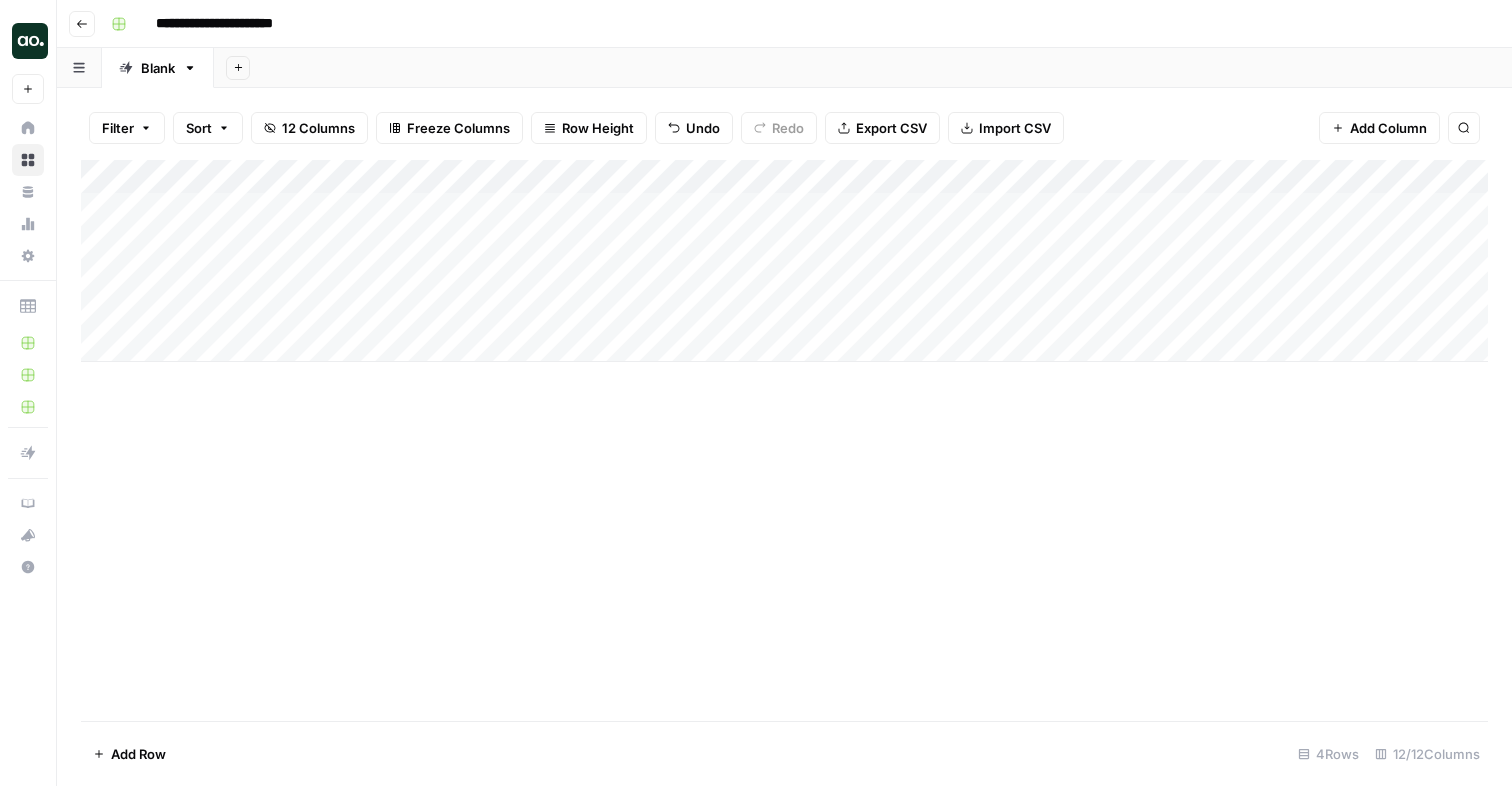 click on "Add Column" at bounding box center [784, 261] 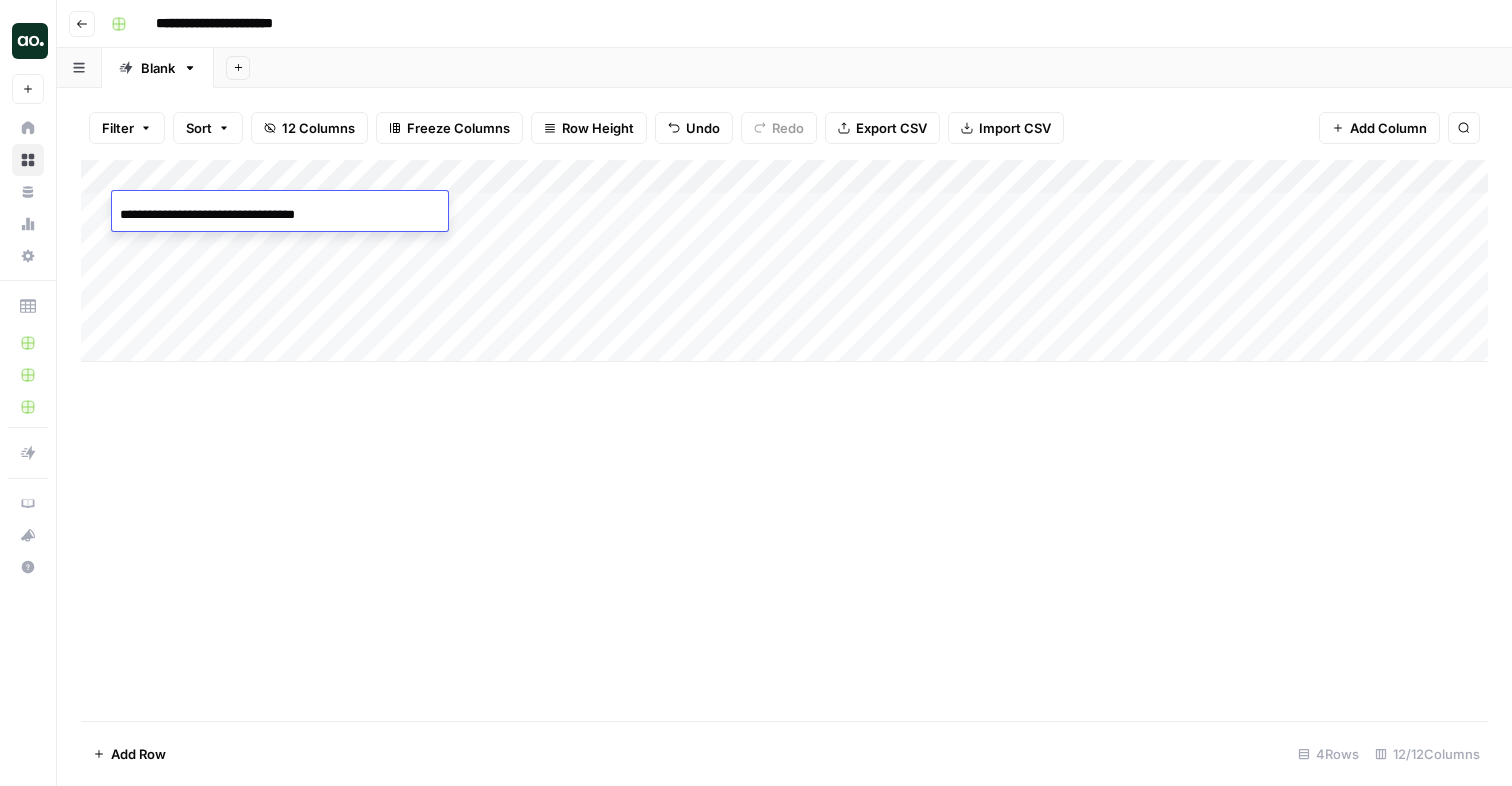 click on "**********" at bounding box center (280, 215) 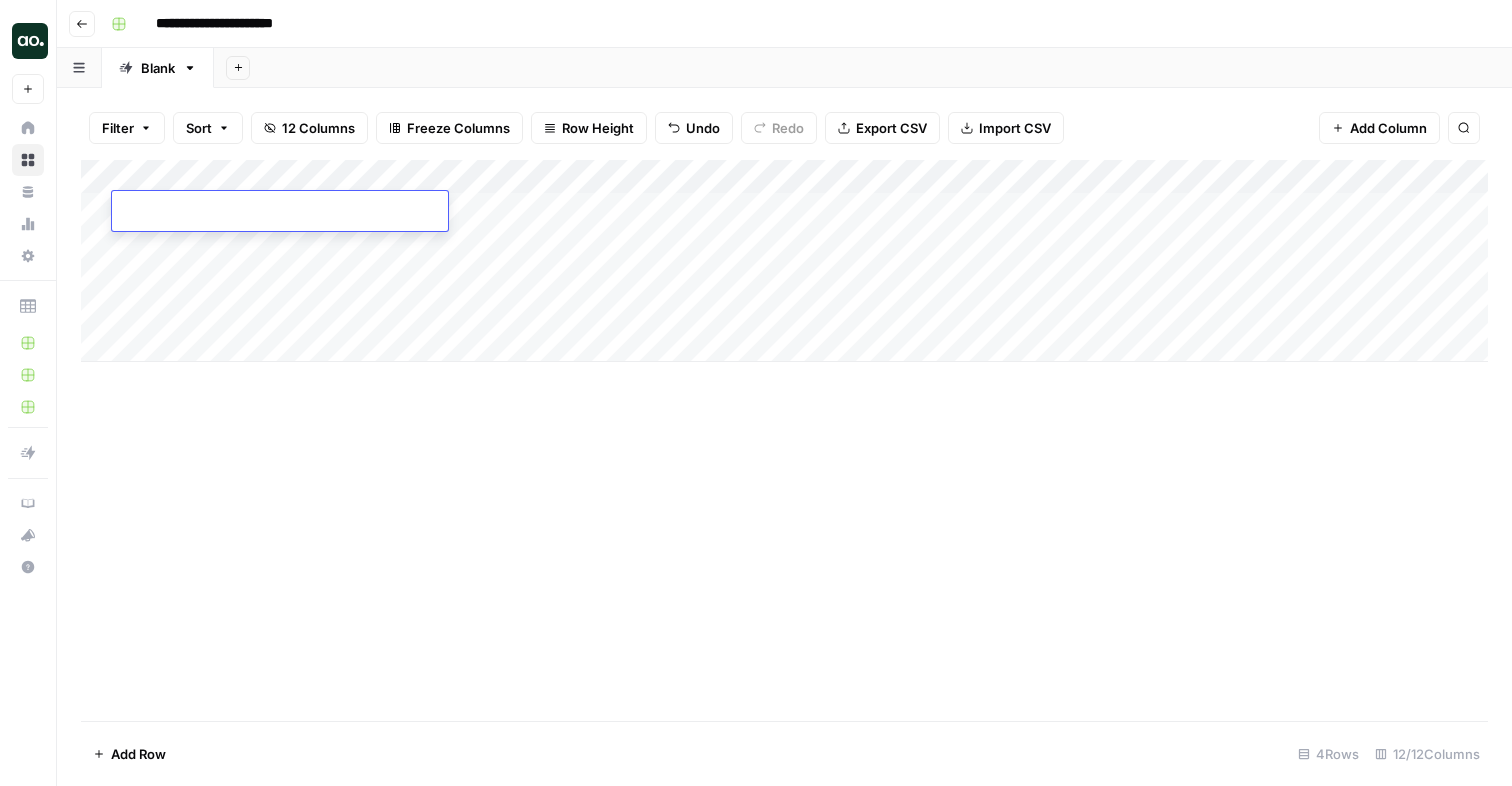 type on "**********" 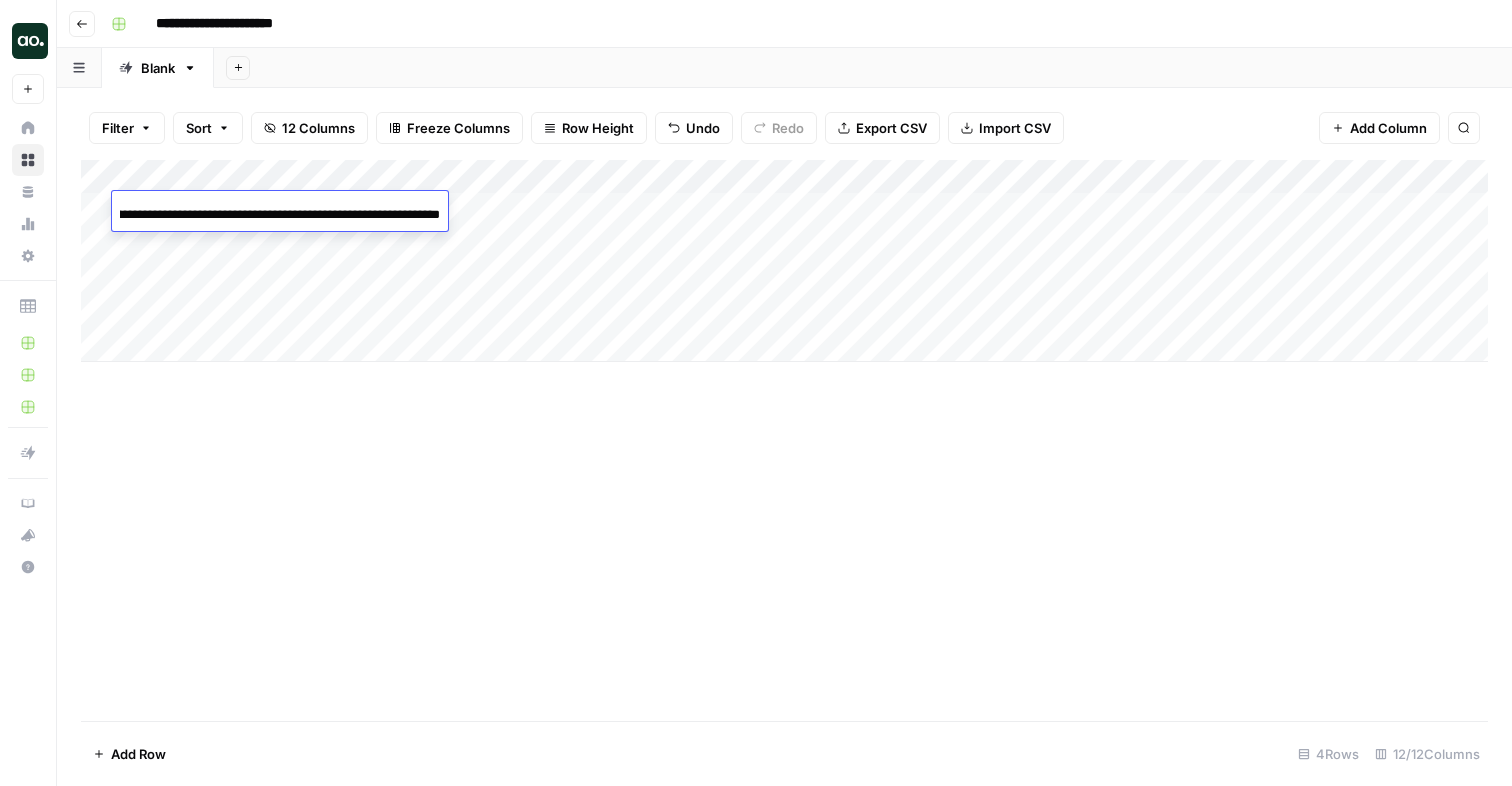 scroll, scrollTop: 0, scrollLeft: 0, axis: both 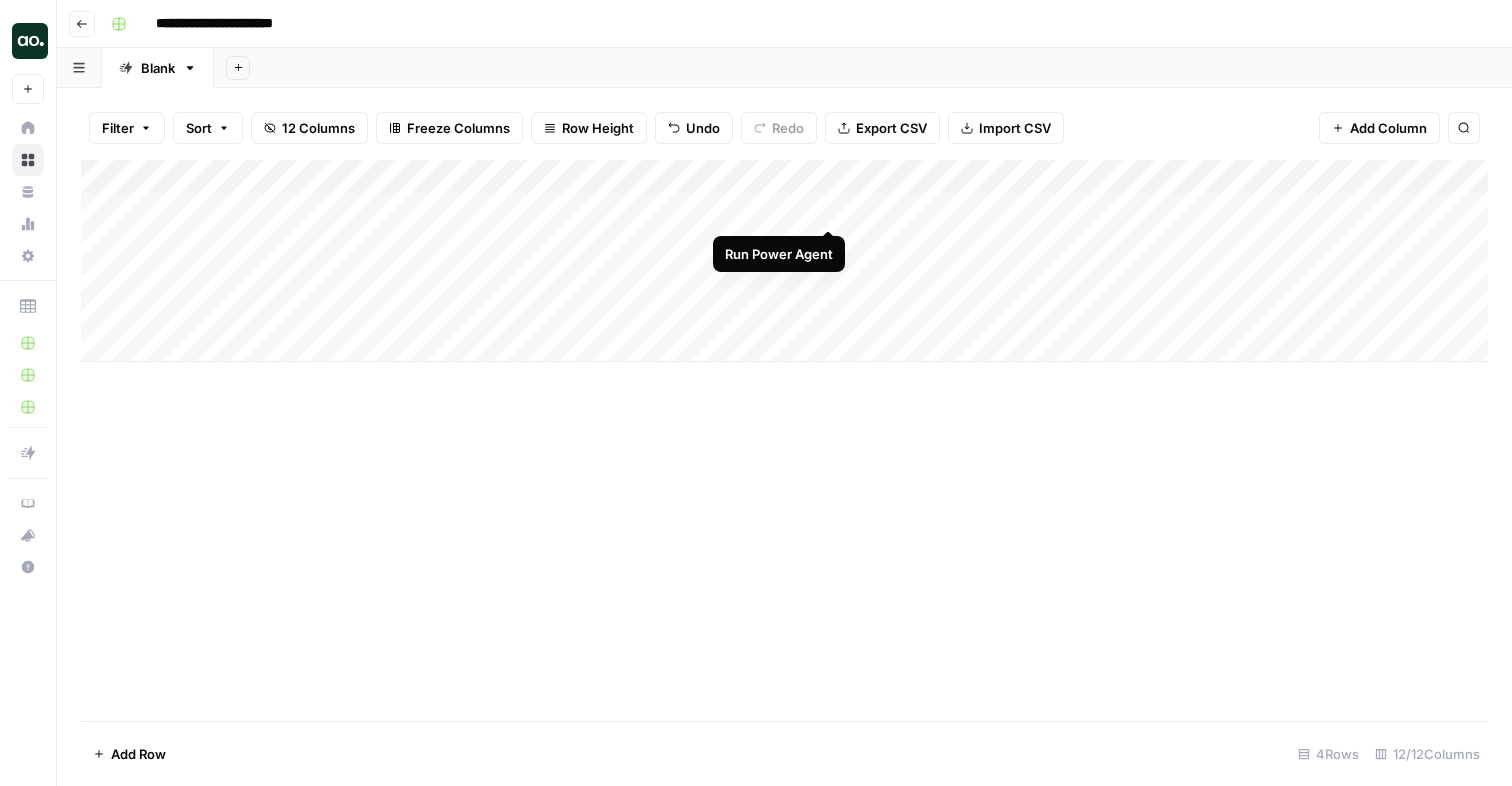 click on "Add Column" at bounding box center [784, 261] 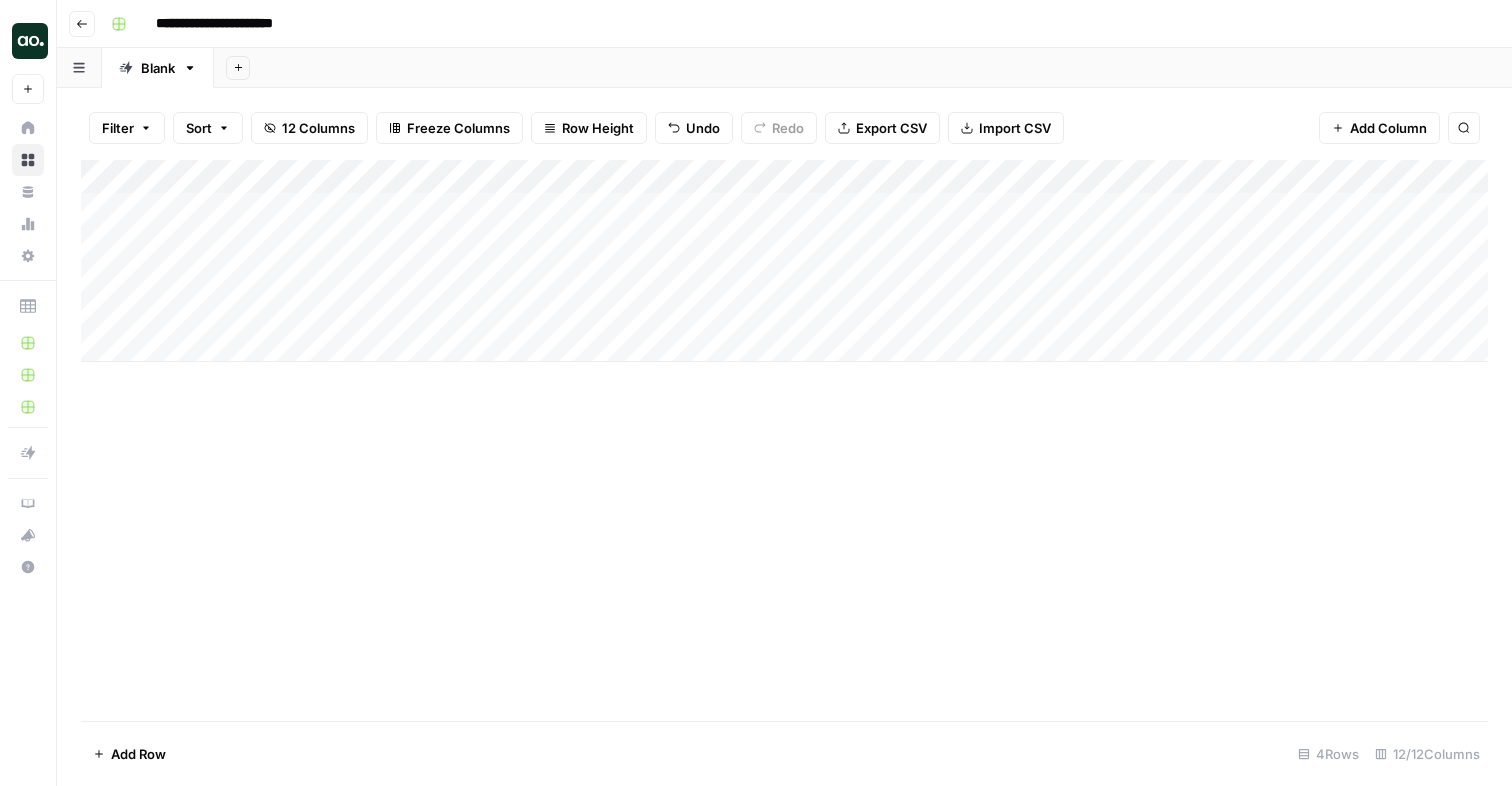 click on "Add Column" at bounding box center [784, 261] 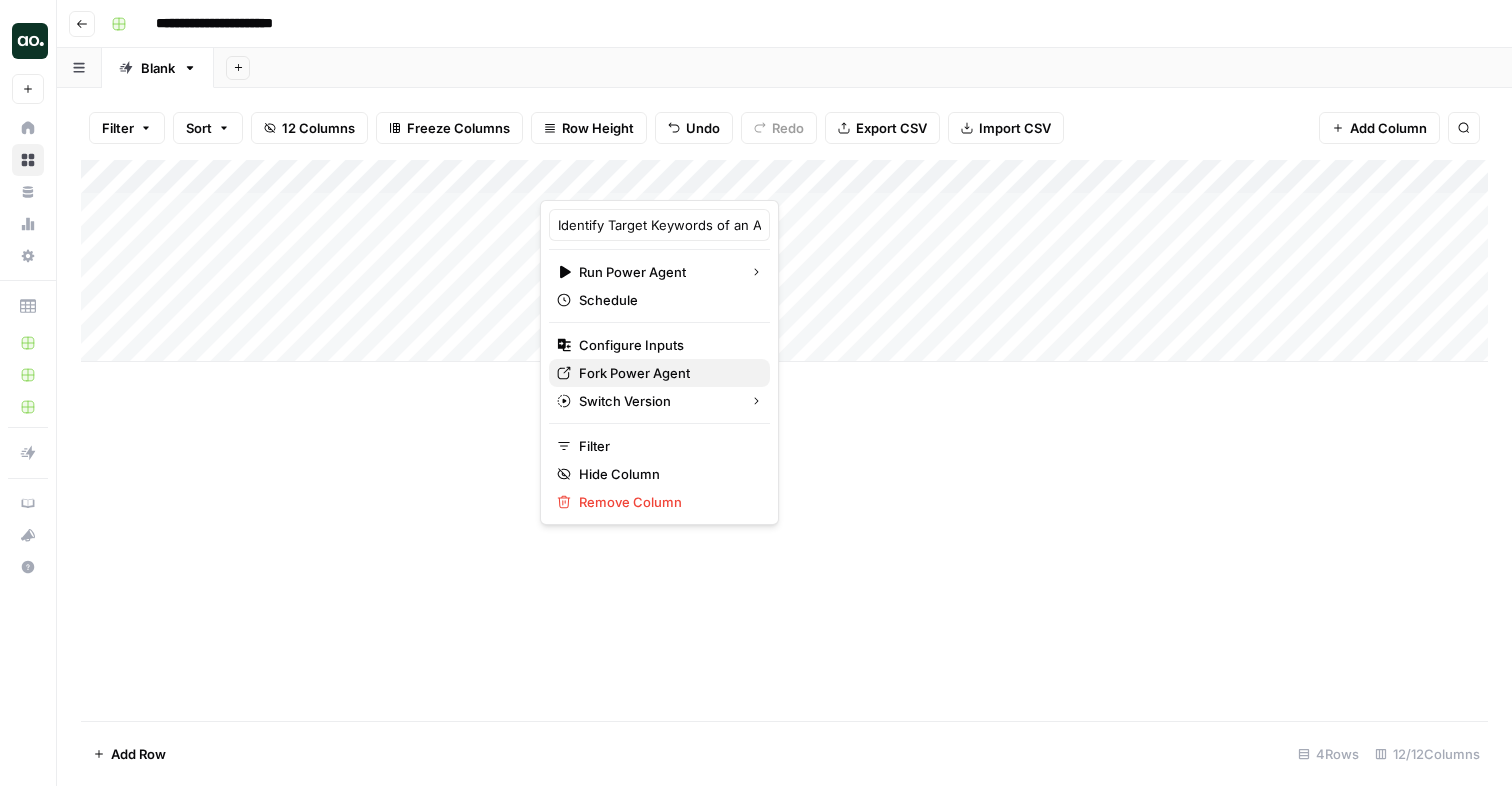 click on "Fork Power Agent" at bounding box center (634, 373) 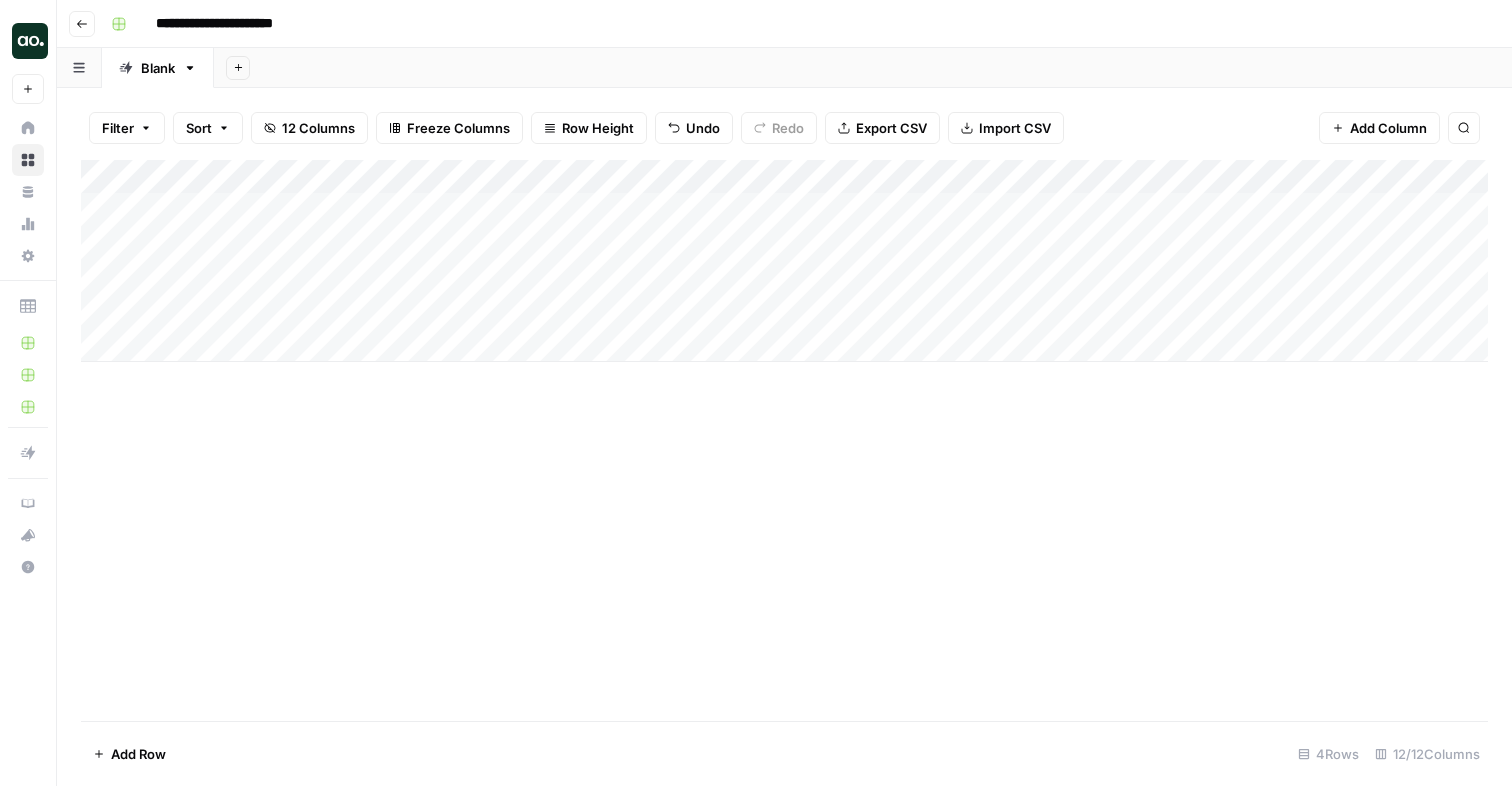 click on "Add Column" at bounding box center [784, 261] 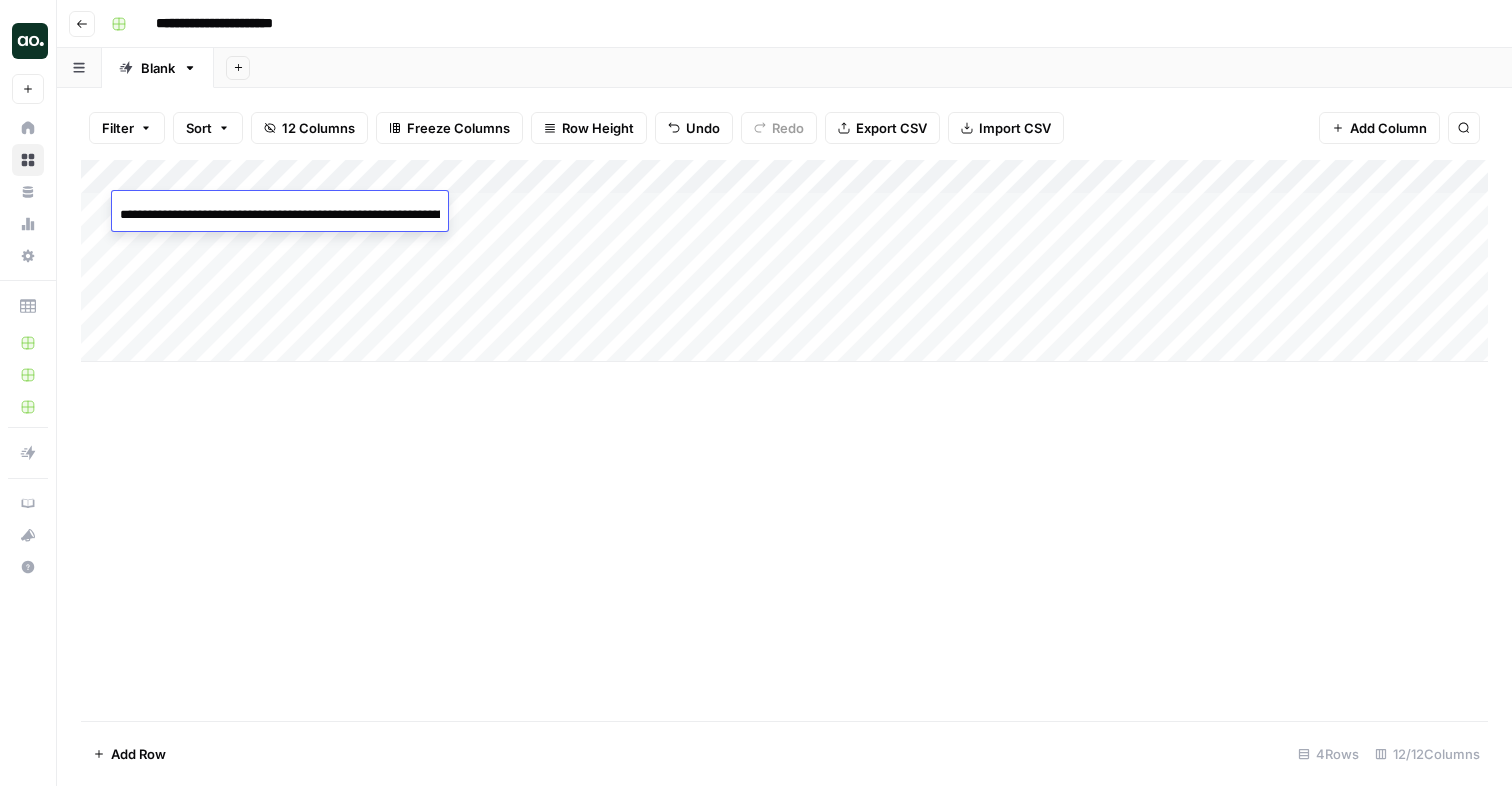 scroll, scrollTop: 0, scrollLeft: 352, axis: horizontal 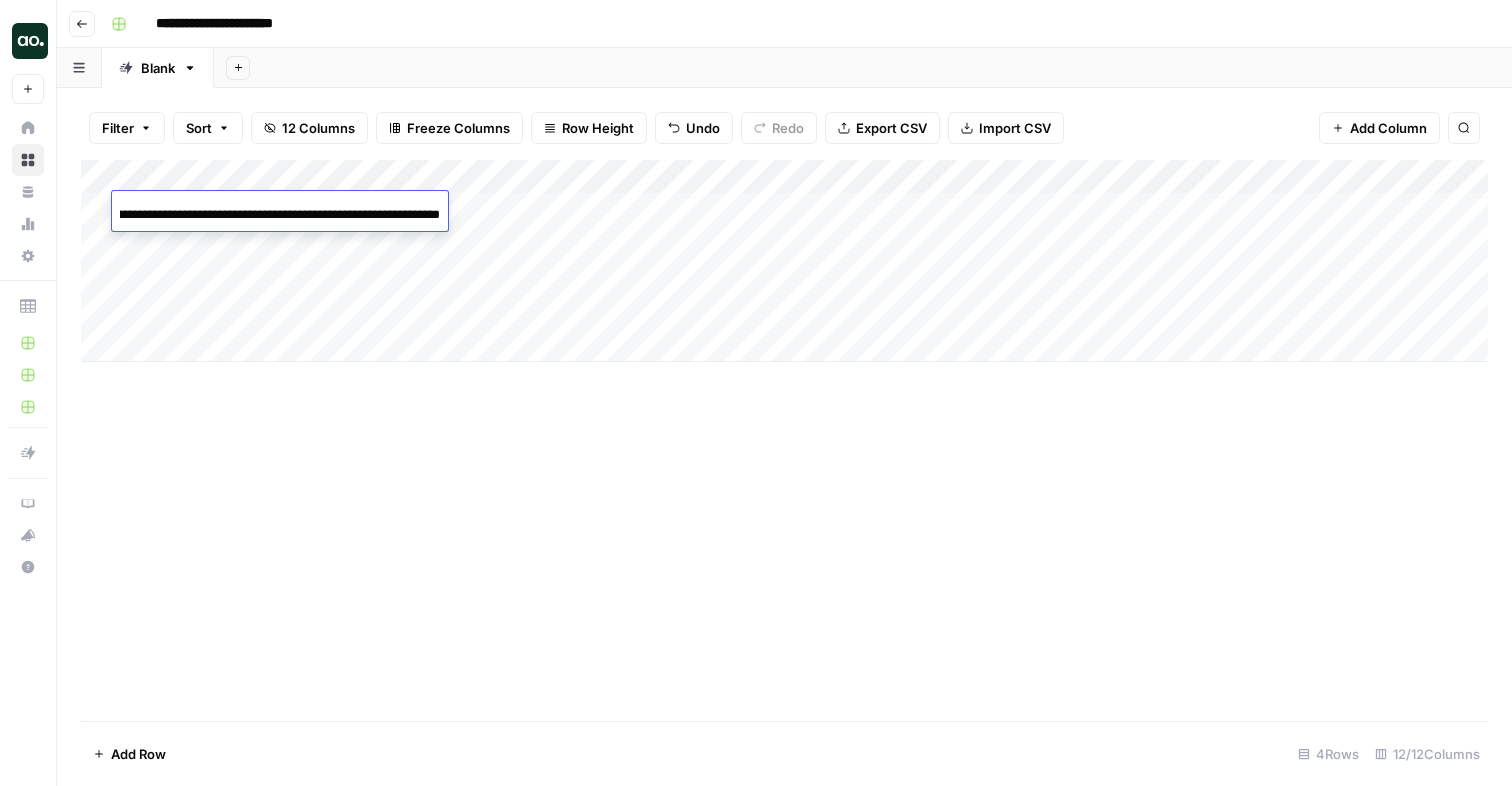 click on "**********" at bounding box center (280, 215) 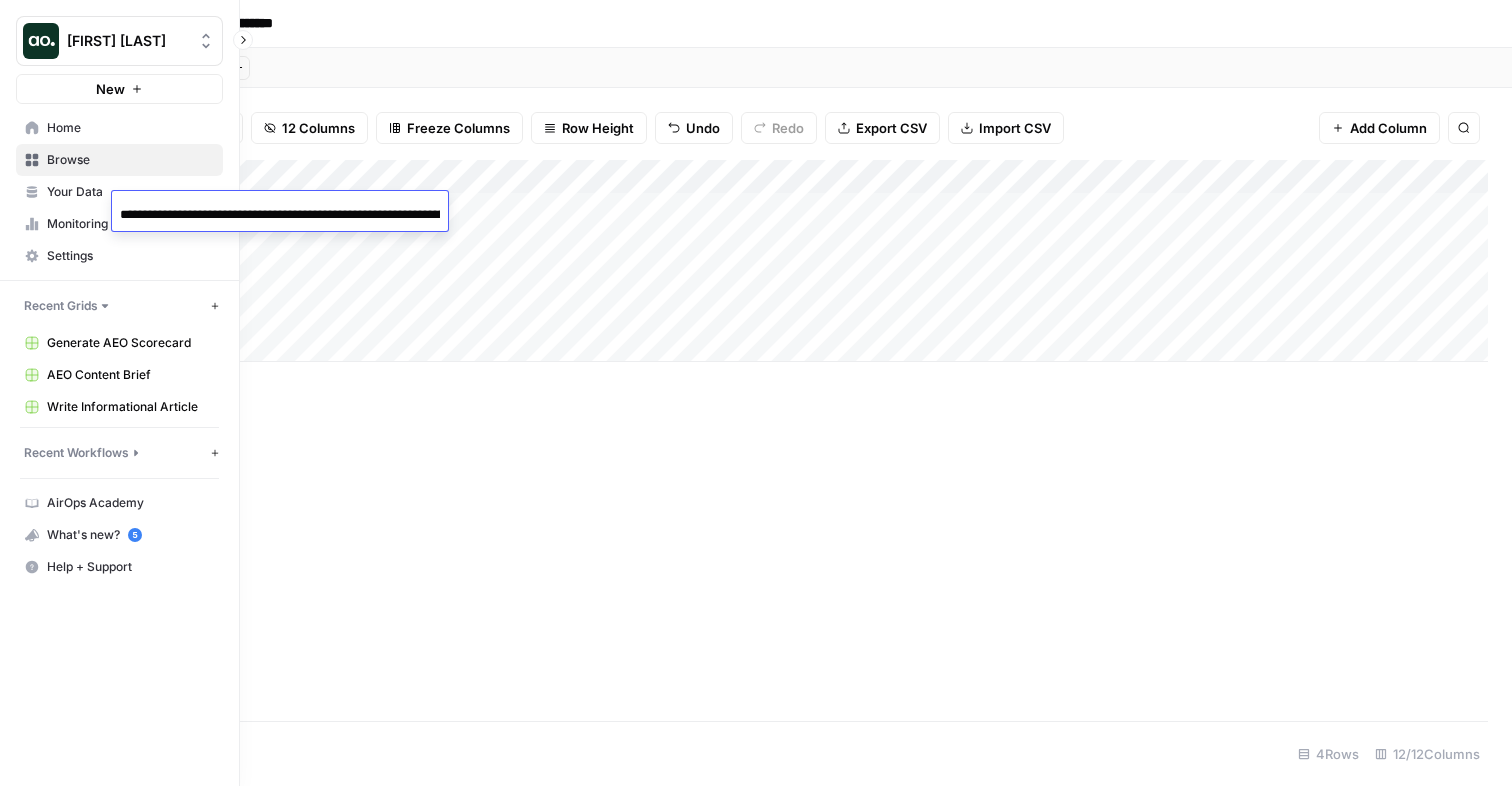 click on "Browse" at bounding box center [130, 160] 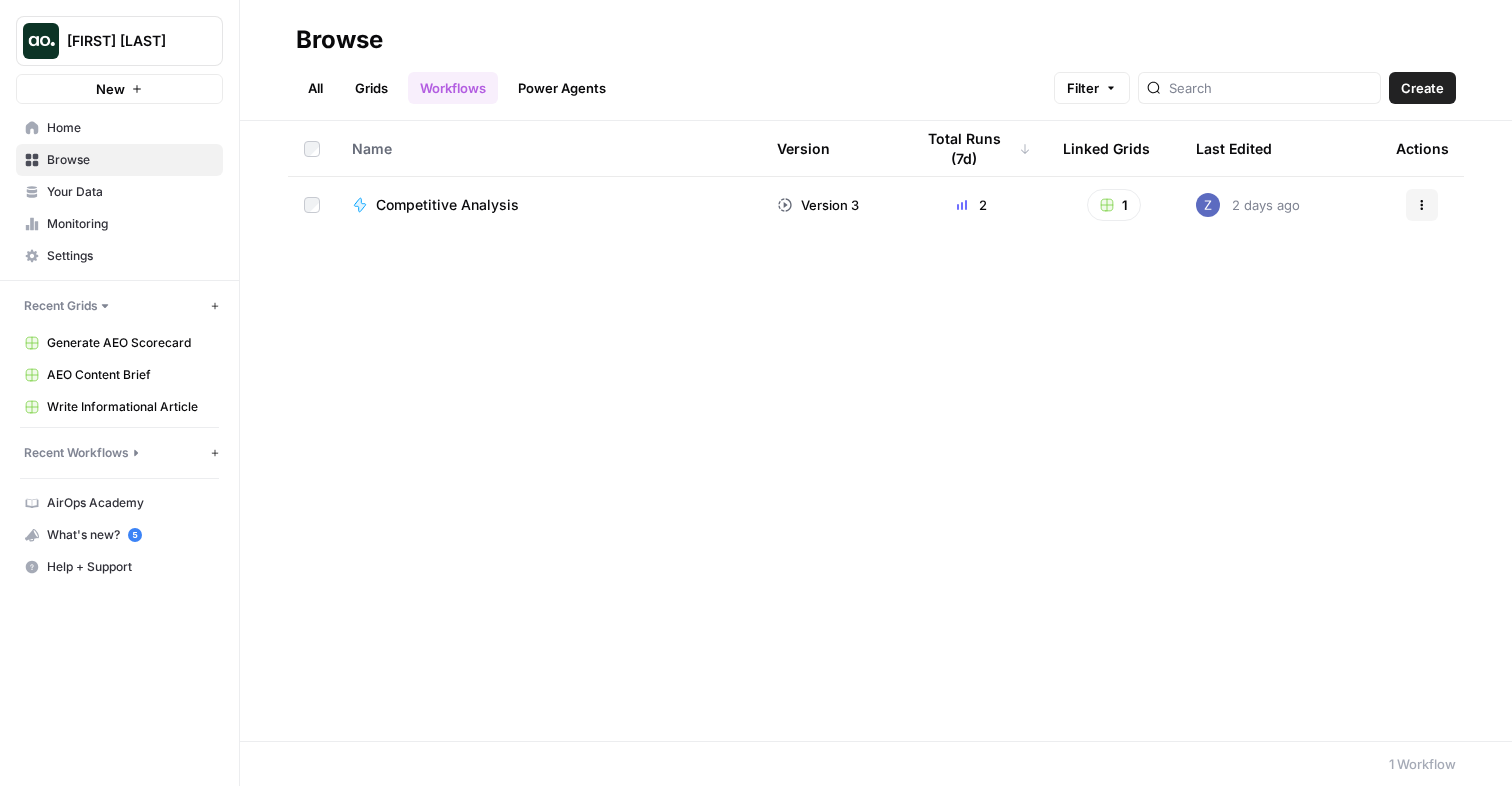 click on "Name" at bounding box center [548, 148] 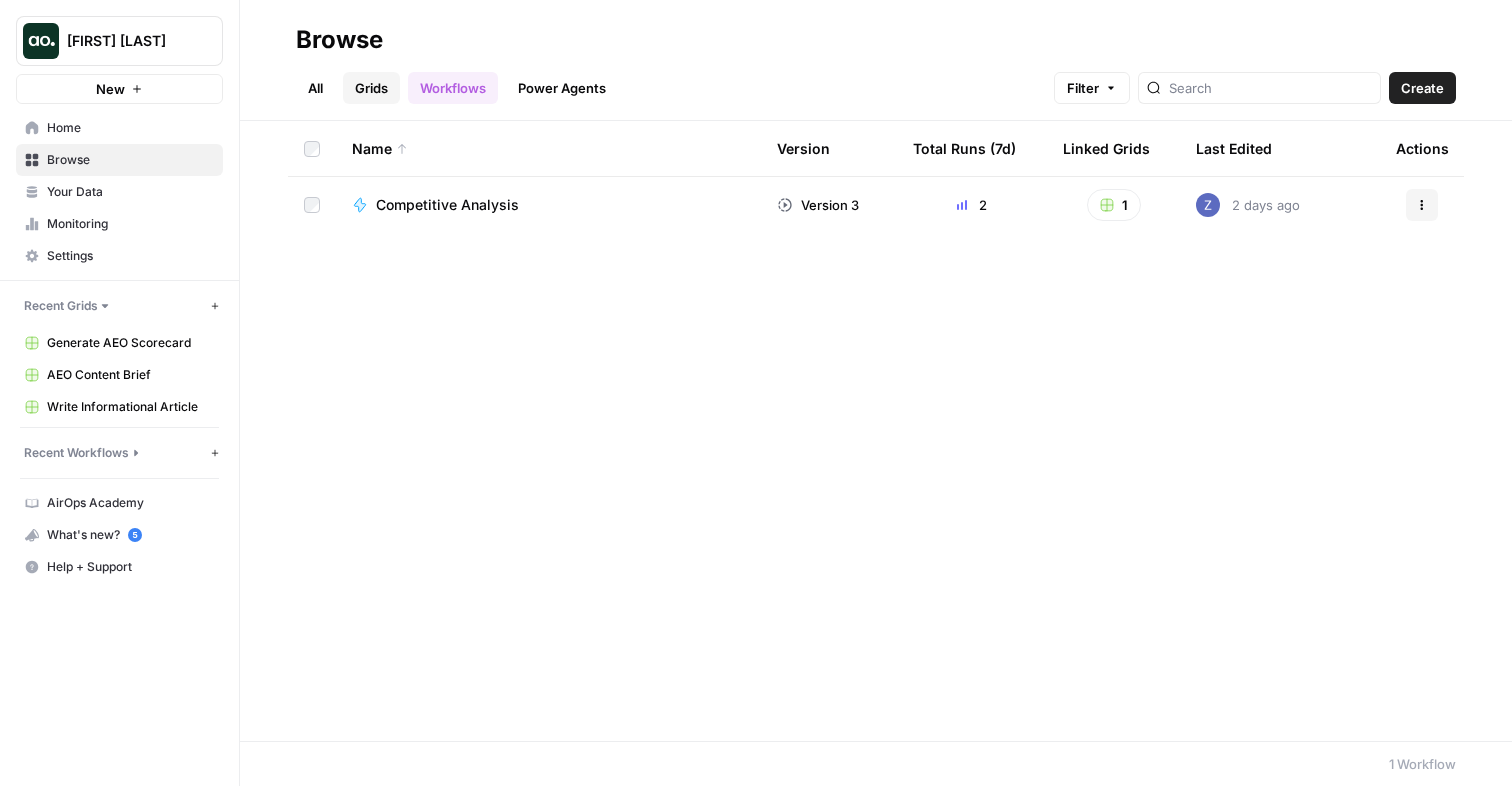 click on "Grids" at bounding box center (371, 88) 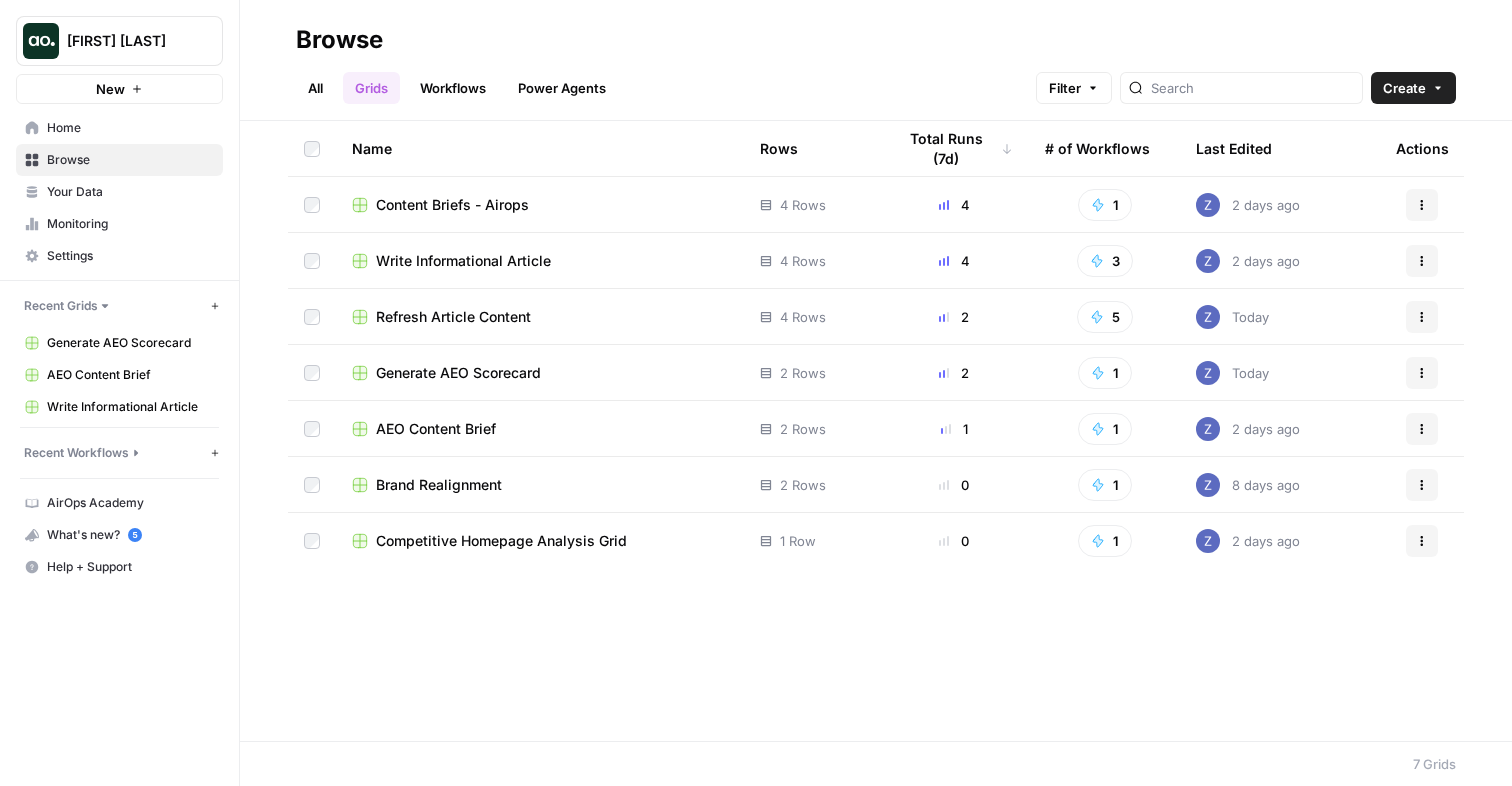 click on "Write Informational Article" at bounding box center (463, 261) 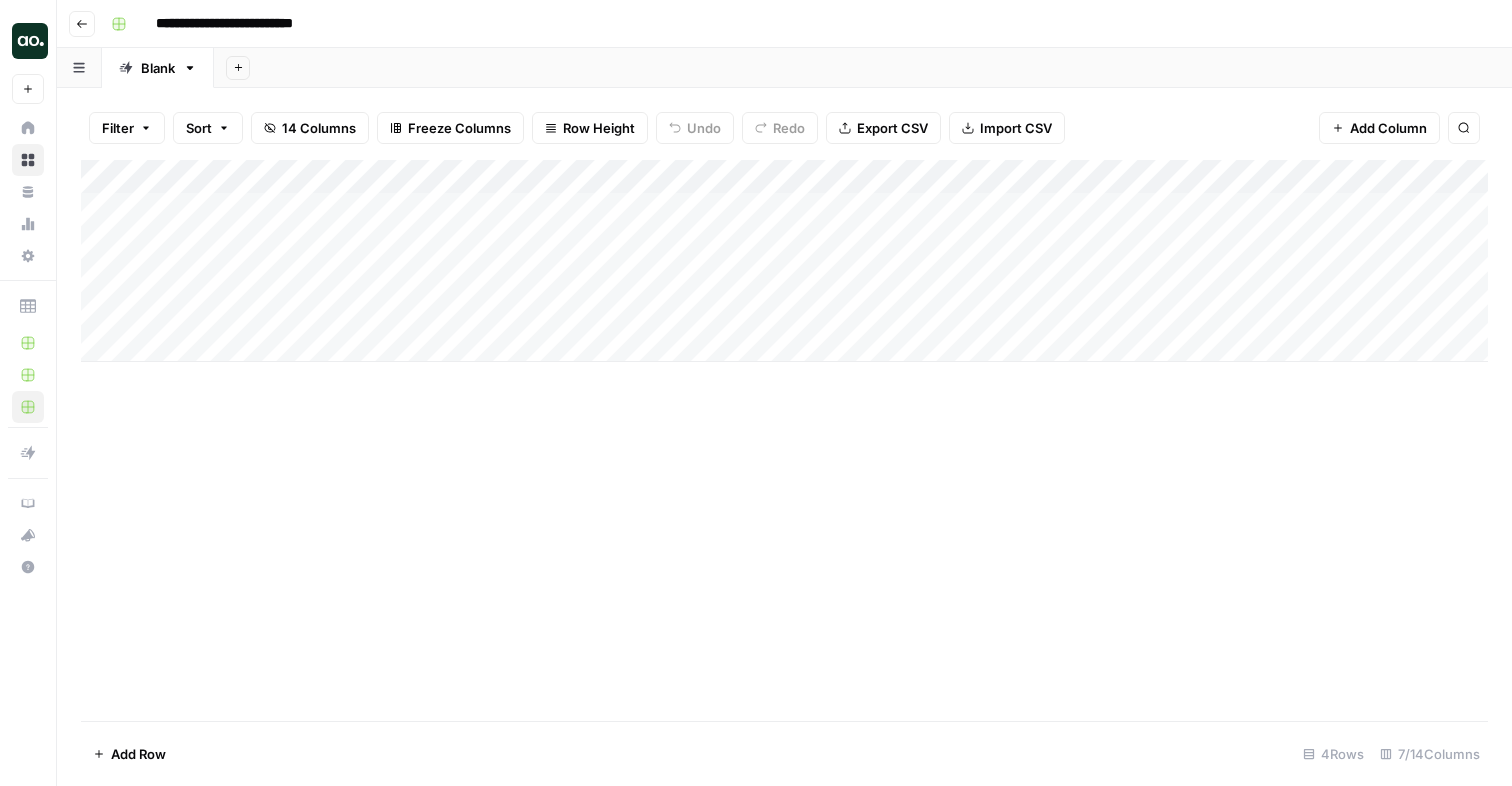 click on "Add Column" at bounding box center (784, 261) 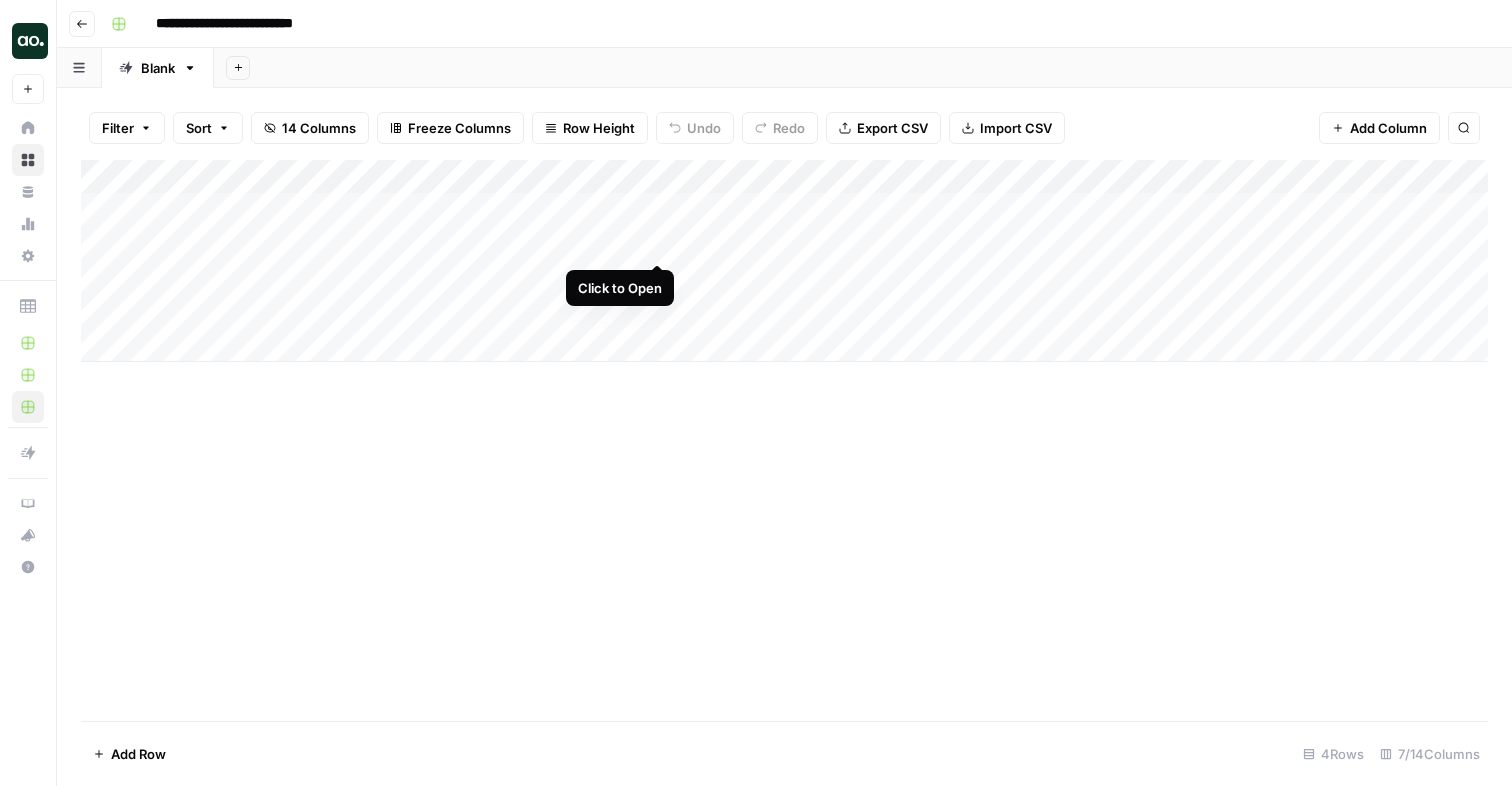 click on "Add Column" at bounding box center (784, 261) 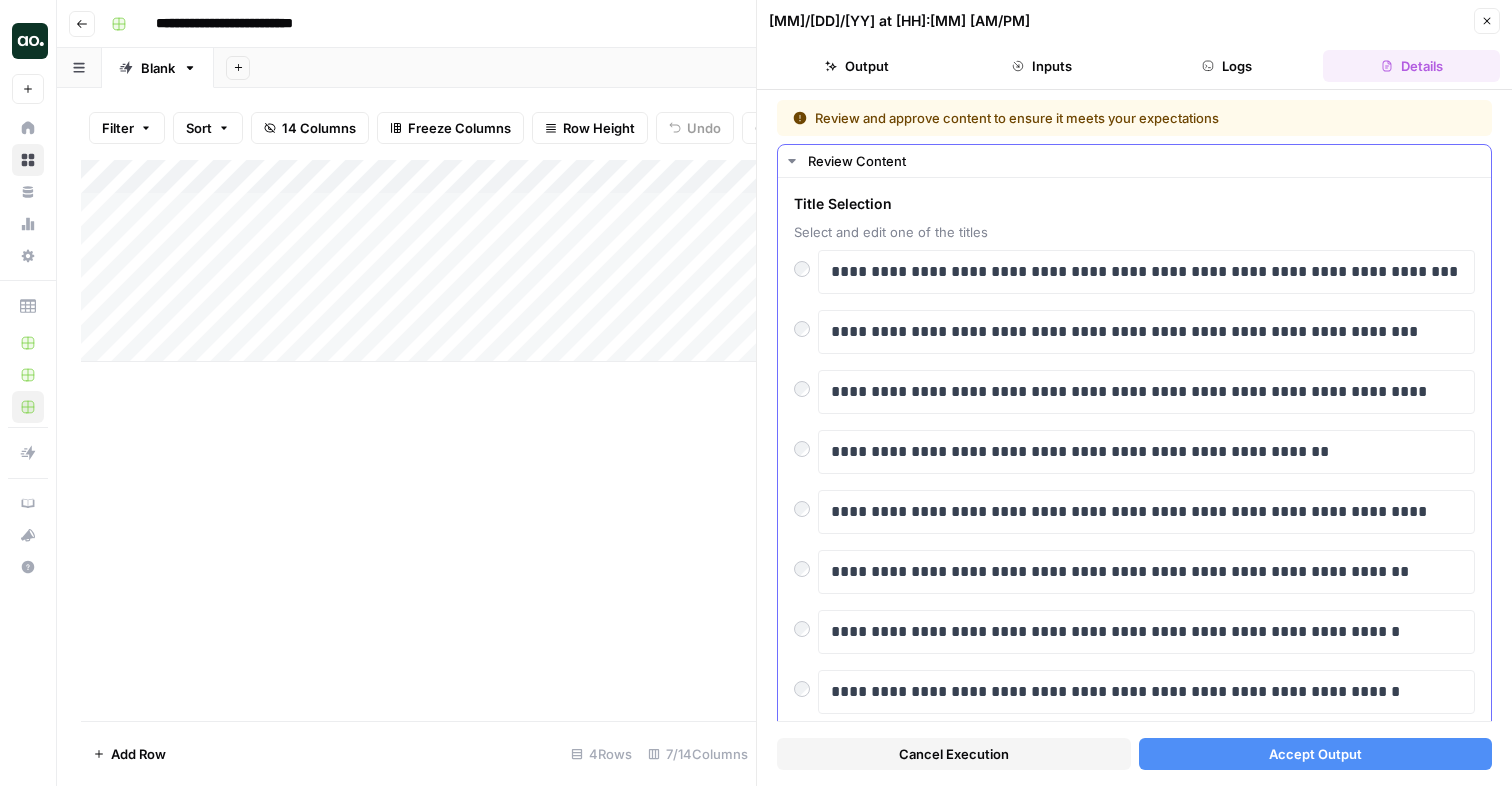 click on "**********" at bounding box center [1146, 332] 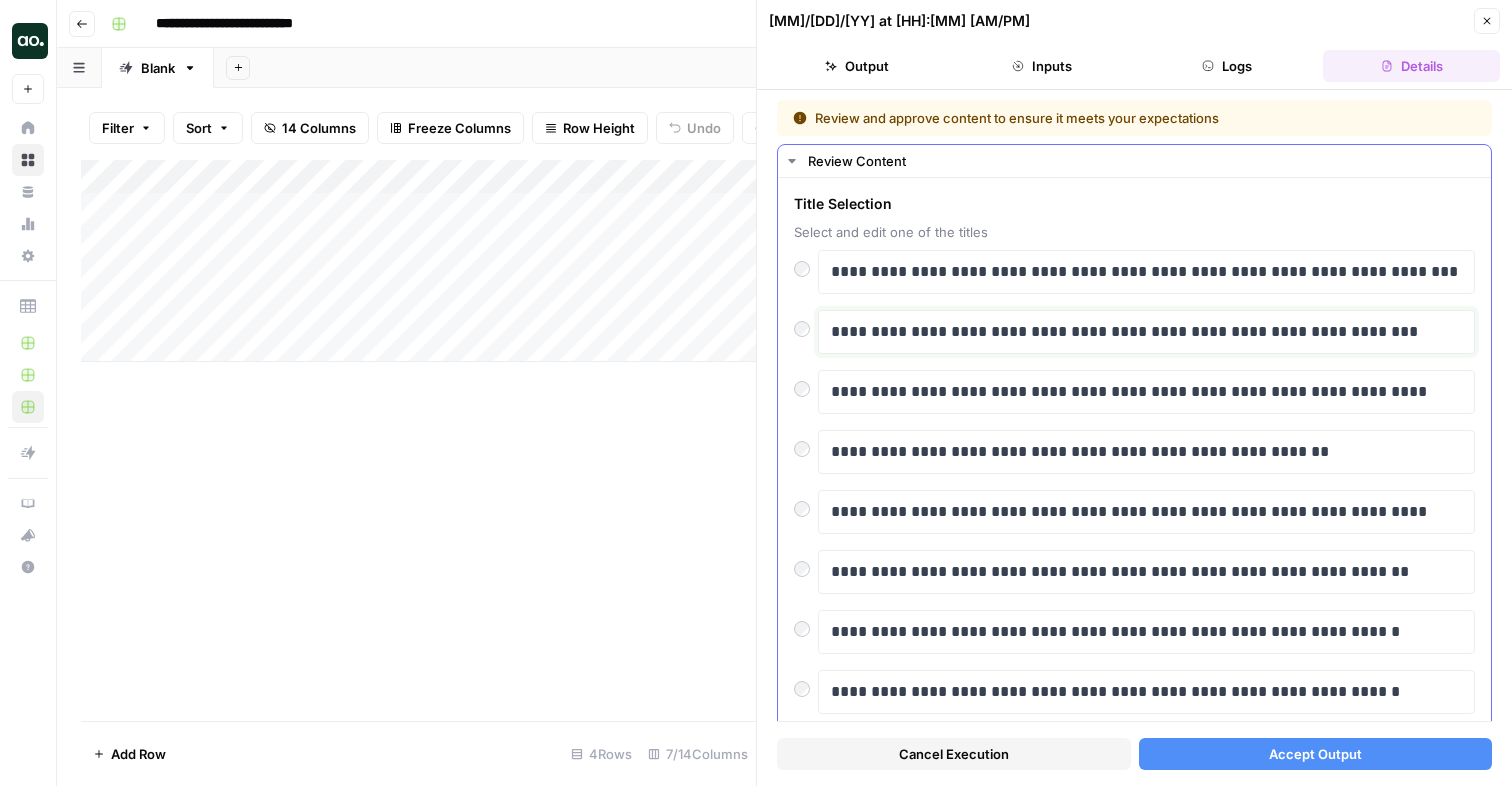 click on "**********" at bounding box center [1146, 332] 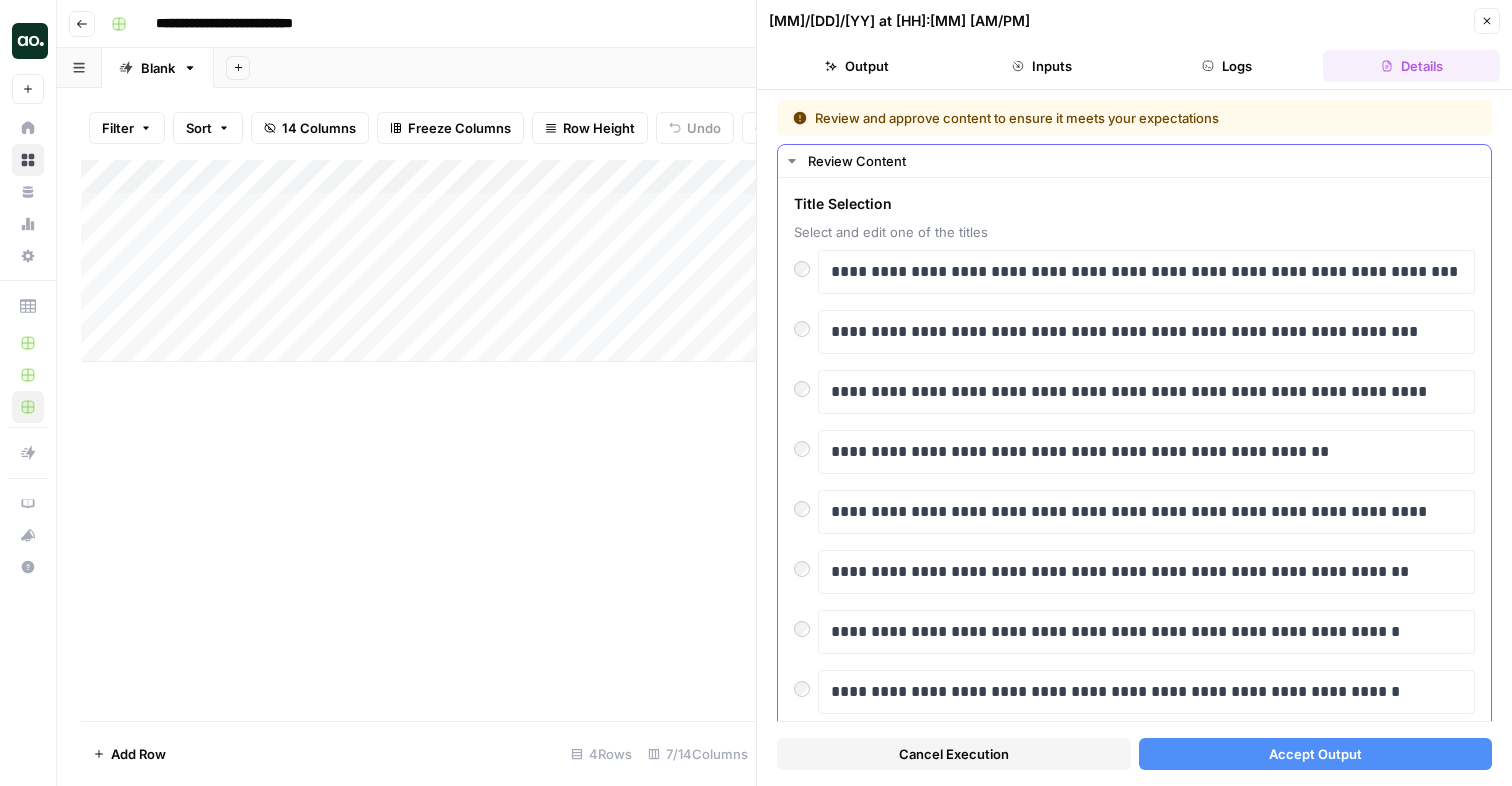 click at bounding box center (806, 324) 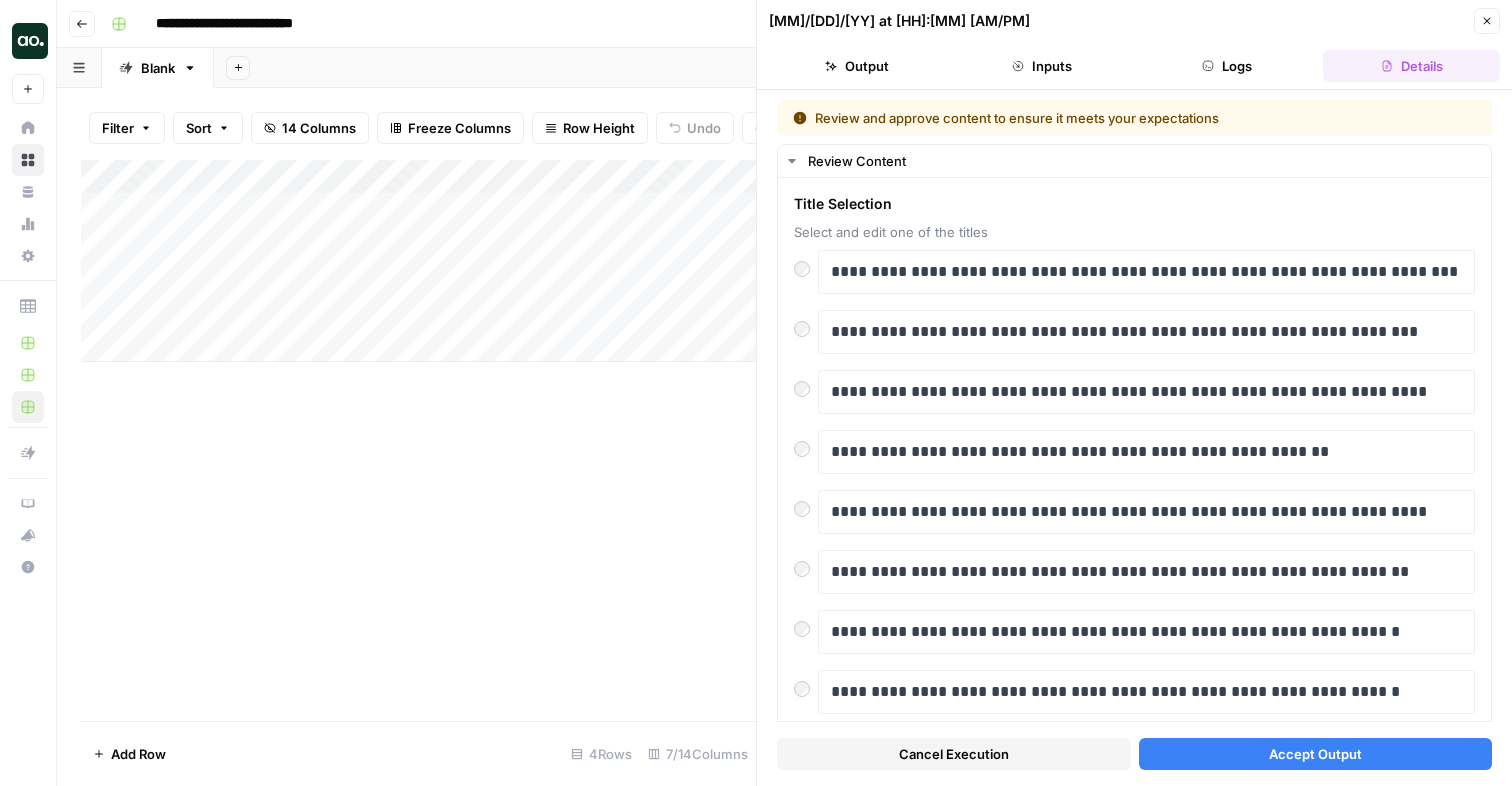 click on "Accept Output" at bounding box center [1315, 754] 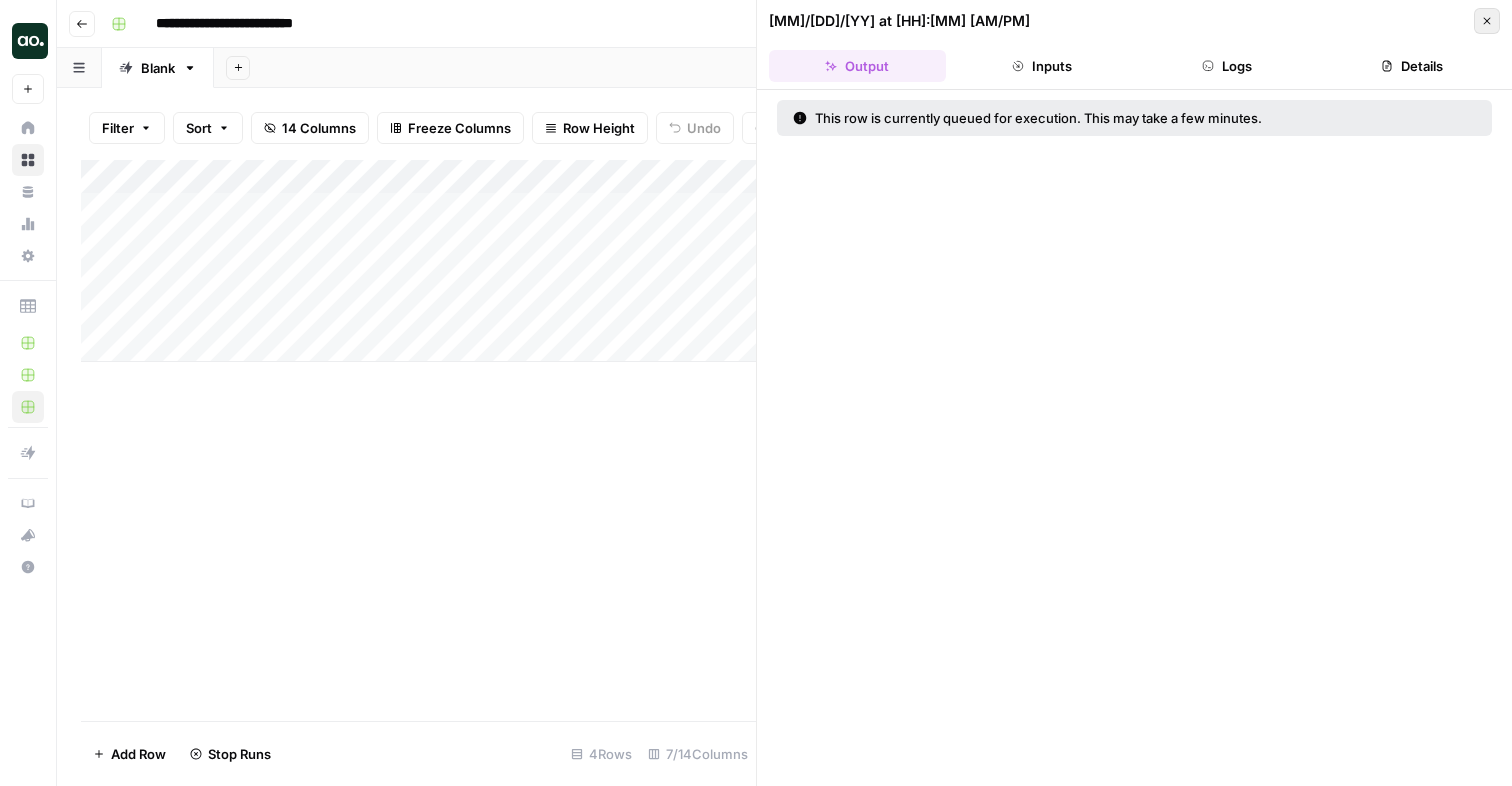 click on "Close" at bounding box center (1487, 21) 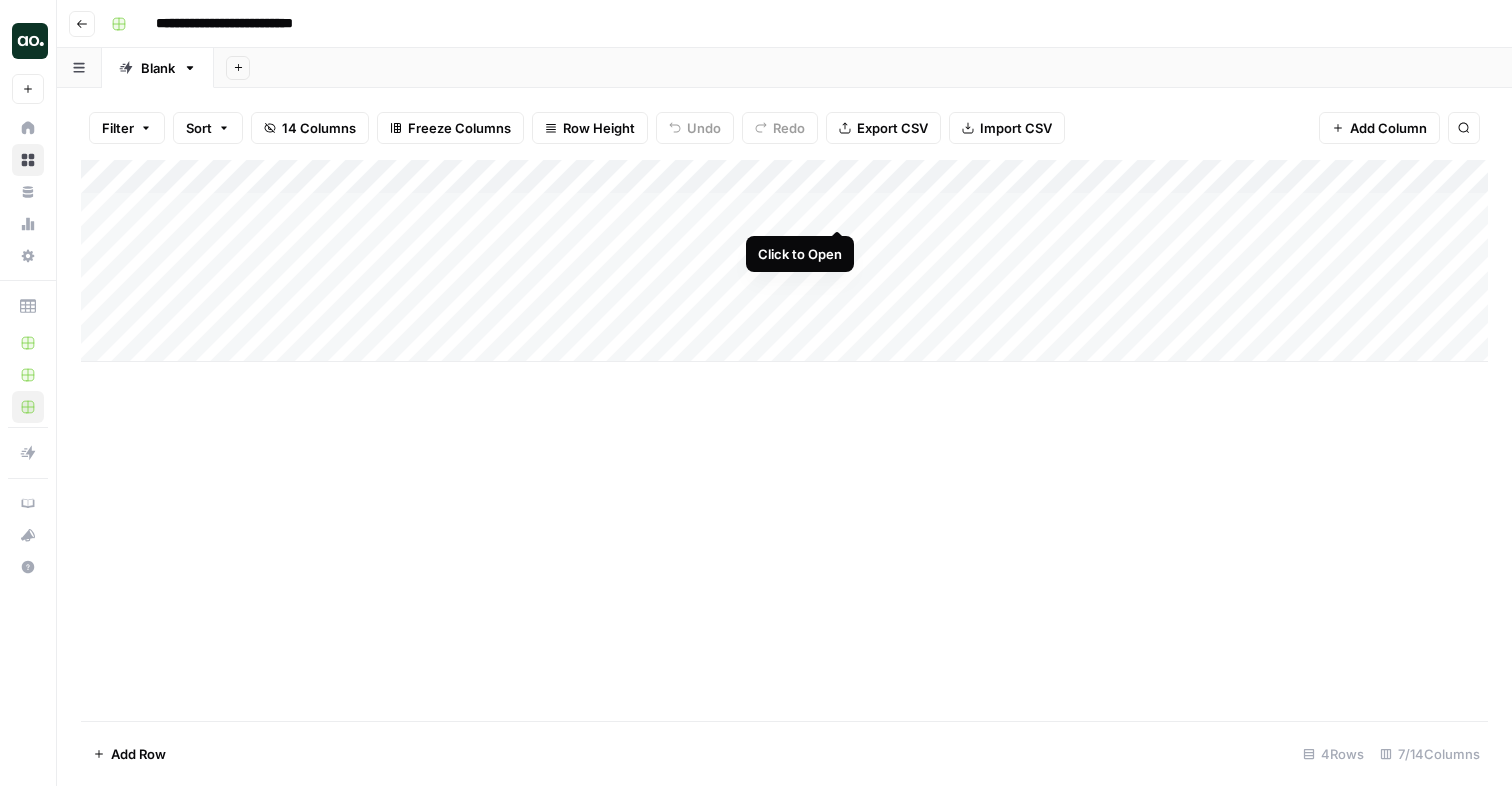 click on "Add Column" at bounding box center (784, 261) 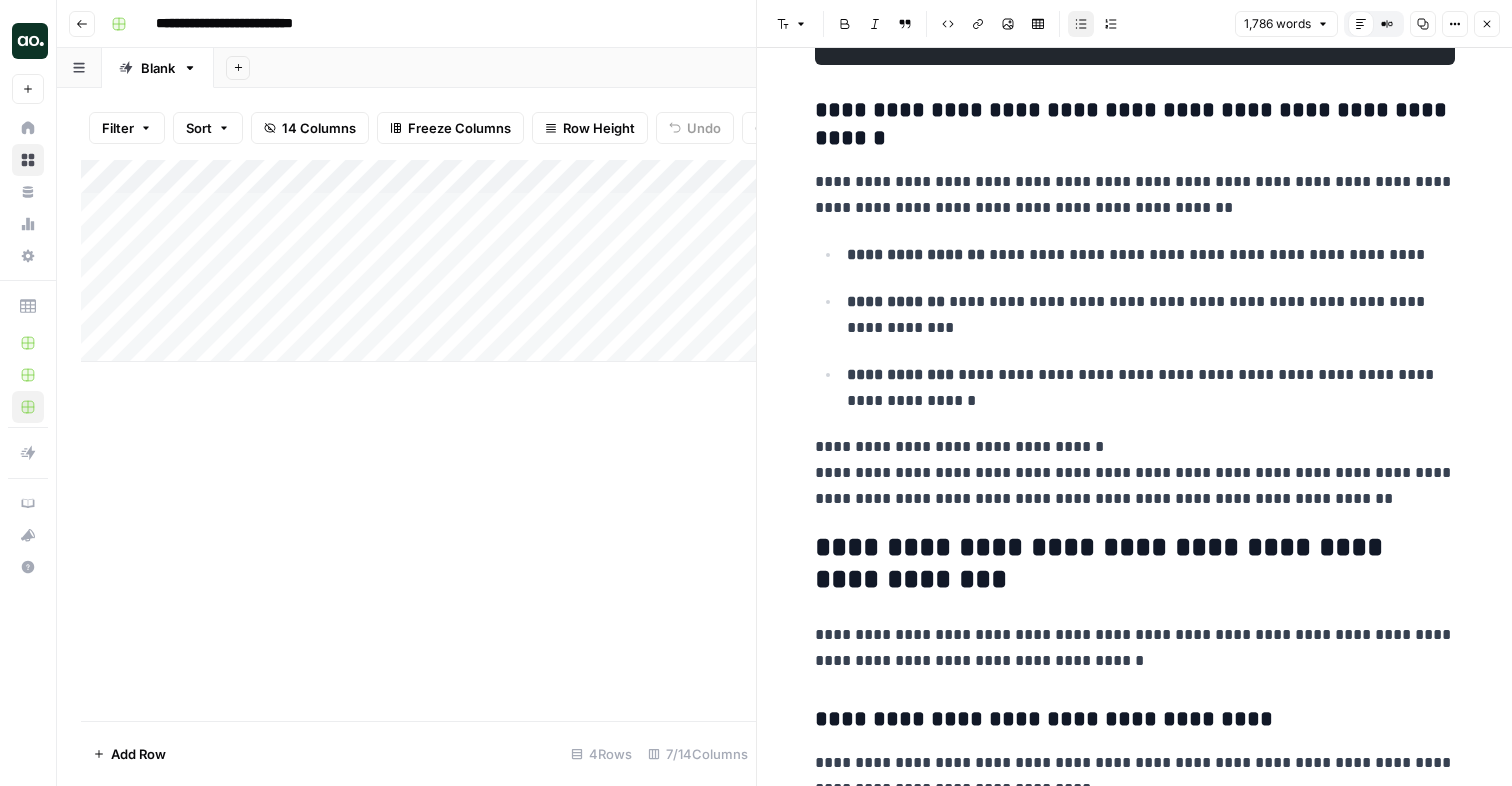 scroll, scrollTop: 3558, scrollLeft: 0, axis: vertical 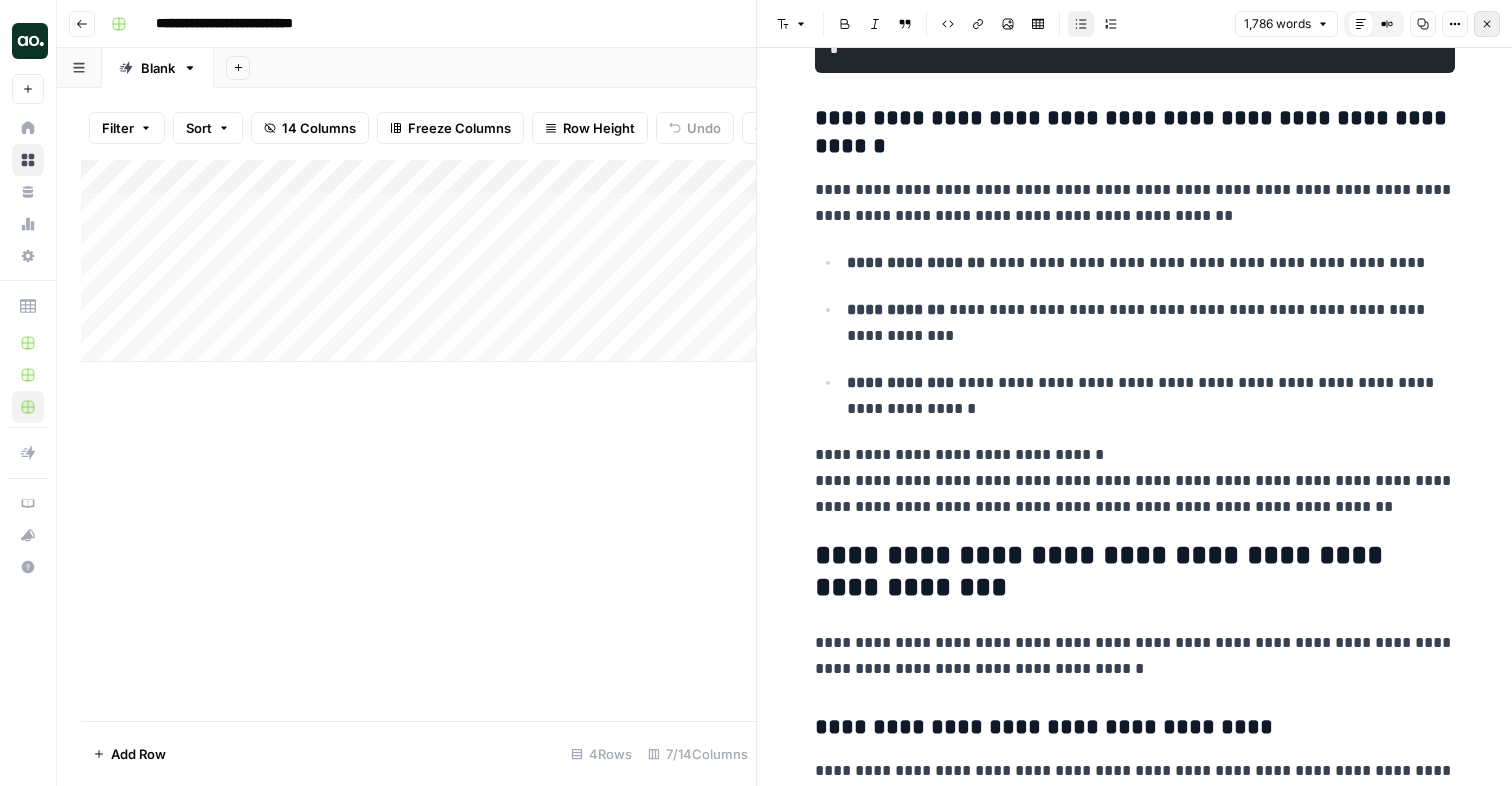 click 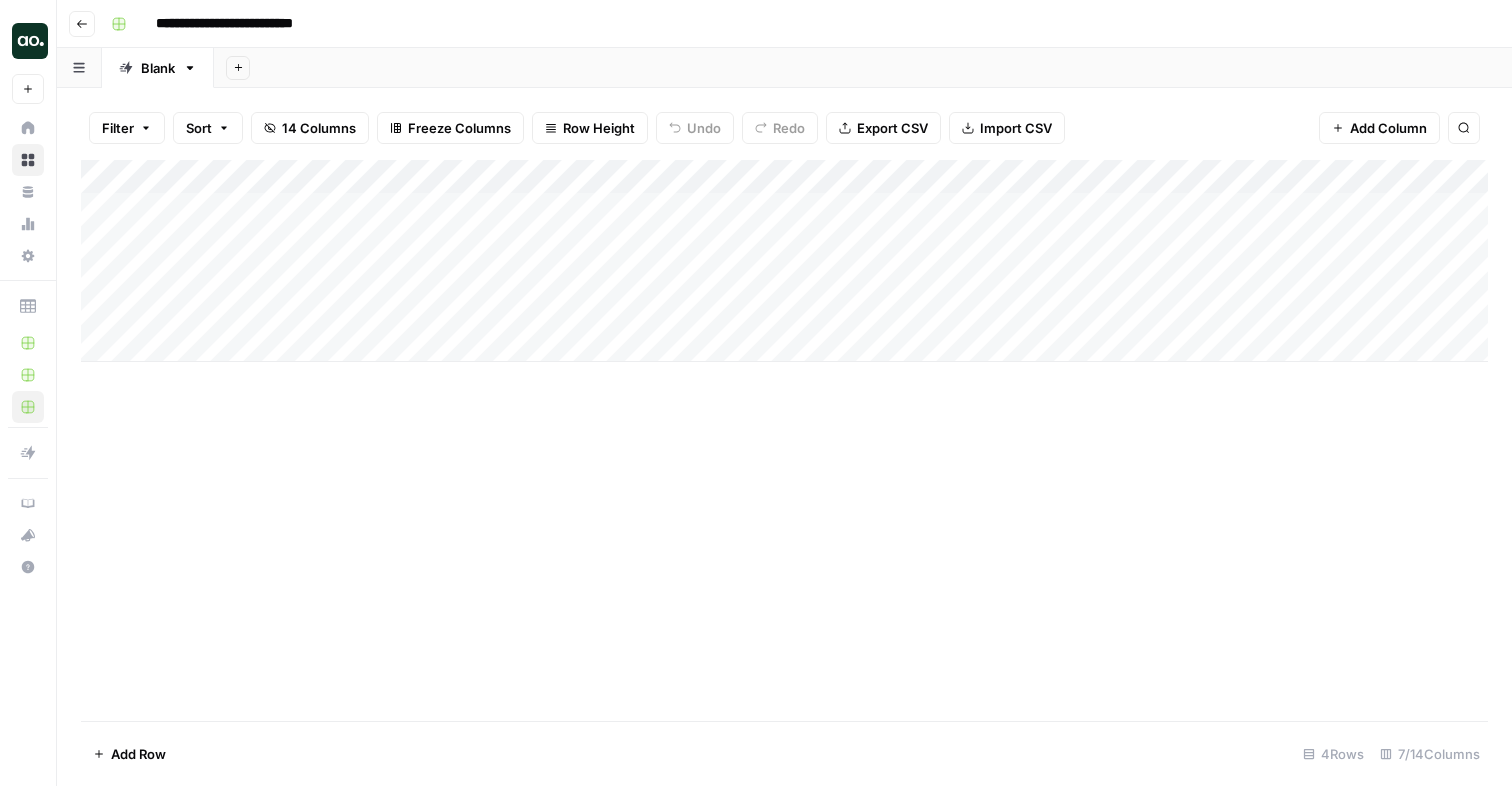 click on "Add Column" at bounding box center [784, 261] 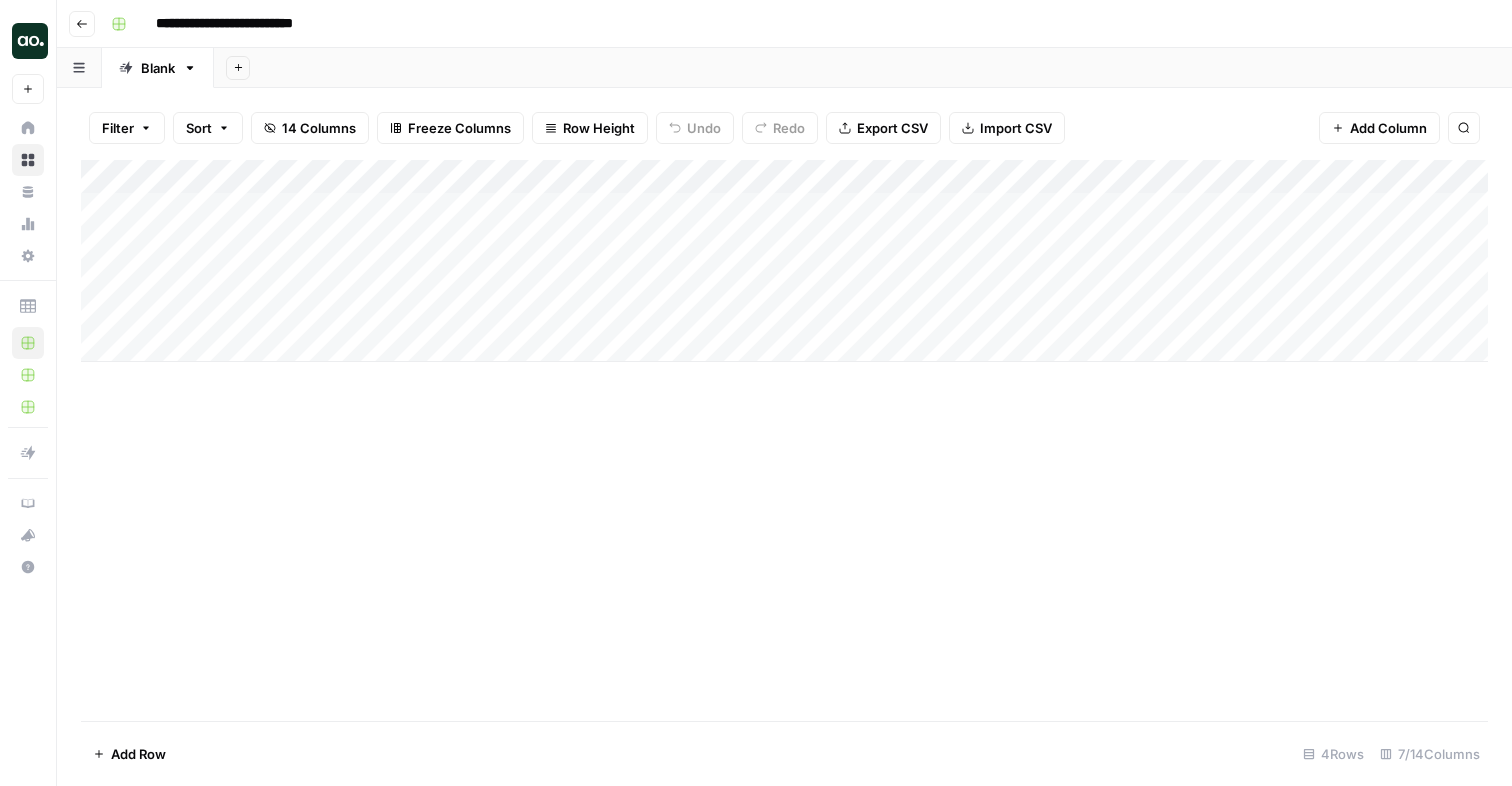 click on "**********" at bounding box center [797, 24] 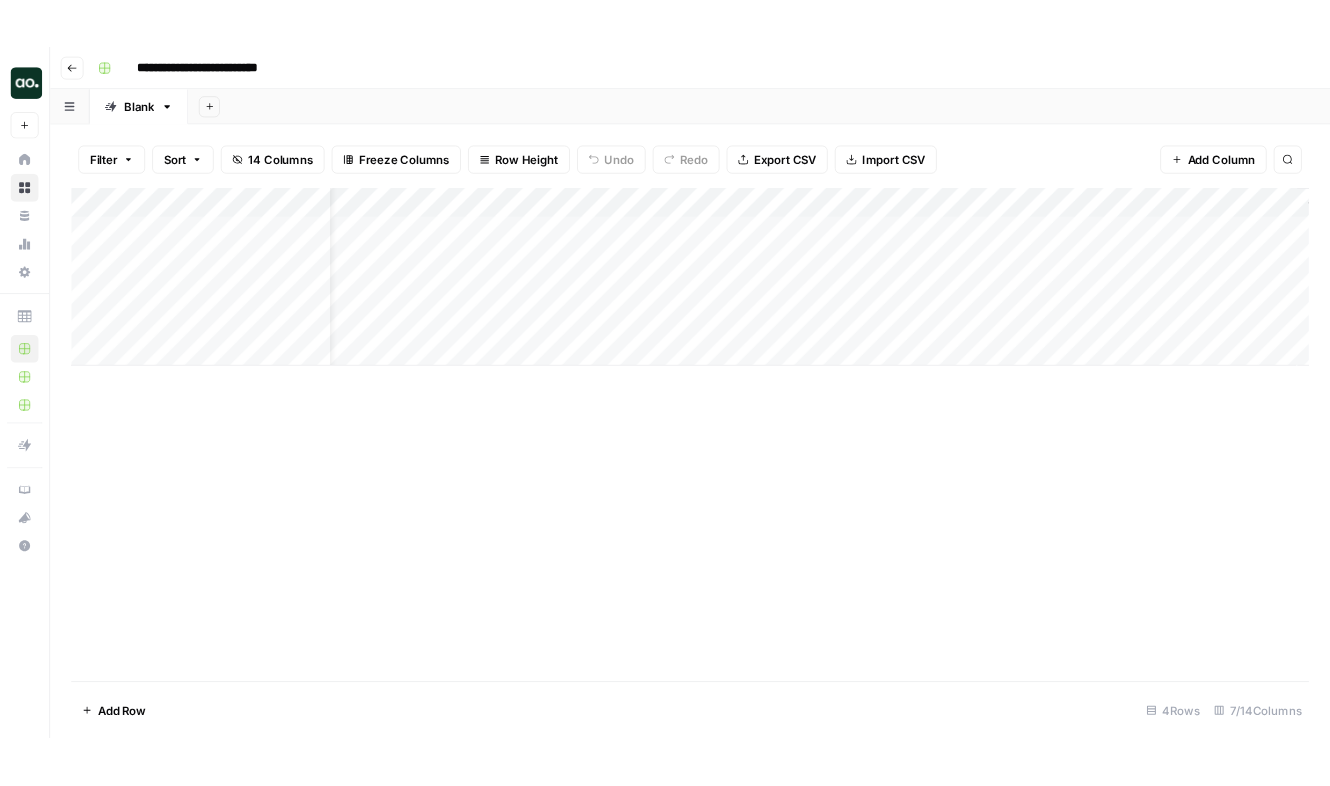 scroll, scrollTop: 0, scrollLeft: 405, axis: horizontal 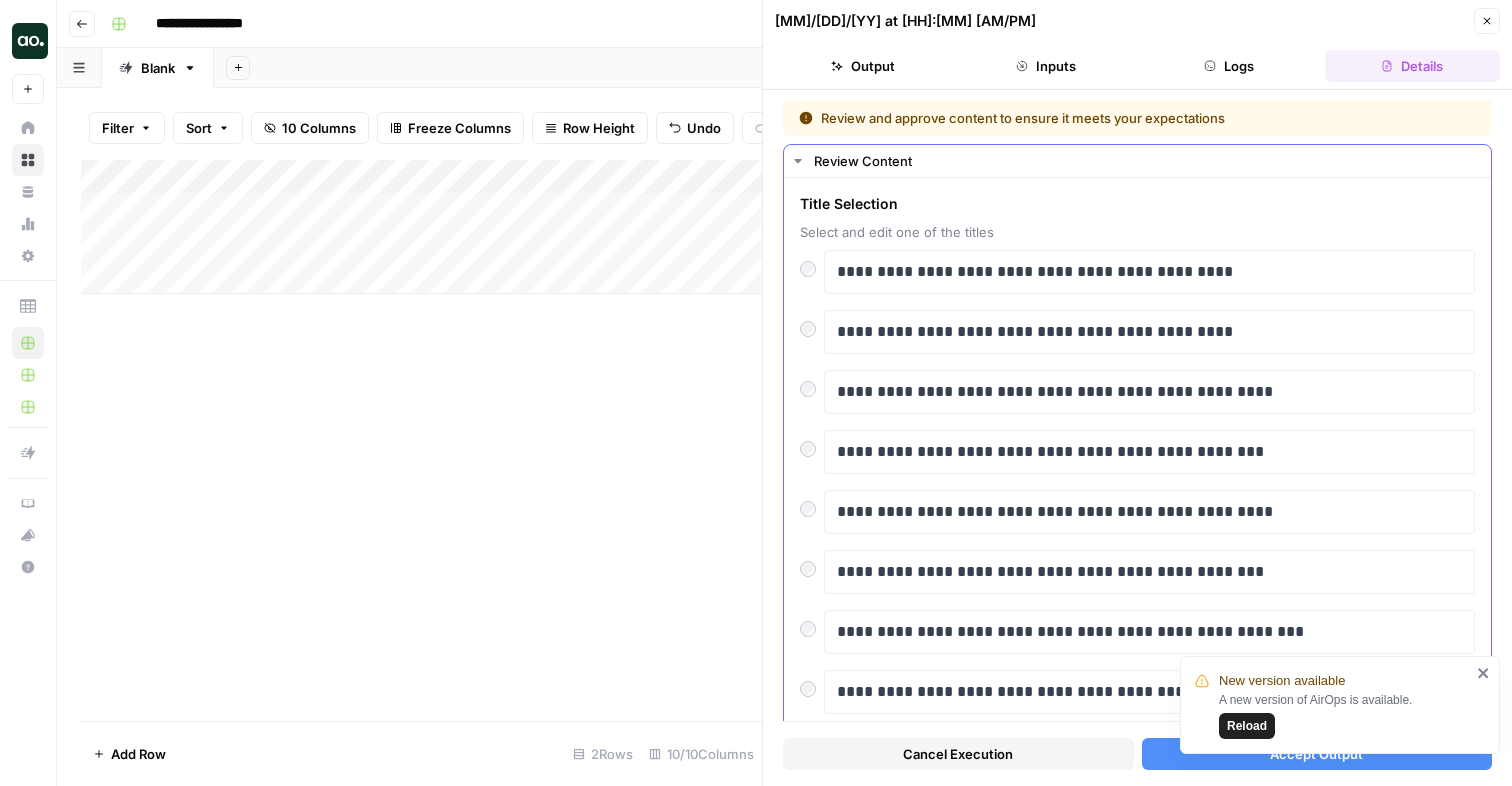 click on "**********" at bounding box center (1137, 332) 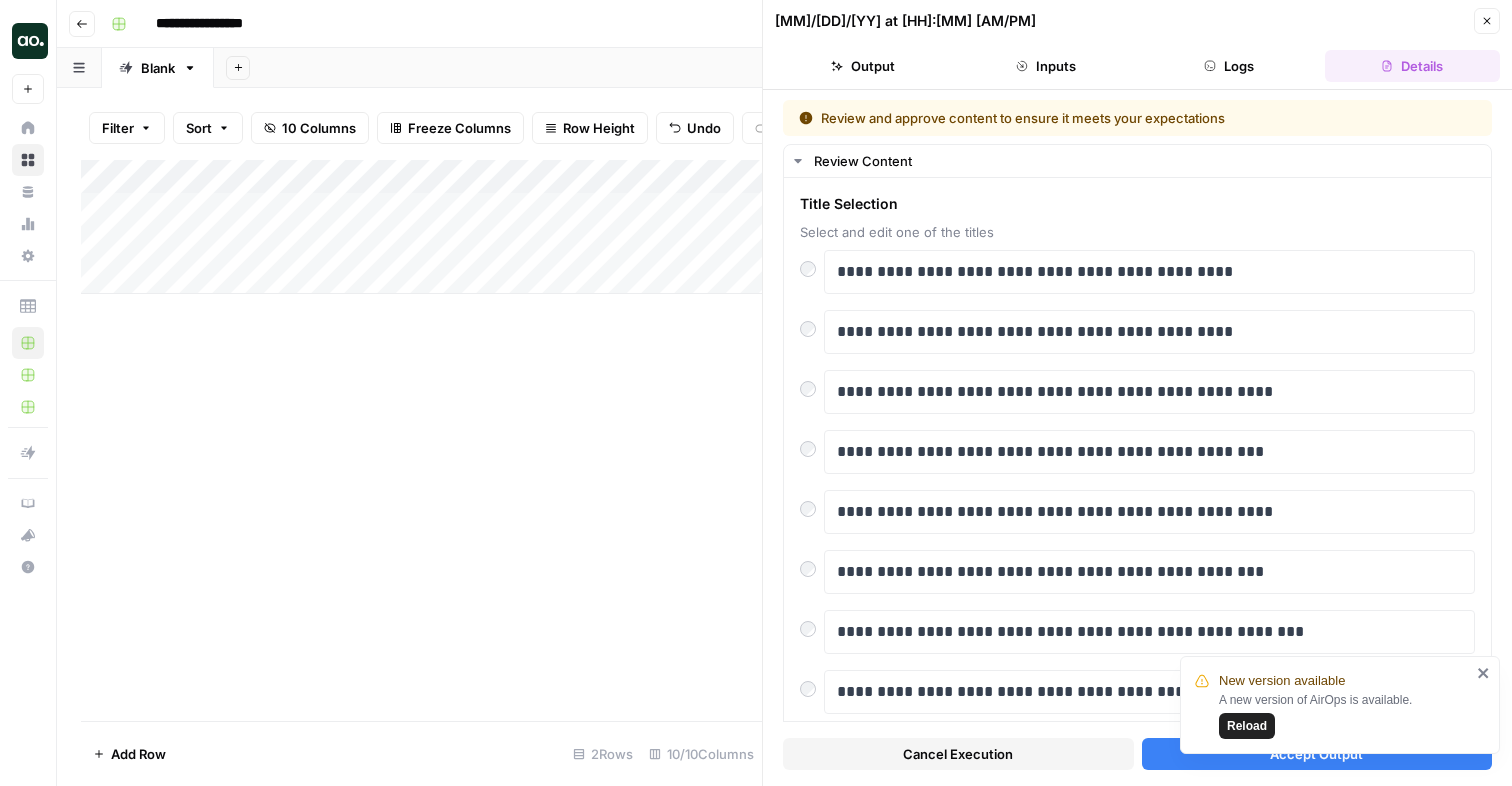 click on "Accept Output" at bounding box center [1317, 754] 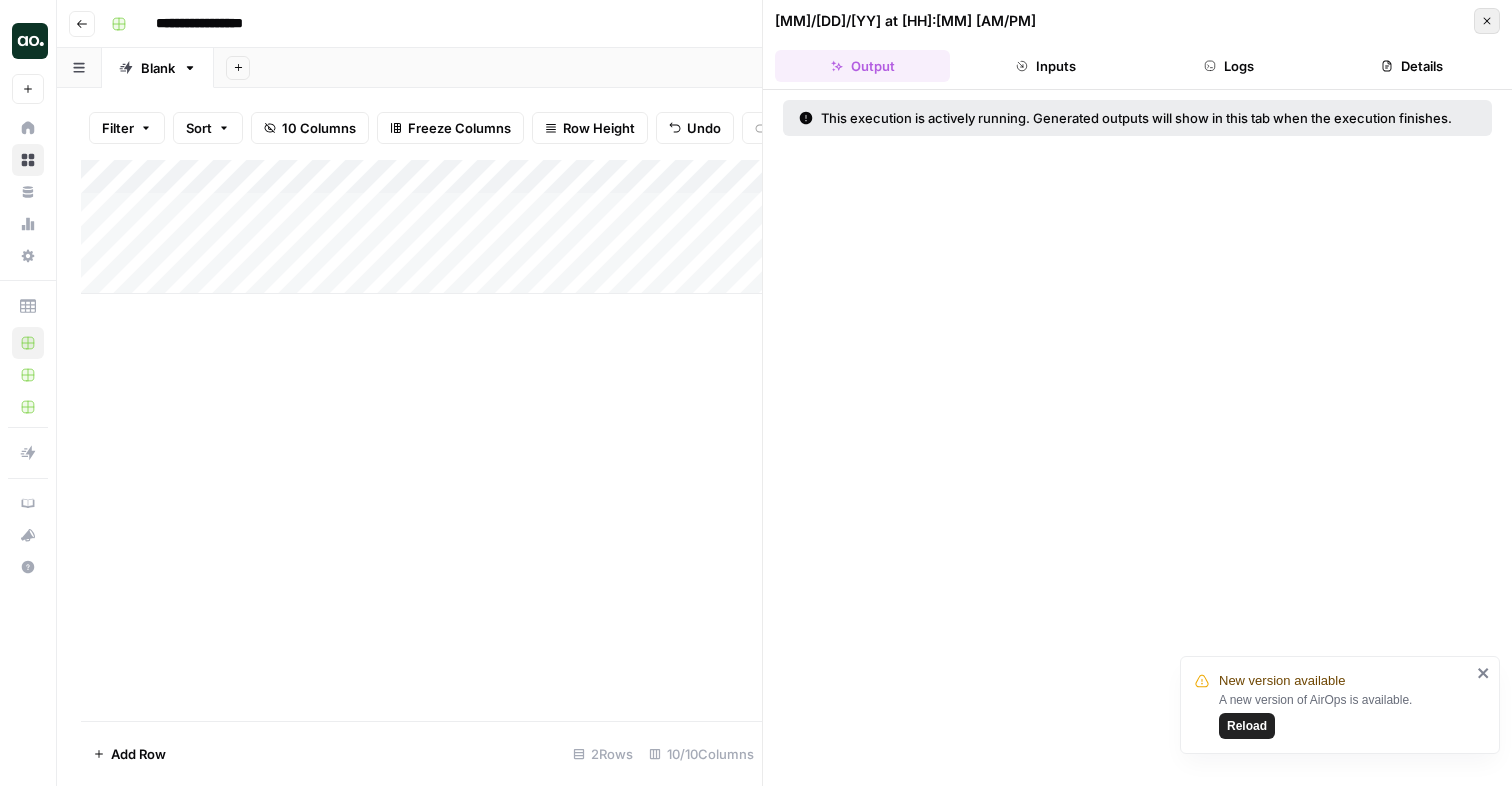 click 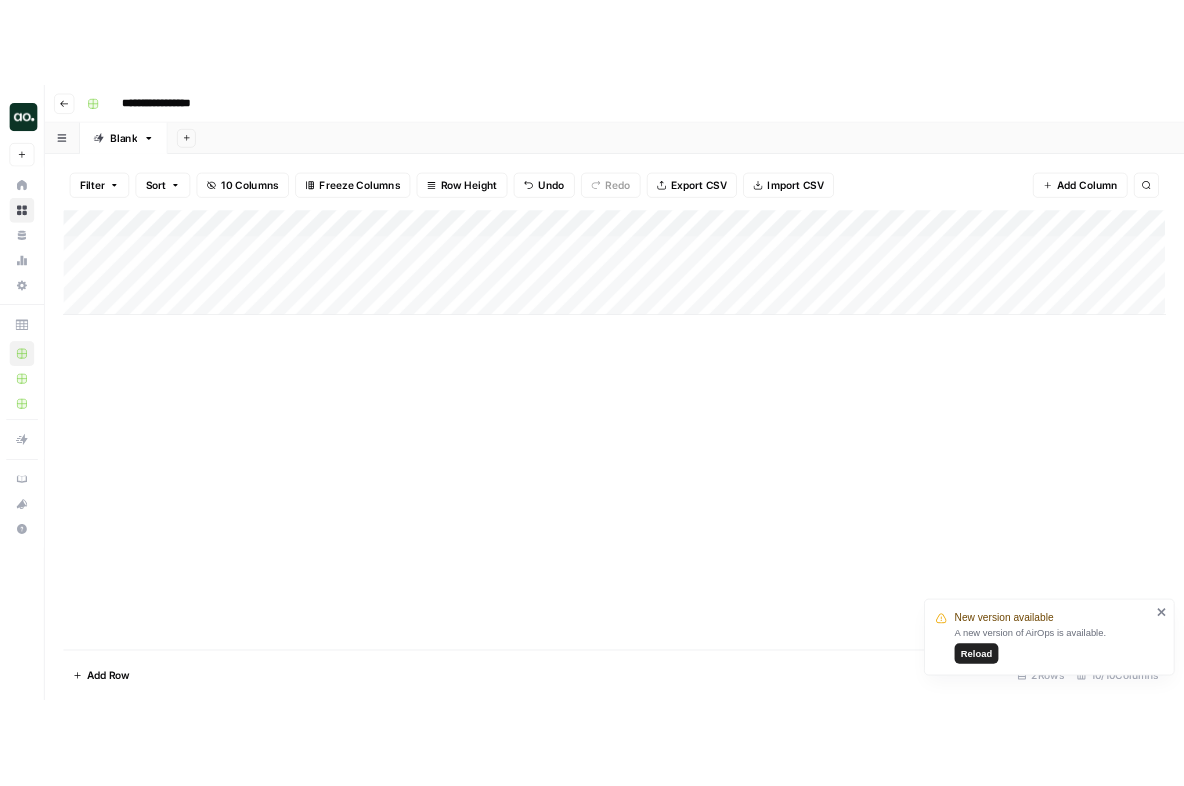 scroll, scrollTop: 0, scrollLeft: 0, axis: both 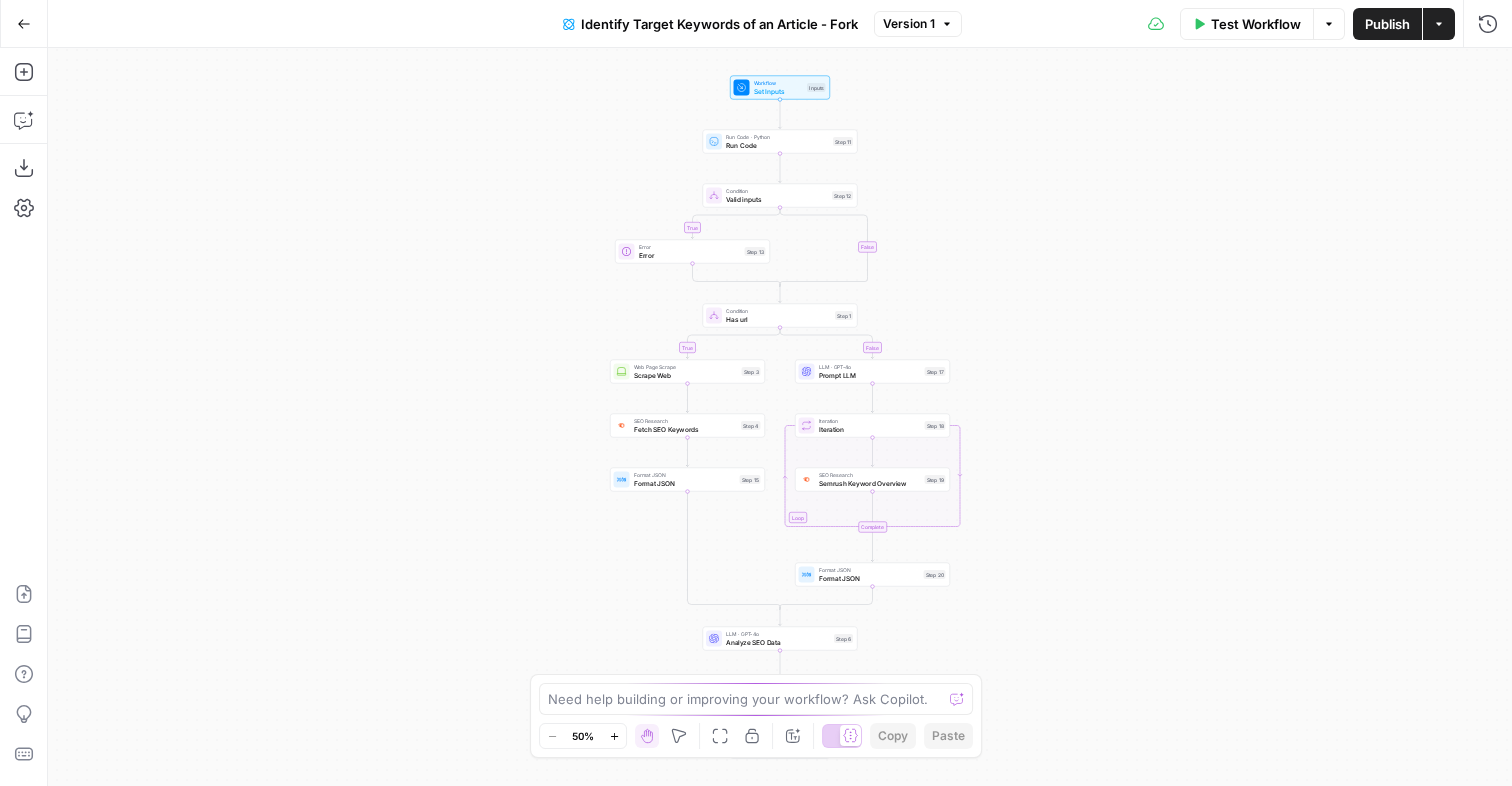 click on "Test Workflow" at bounding box center [1247, 24] 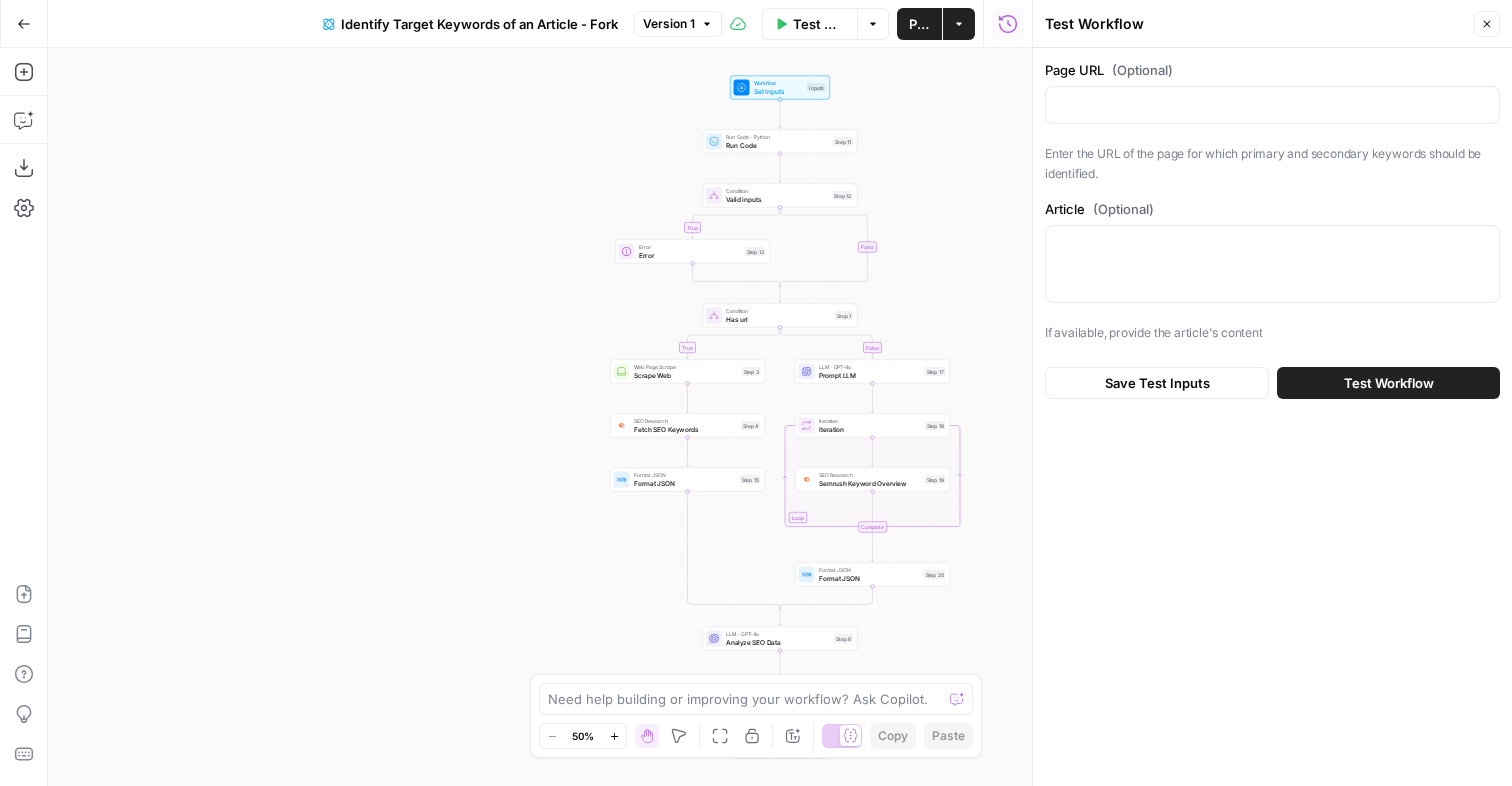click at bounding box center (1272, 264) 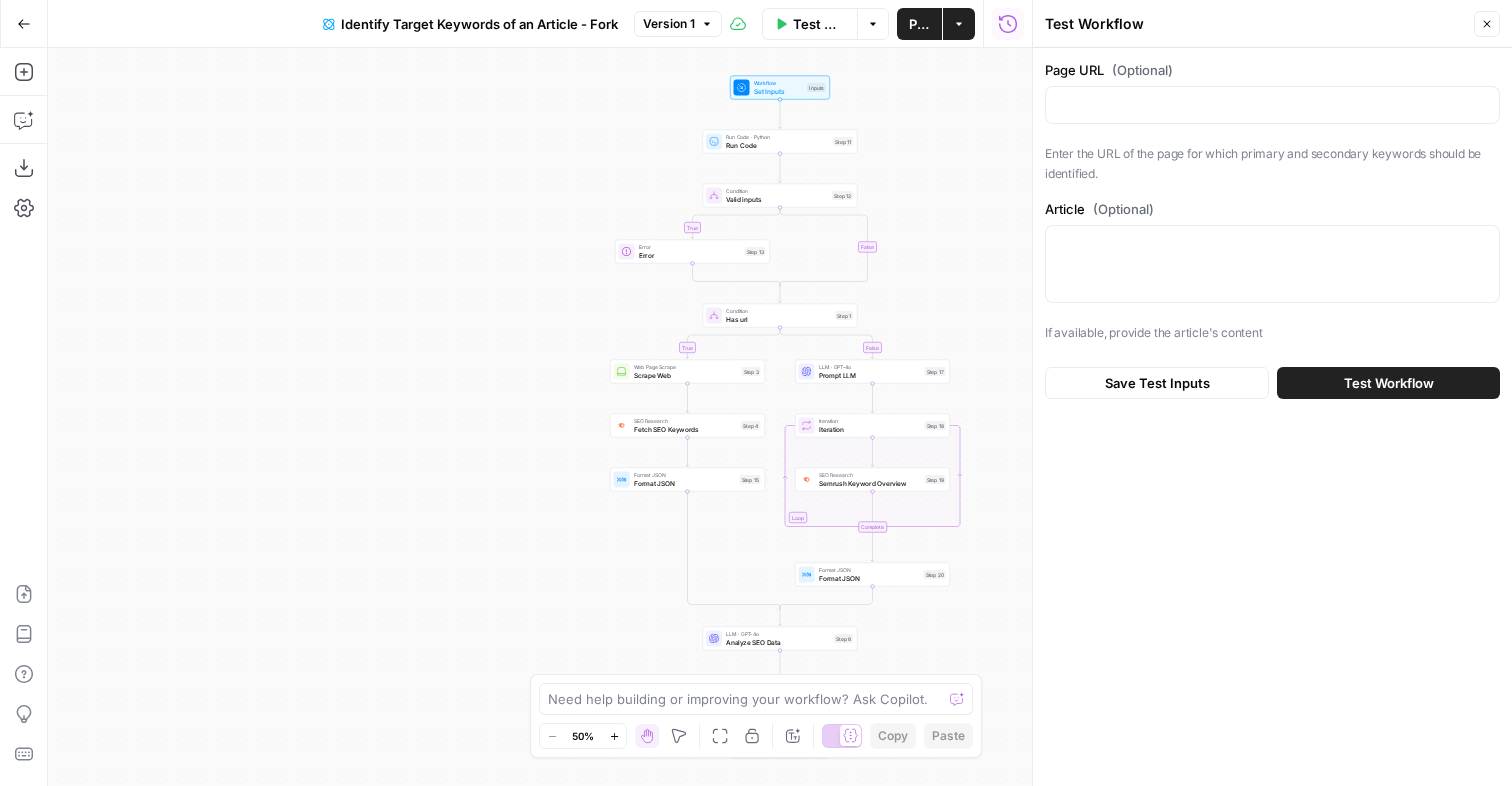click at bounding box center [1272, 105] 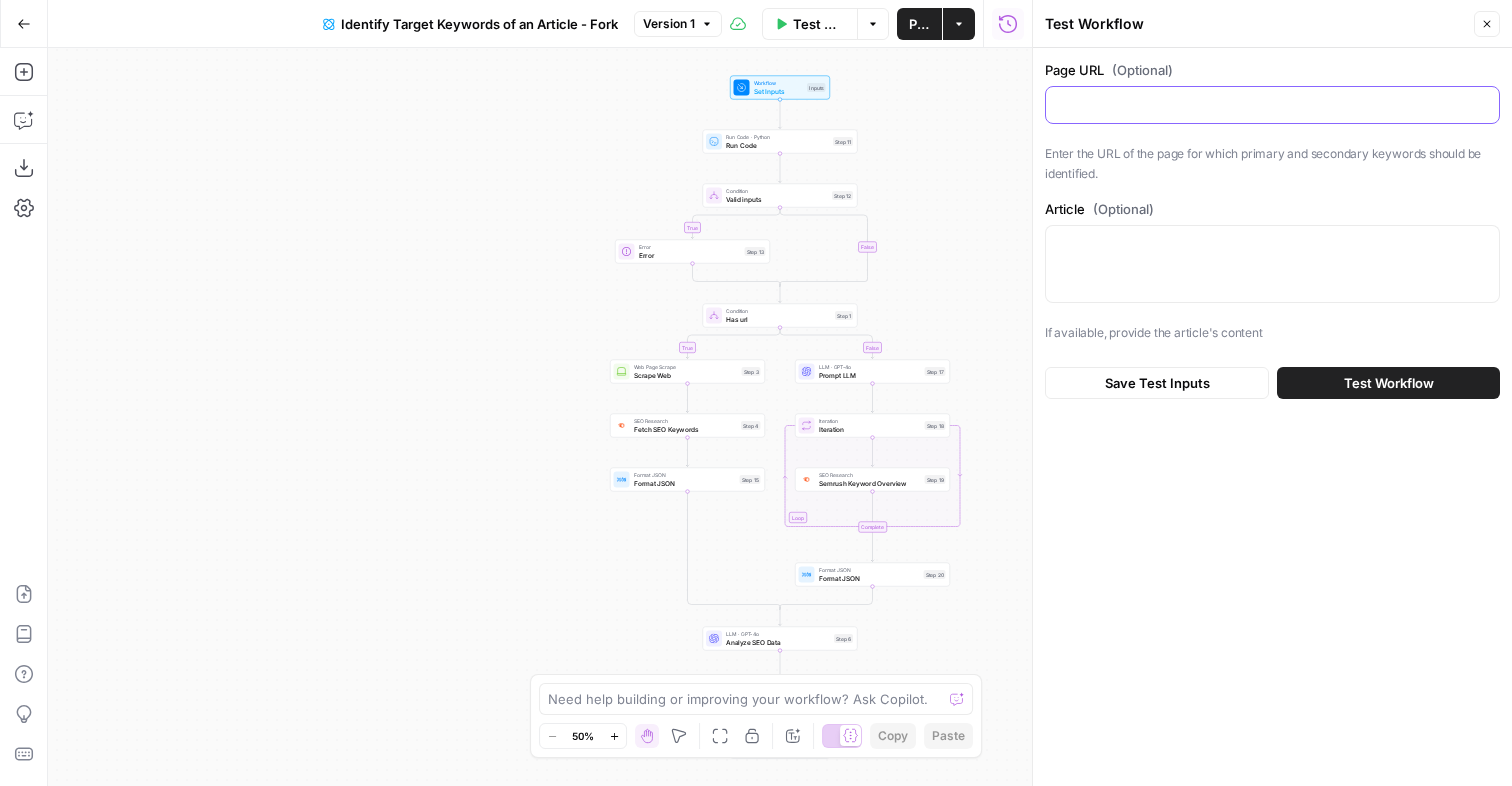 click on "Page URL   (Optional)" at bounding box center (1272, 105) 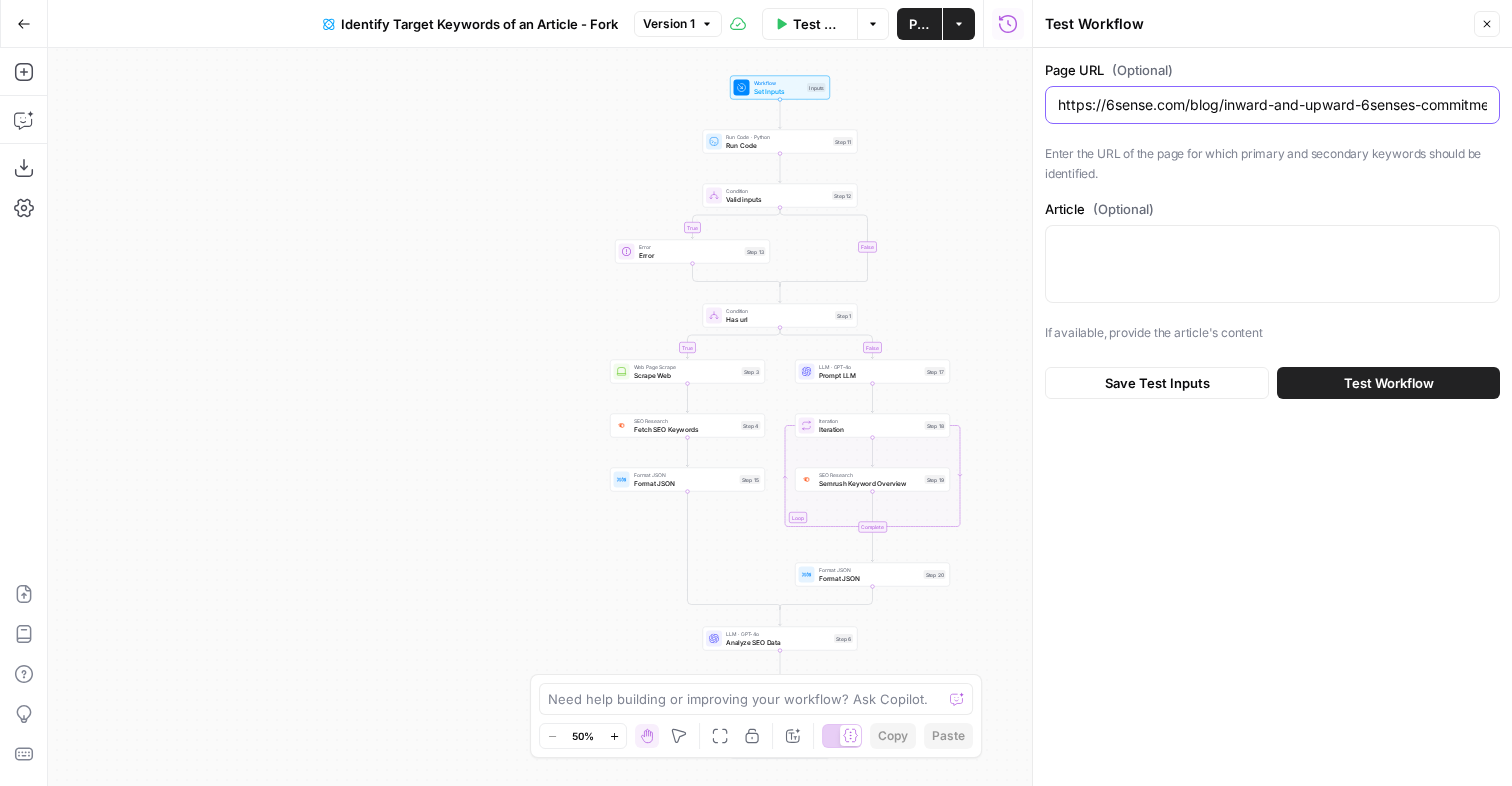 scroll, scrollTop: 0, scrollLeft: 295, axis: horizontal 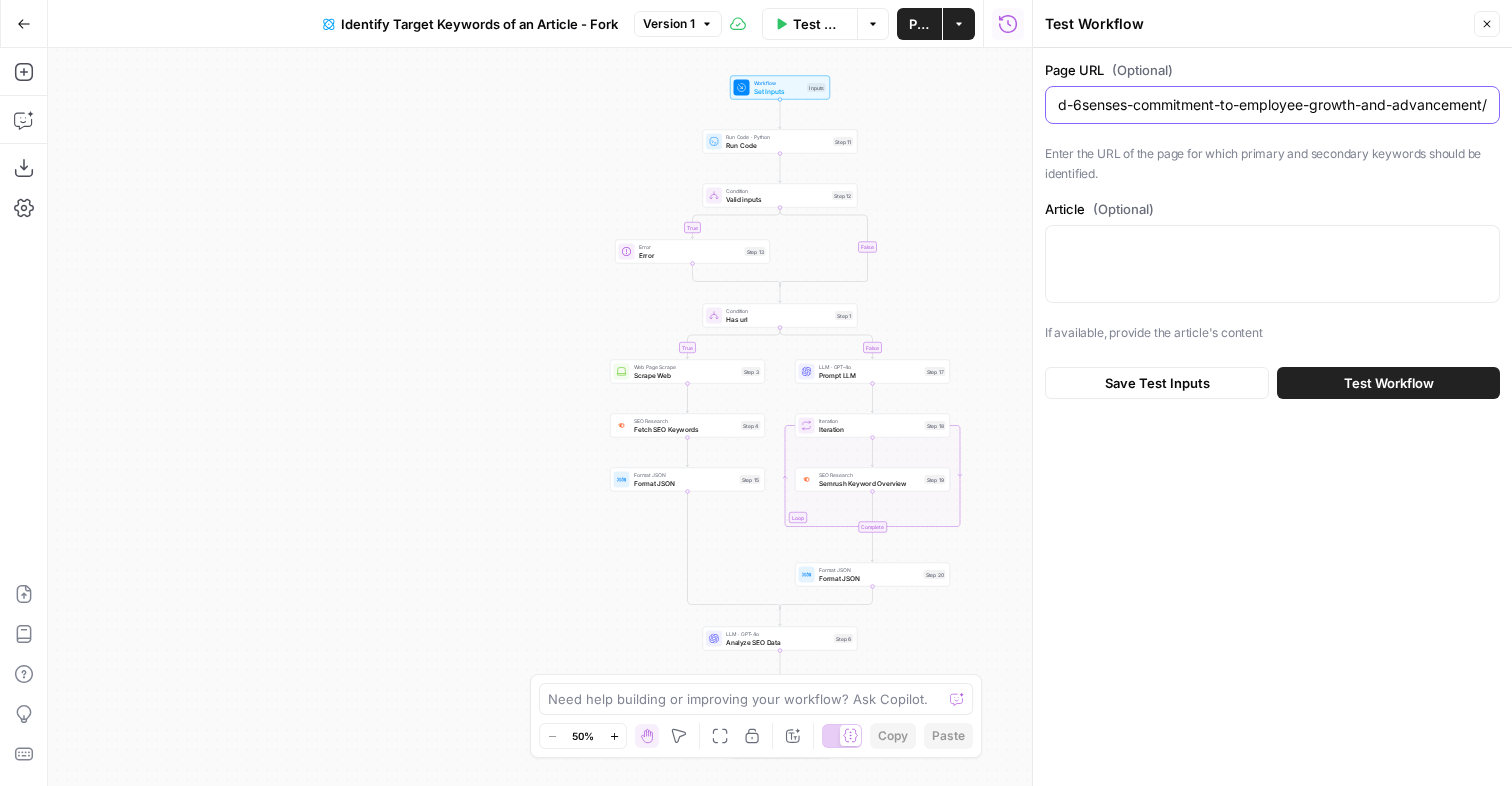 type on "https://6sense.com/blog/inward-and-upward-6senses-commitment-to-employee-growth-and-advancement/" 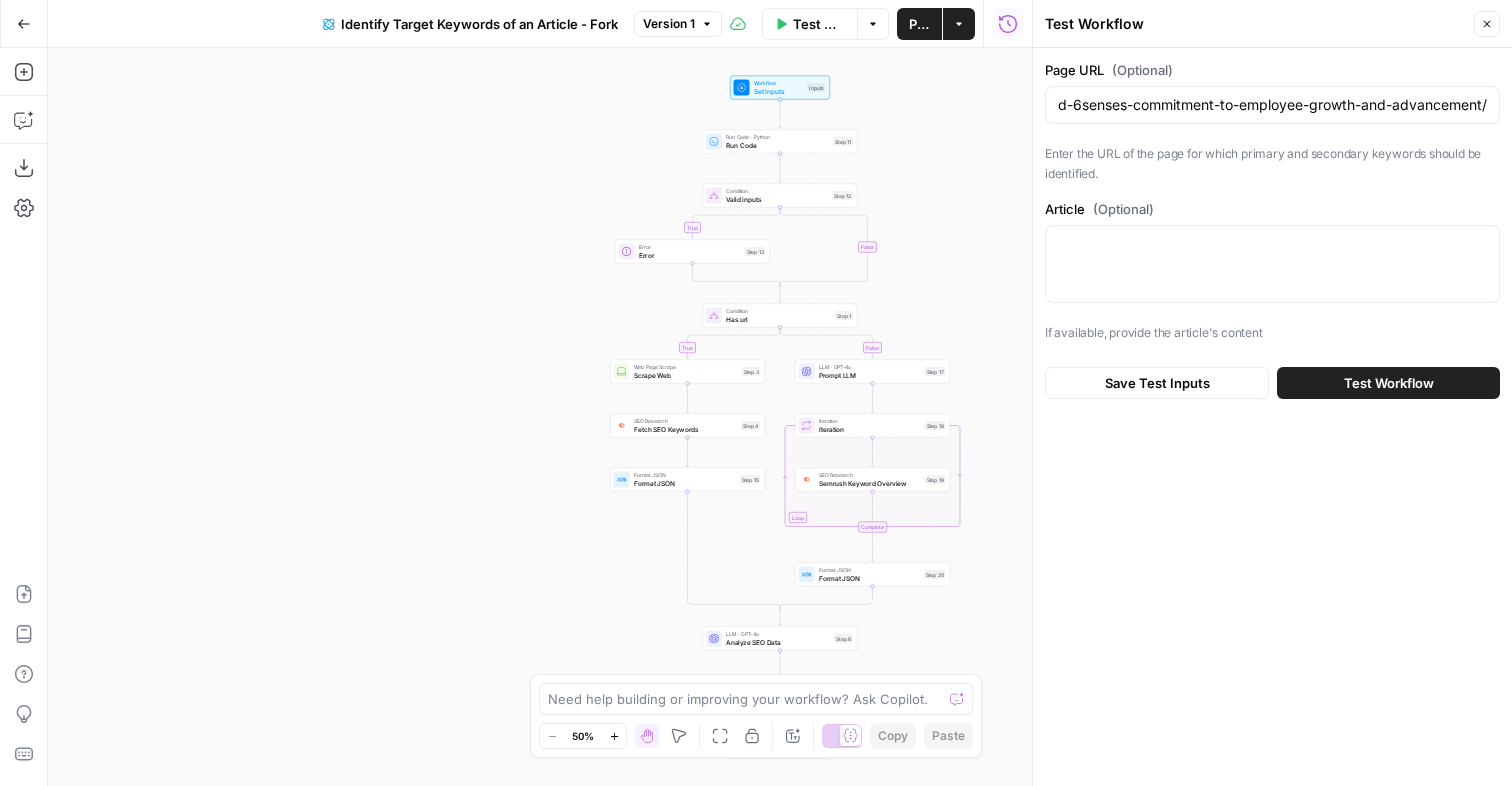 click on "Test Workflow" at bounding box center (1389, 383) 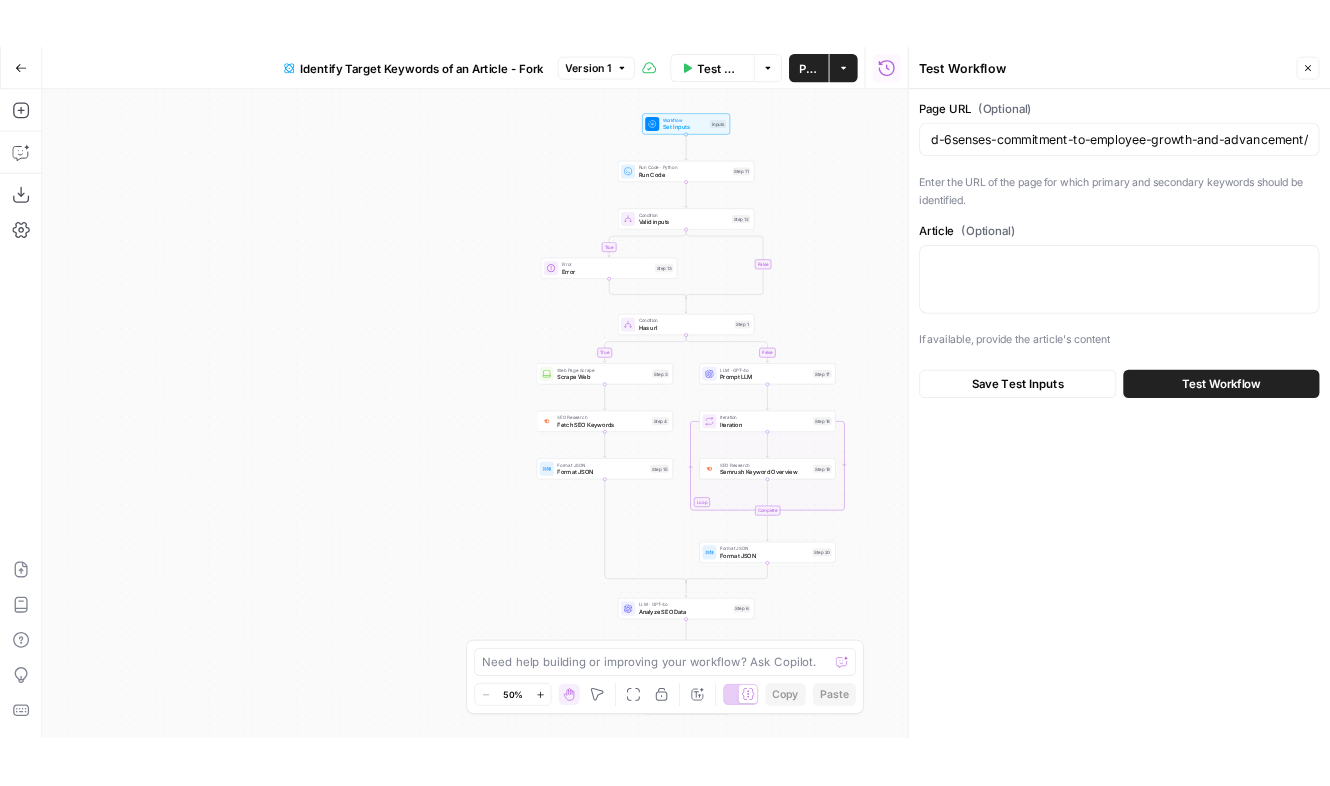 scroll, scrollTop: 0, scrollLeft: 0, axis: both 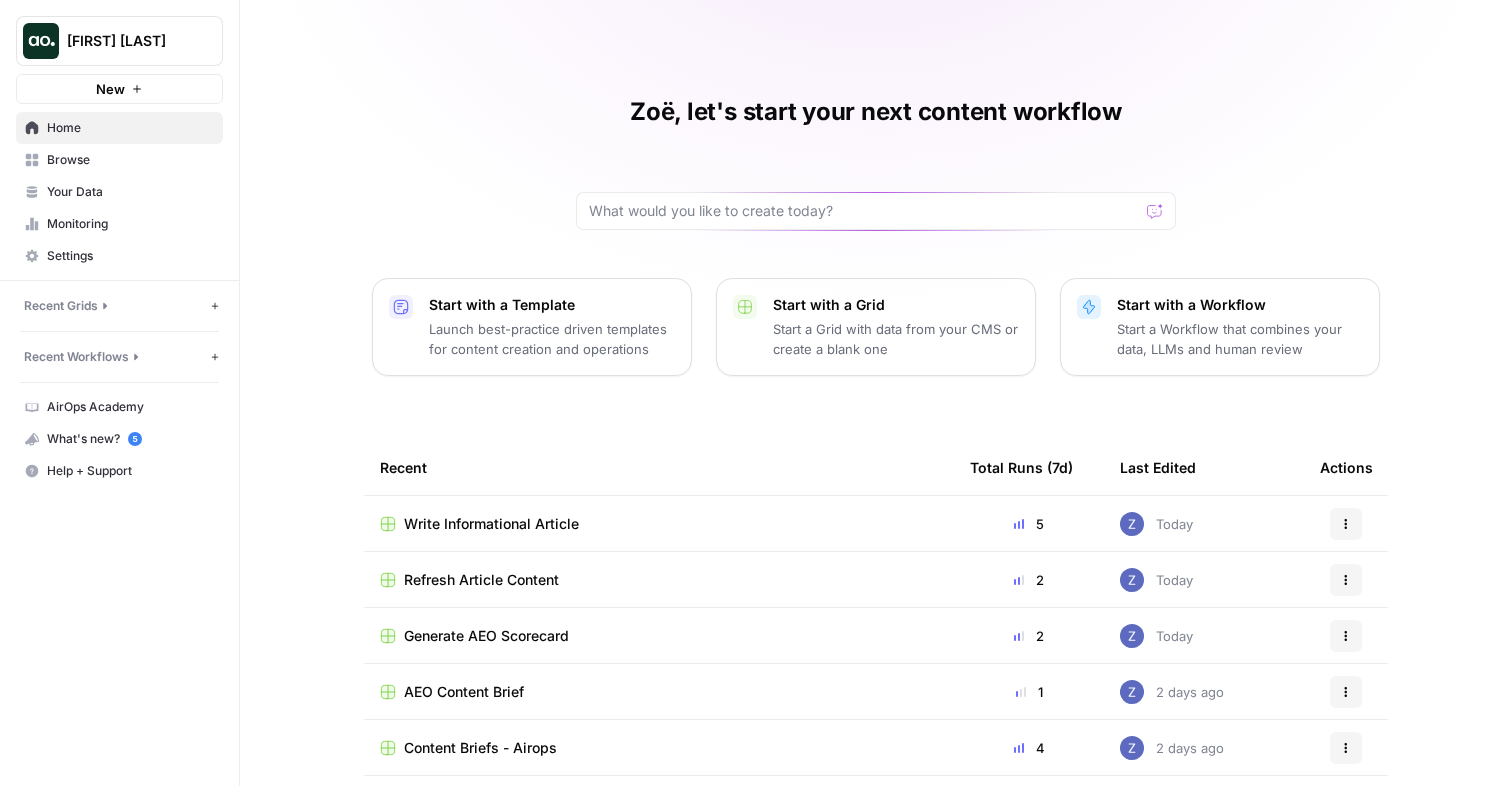 click 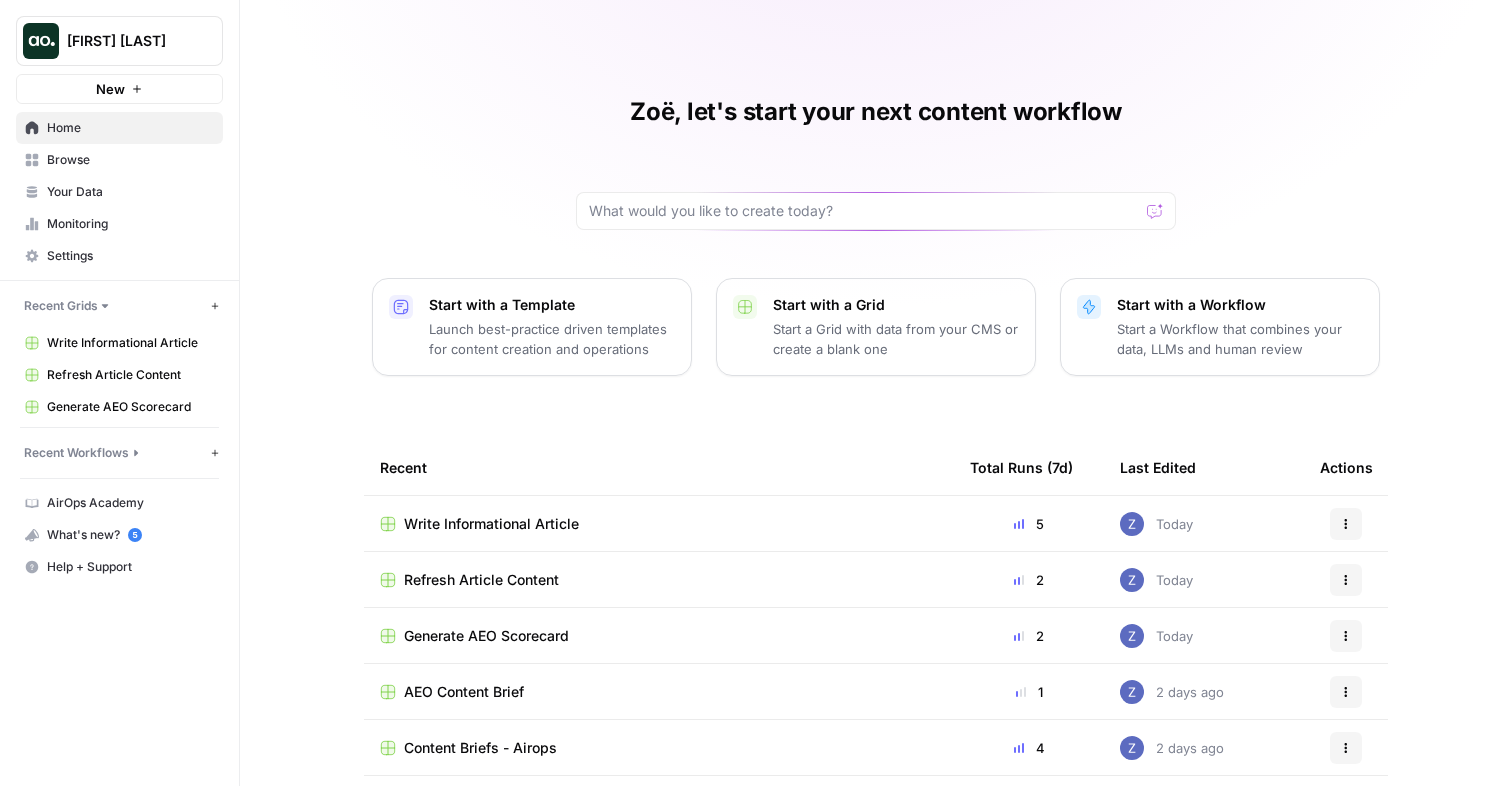 click on "Recent Workflows" at bounding box center (76, 453) 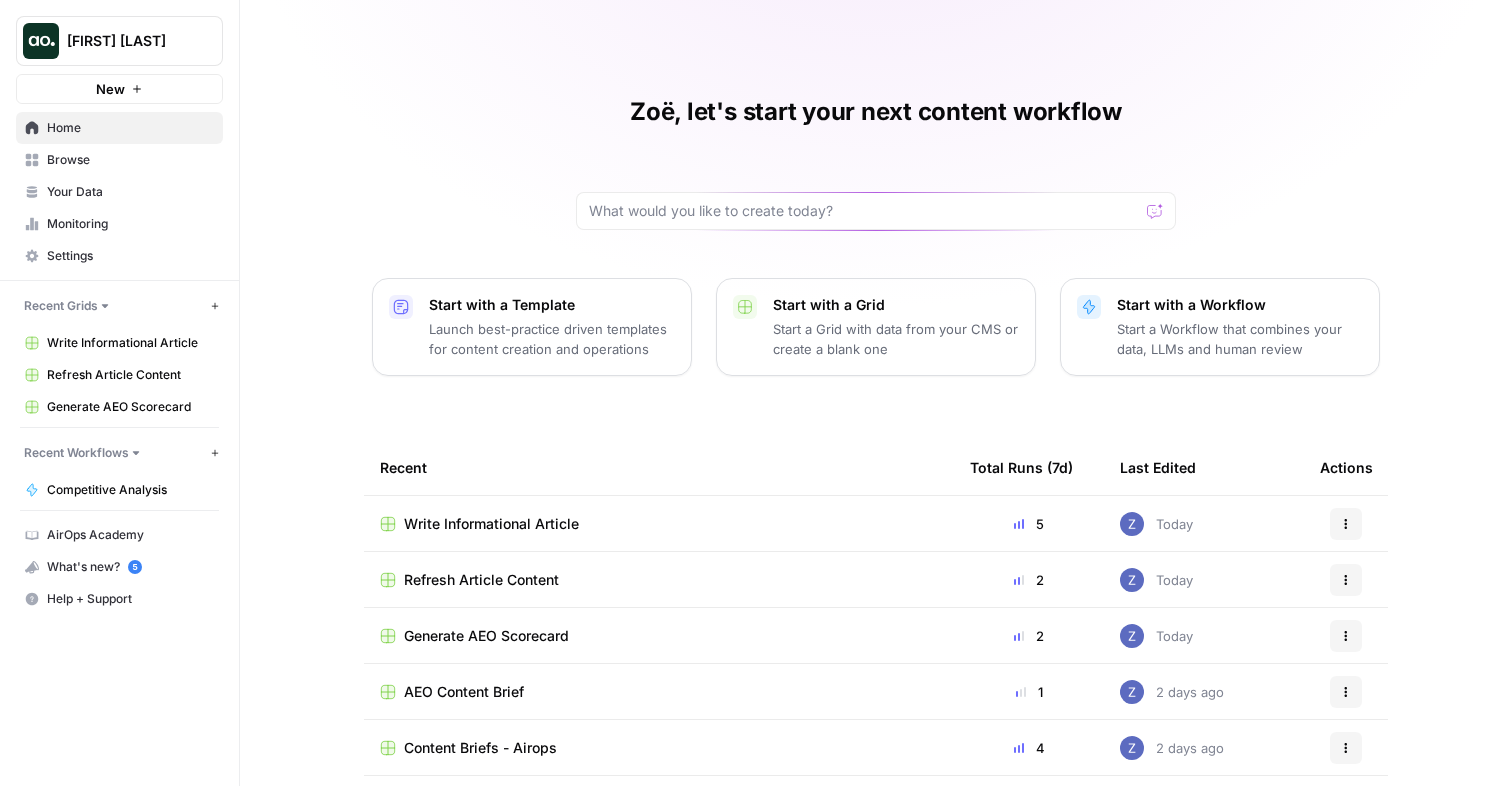 click on "Browse" at bounding box center [130, 160] 